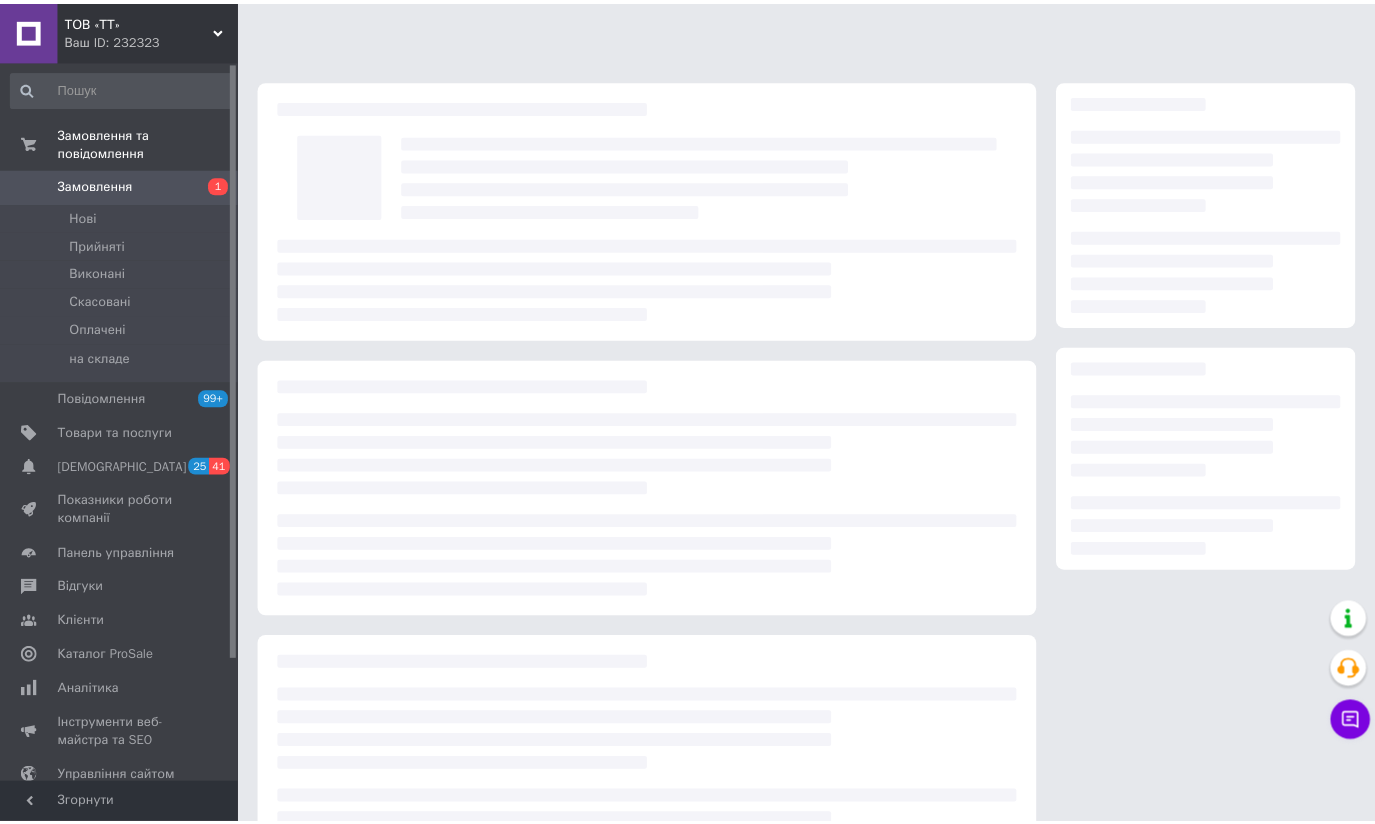 scroll, scrollTop: 0, scrollLeft: 0, axis: both 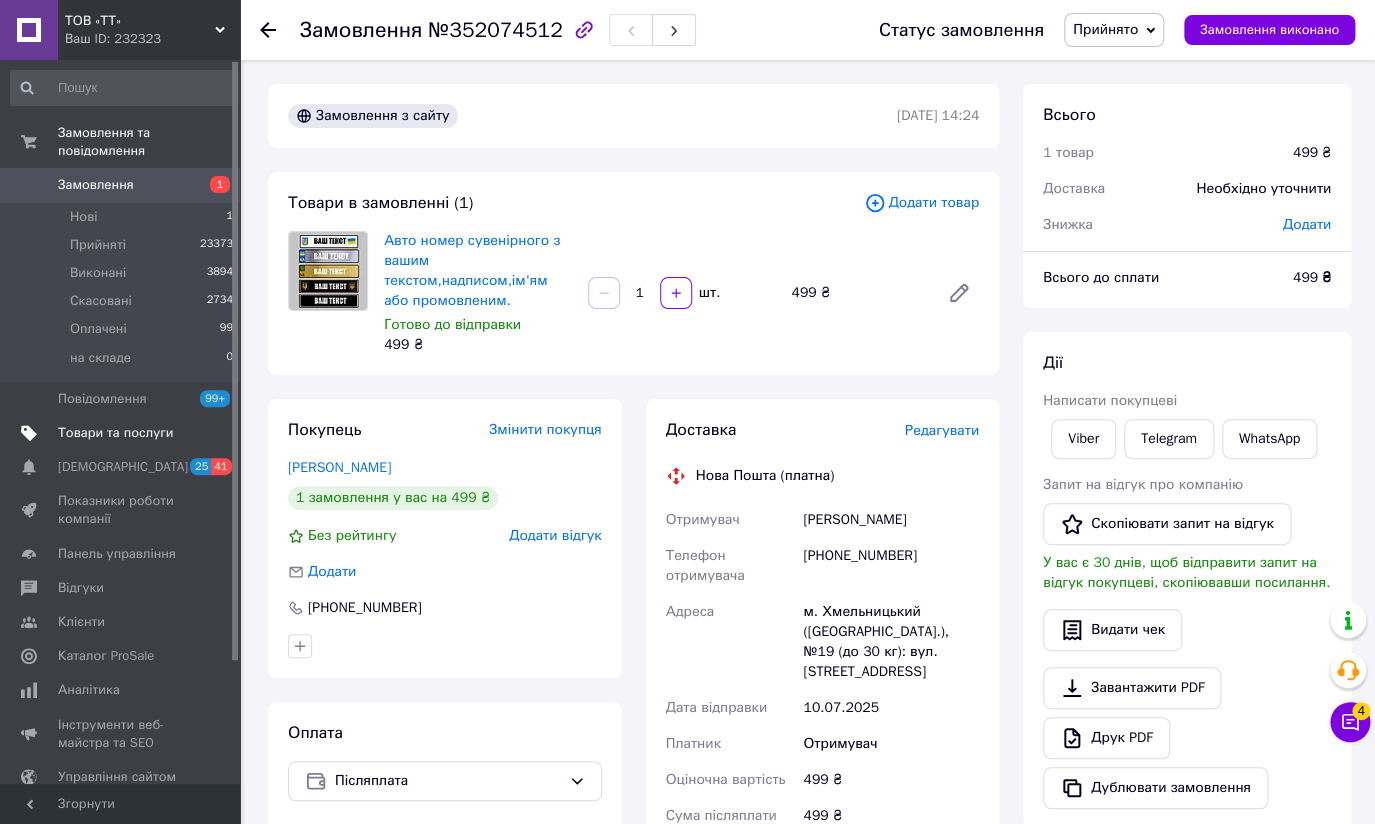 click on "Товари та послуги" at bounding box center [115, 433] 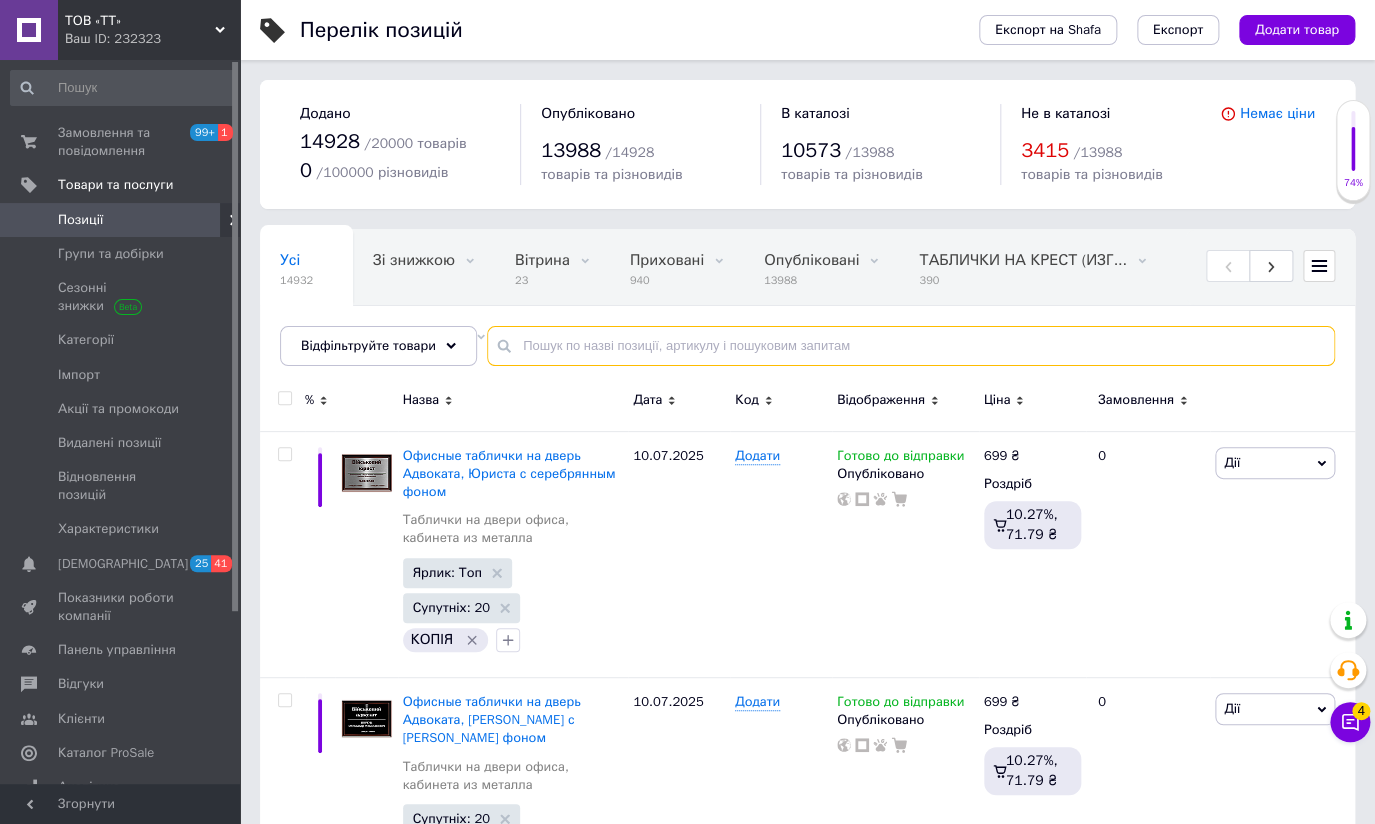 click at bounding box center (911, 346) 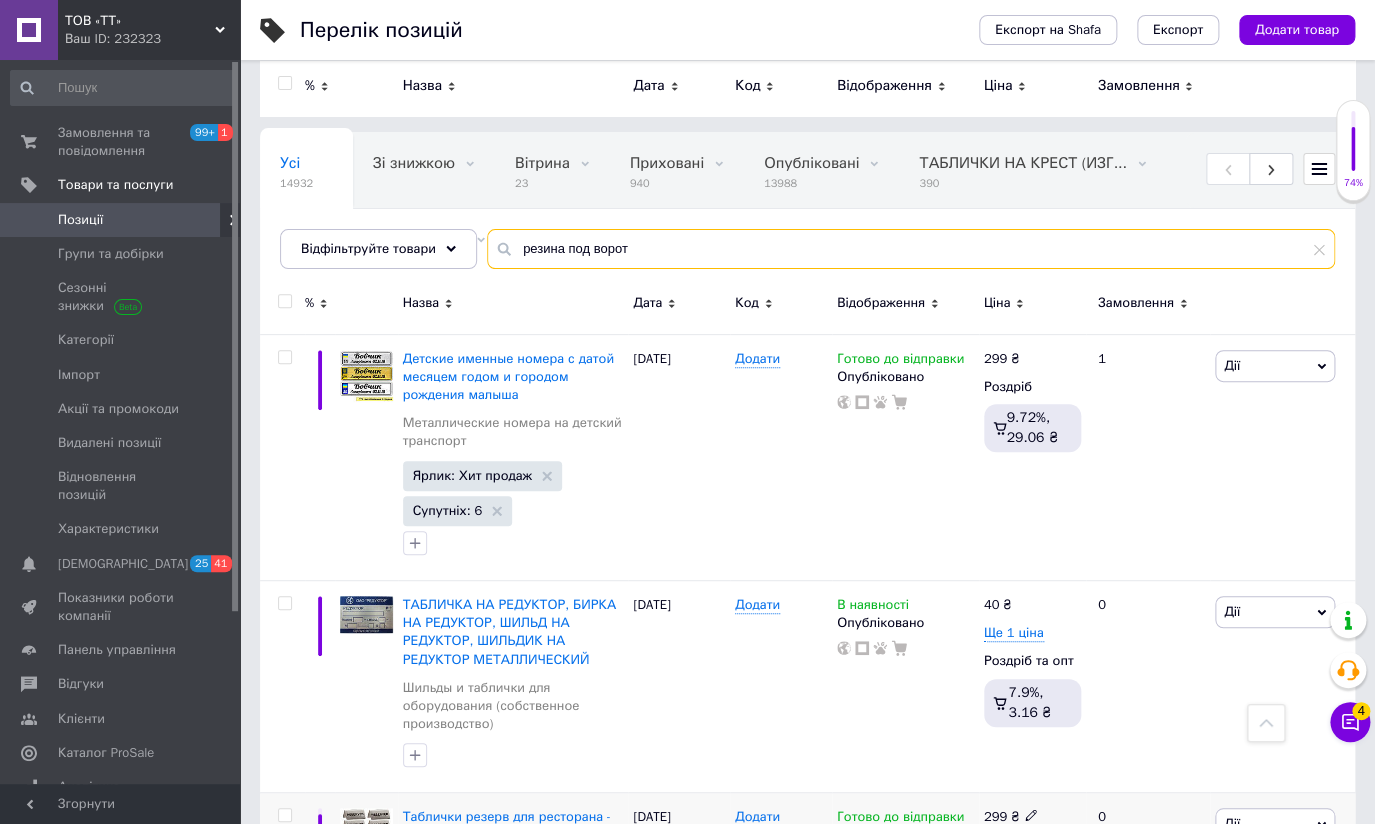 scroll, scrollTop: 0, scrollLeft: 0, axis: both 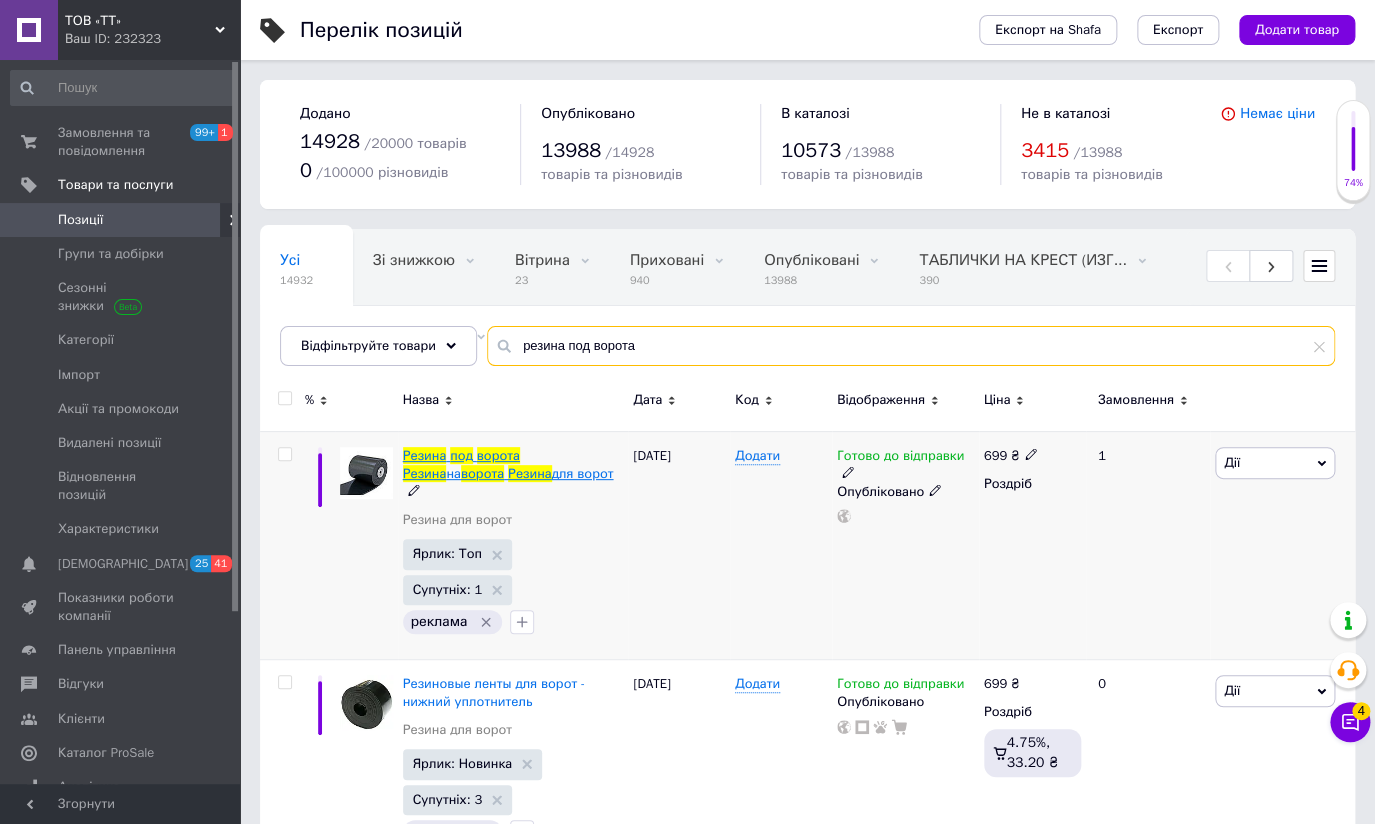type on "резина под ворота" 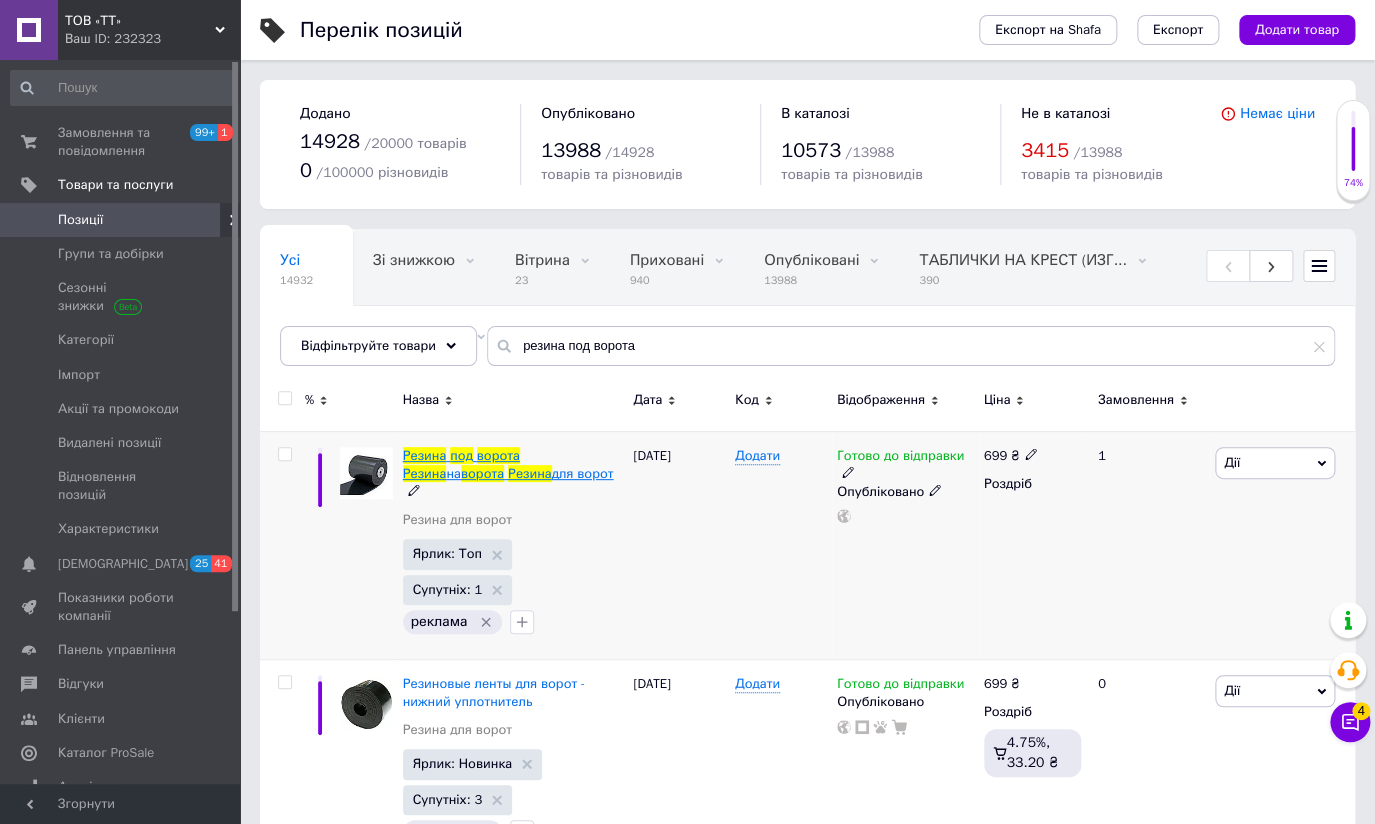 click on "ворота" at bounding box center [498, 455] 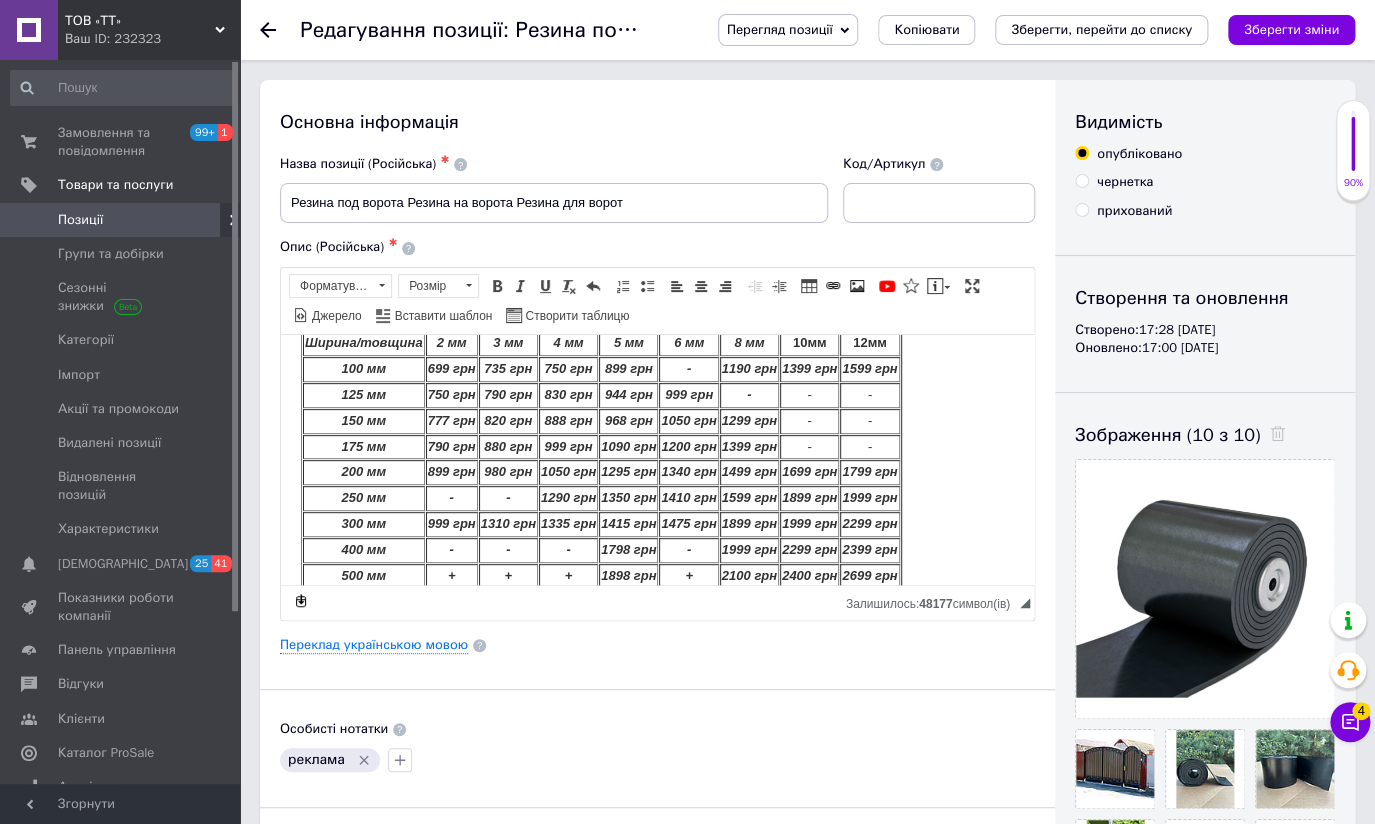 scroll, scrollTop: 363, scrollLeft: 0, axis: vertical 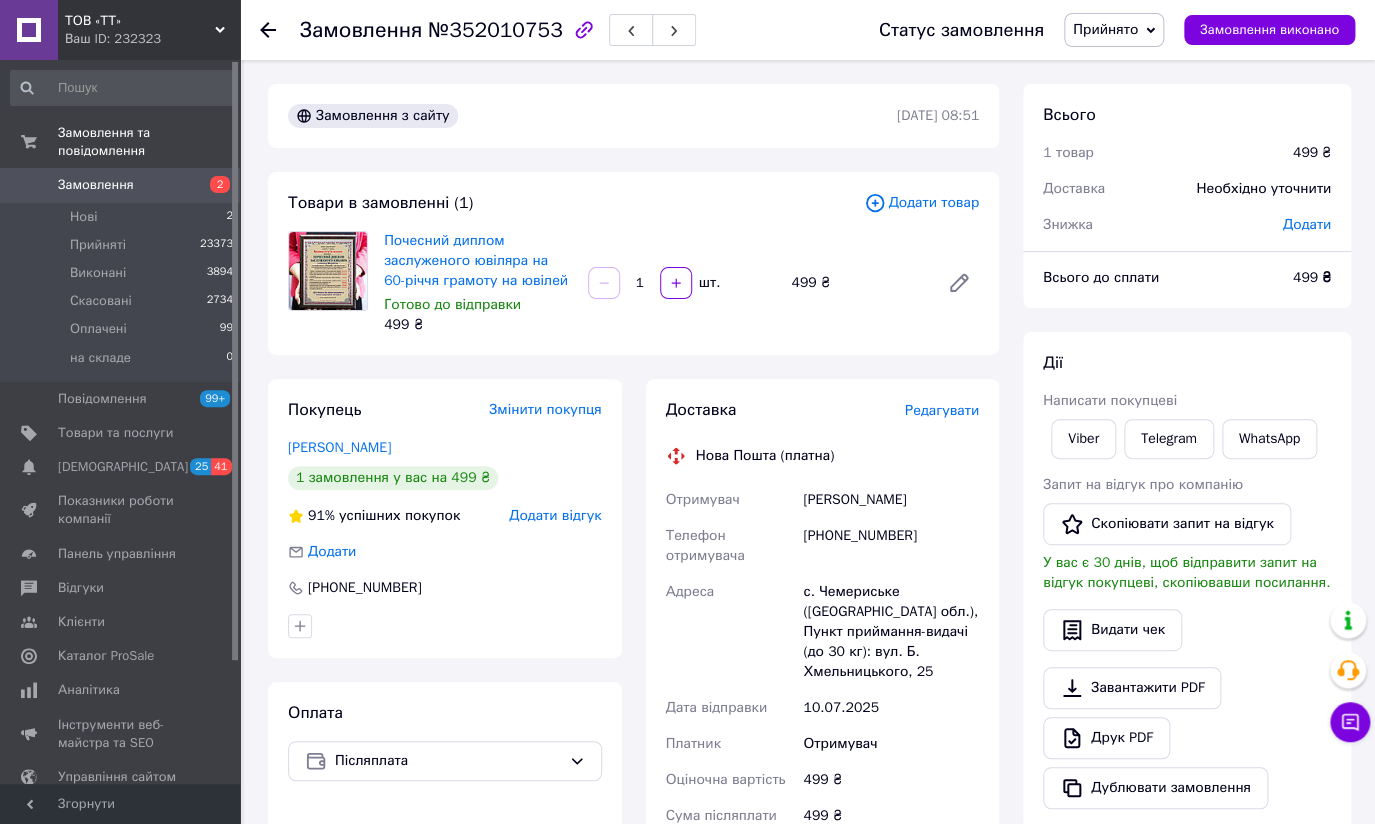 click on "2" at bounding box center [212, 185] 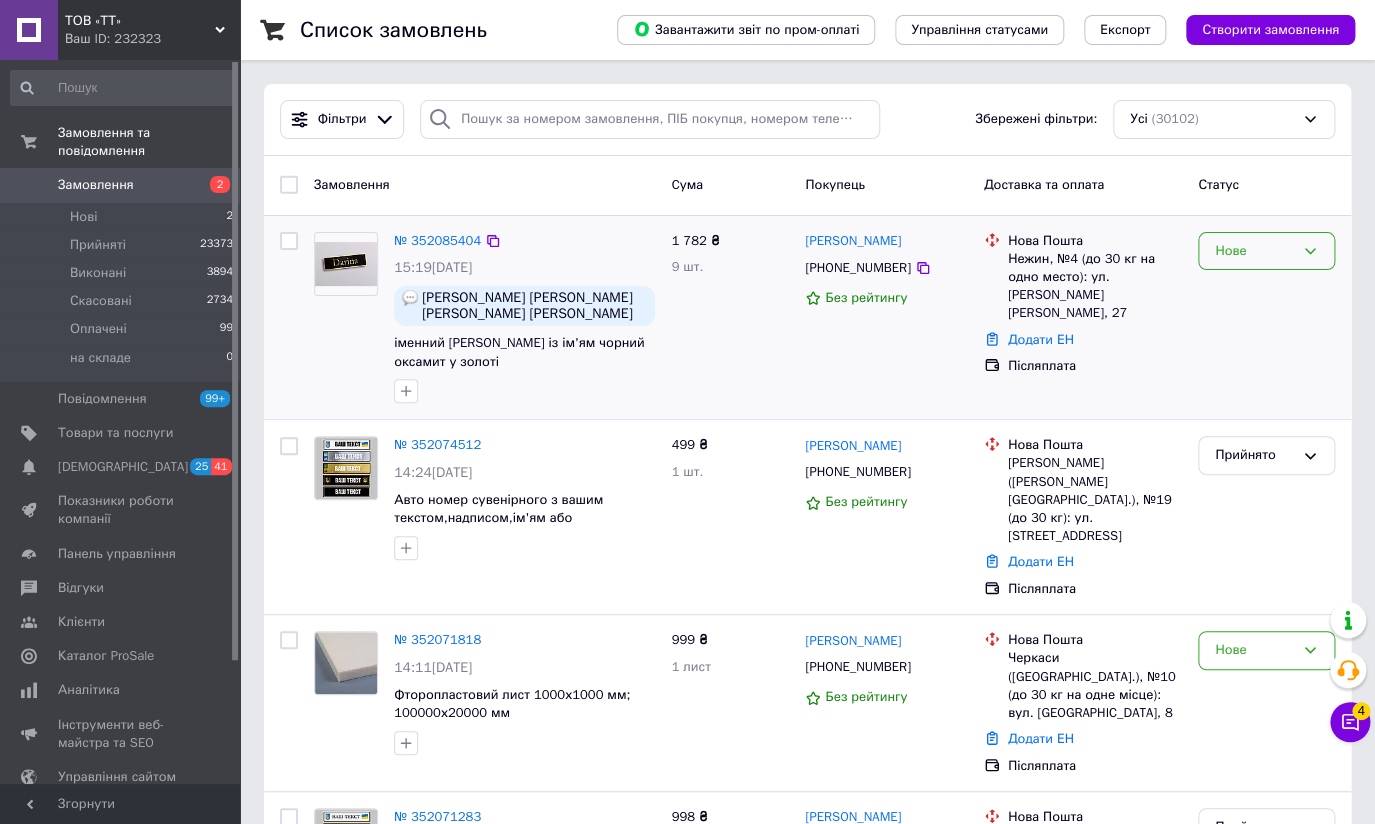 click 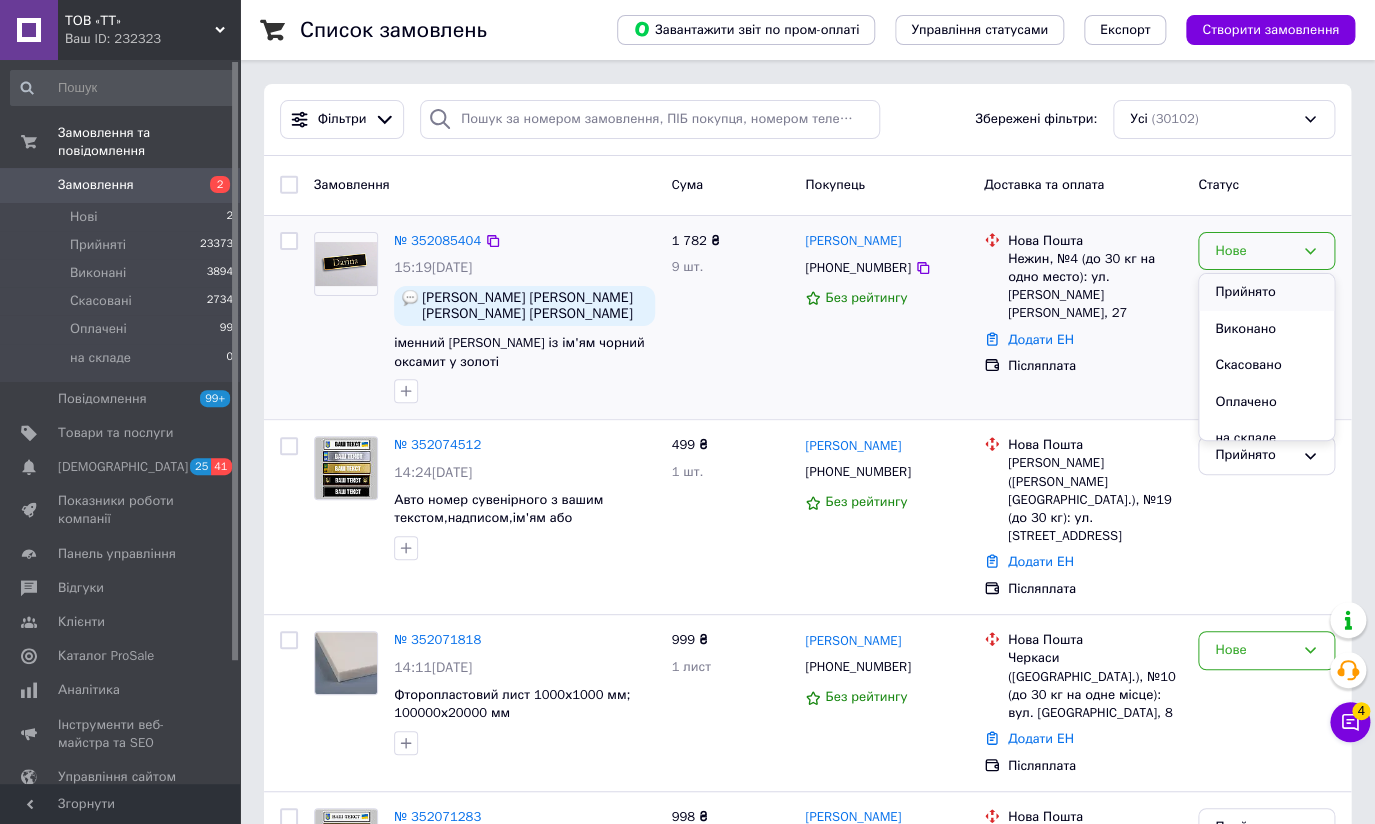 click on "Прийнято" at bounding box center (1266, 292) 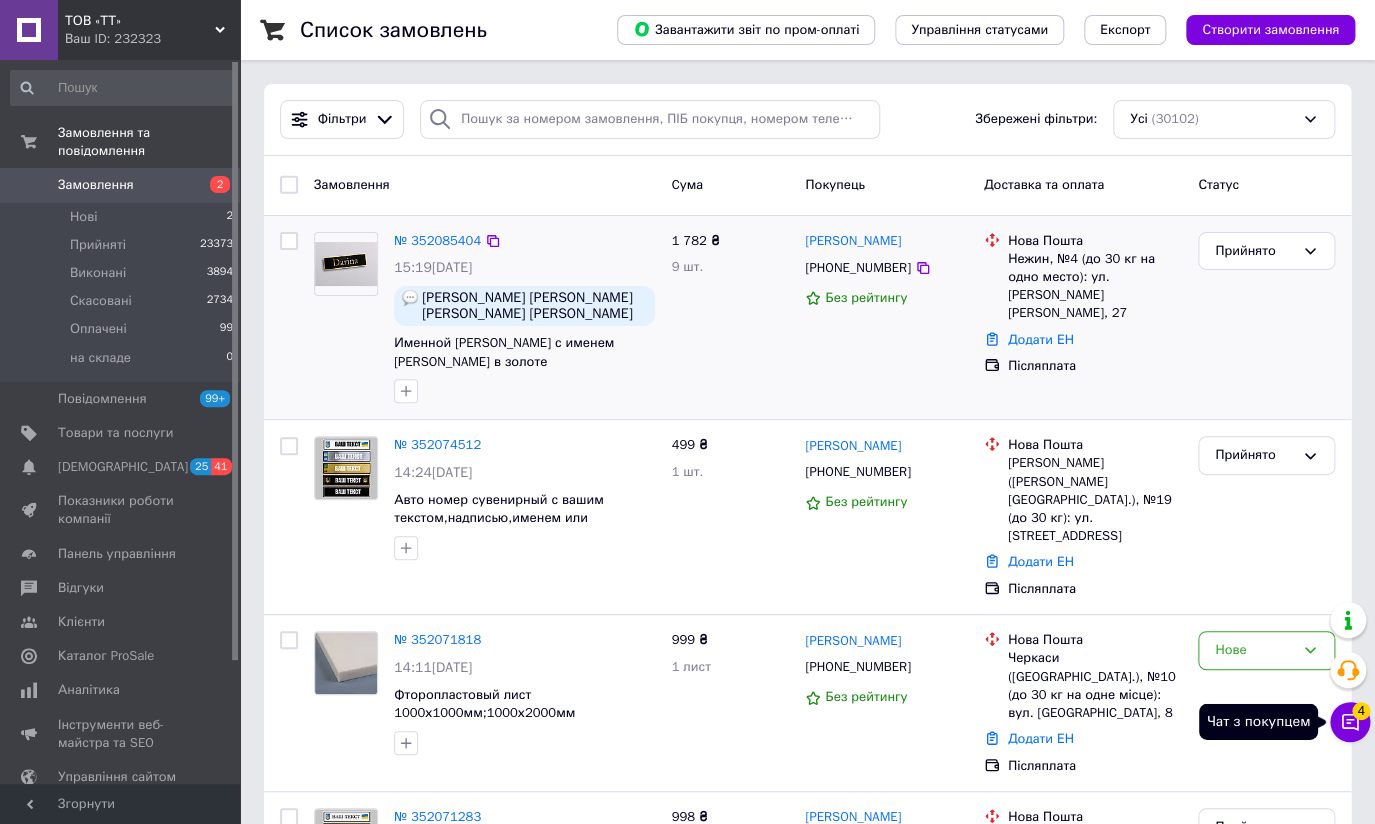 click 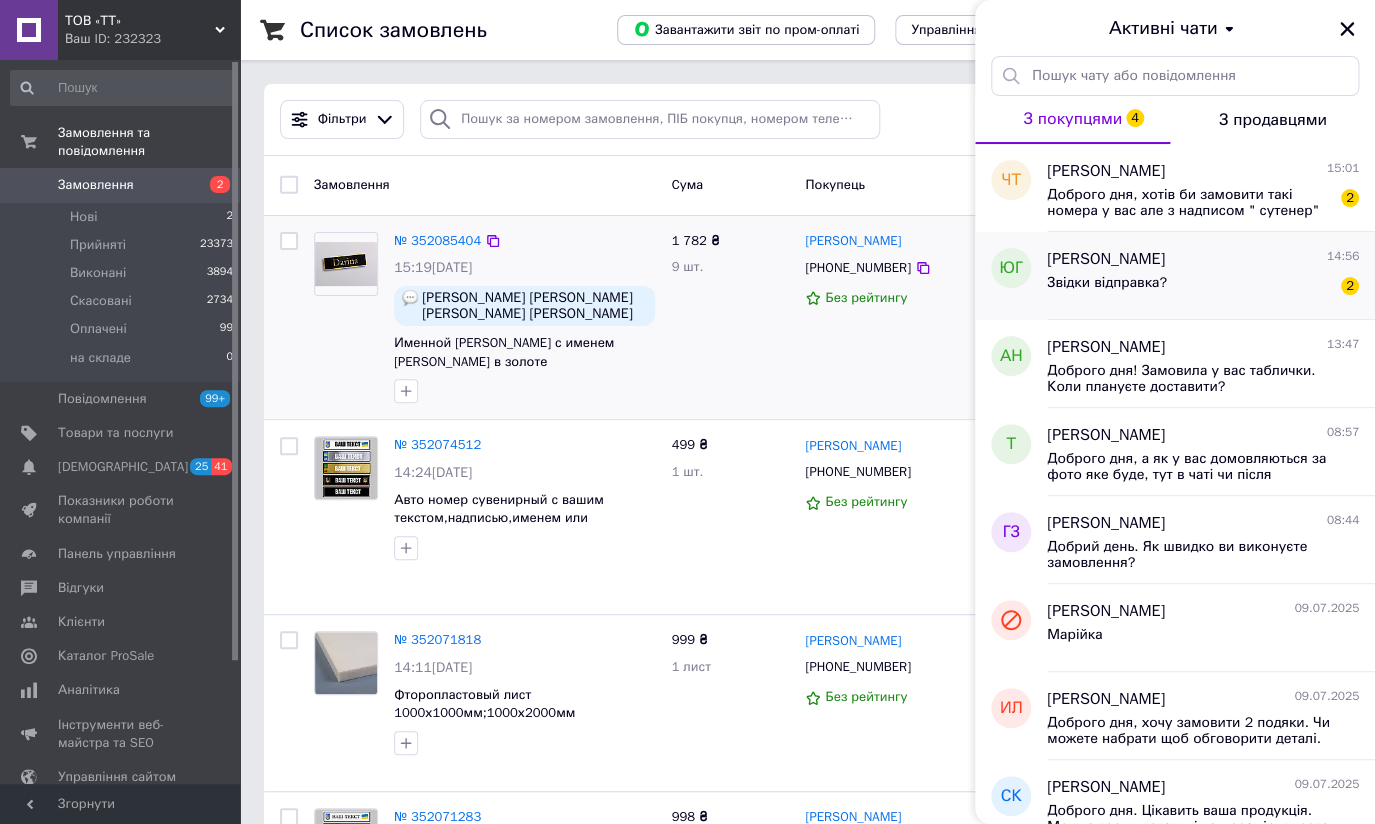 click on "Звідки відправка?" at bounding box center [1107, 283] 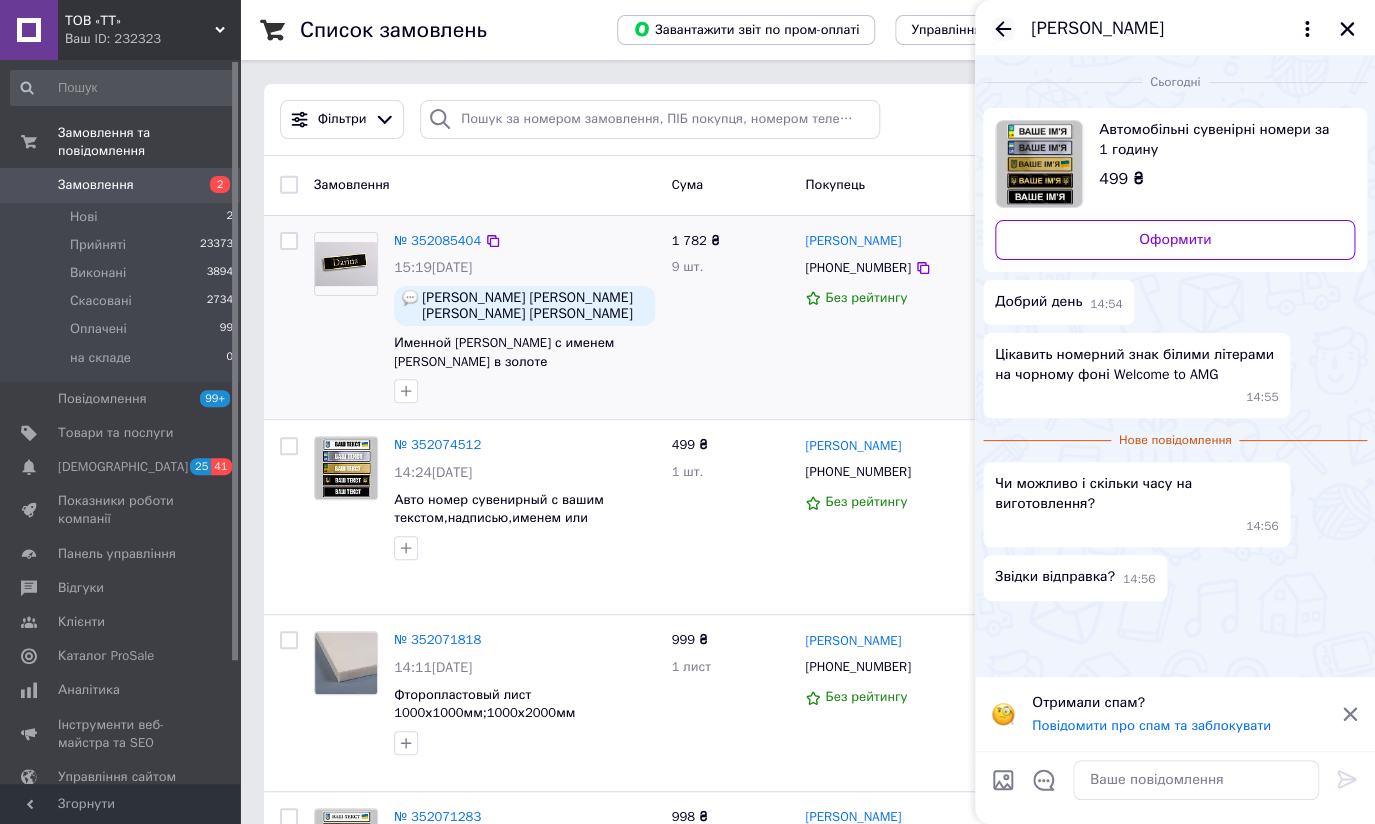 click 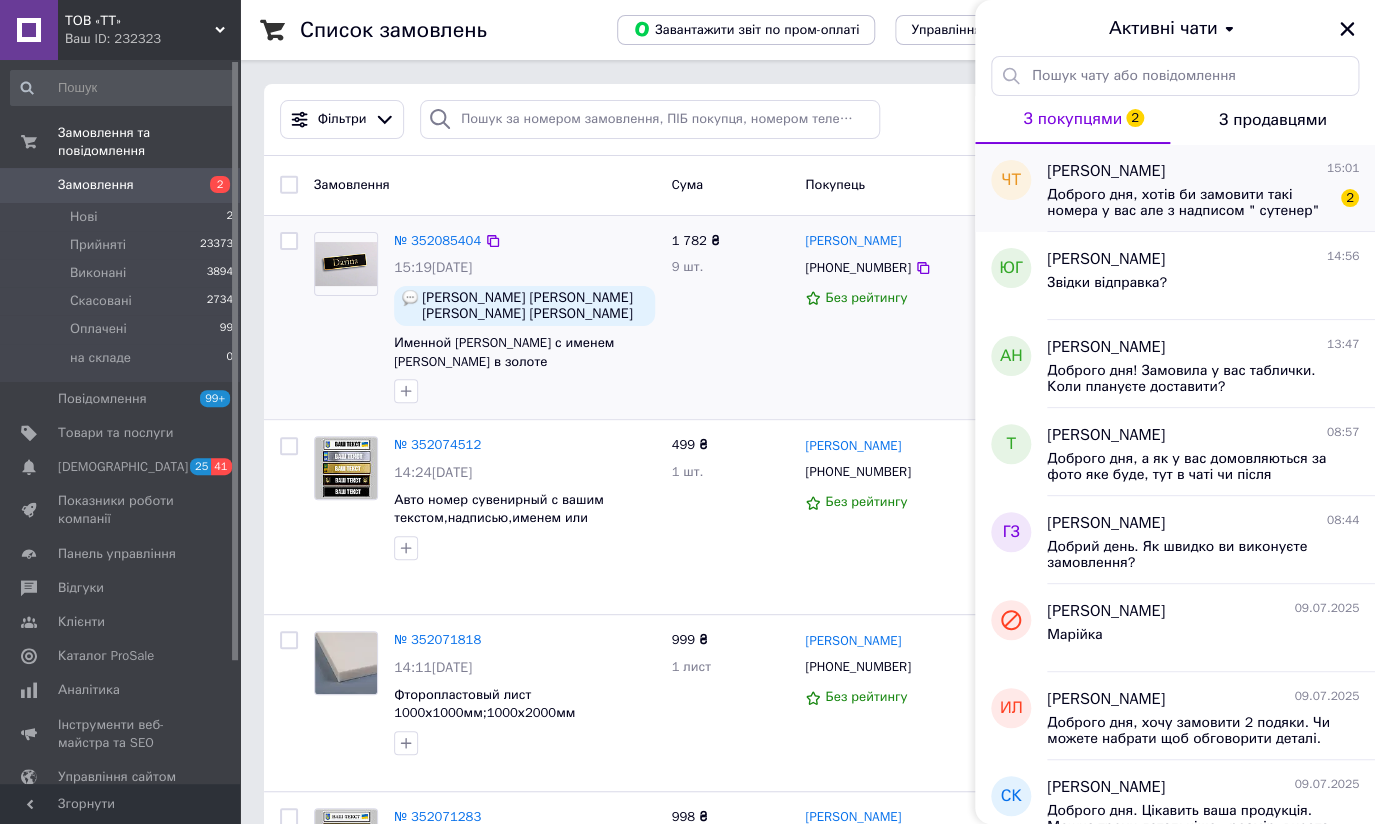 click on "Доброго дня, хотів би замовити такі номера у вас але з надписом " сутенер"" at bounding box center [1189, 203] 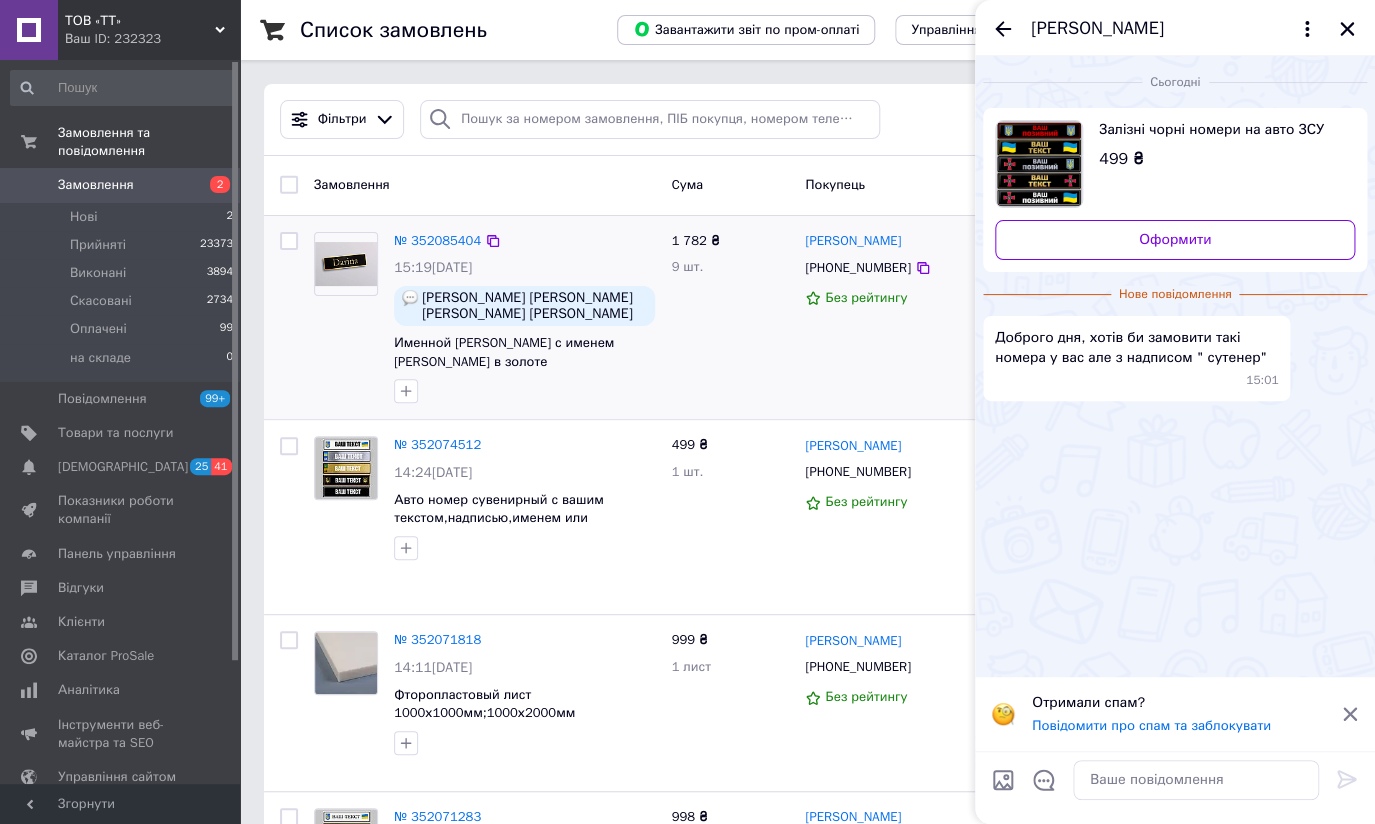 click on "Чиприан Туряк" at bounding box center [1097, 29] 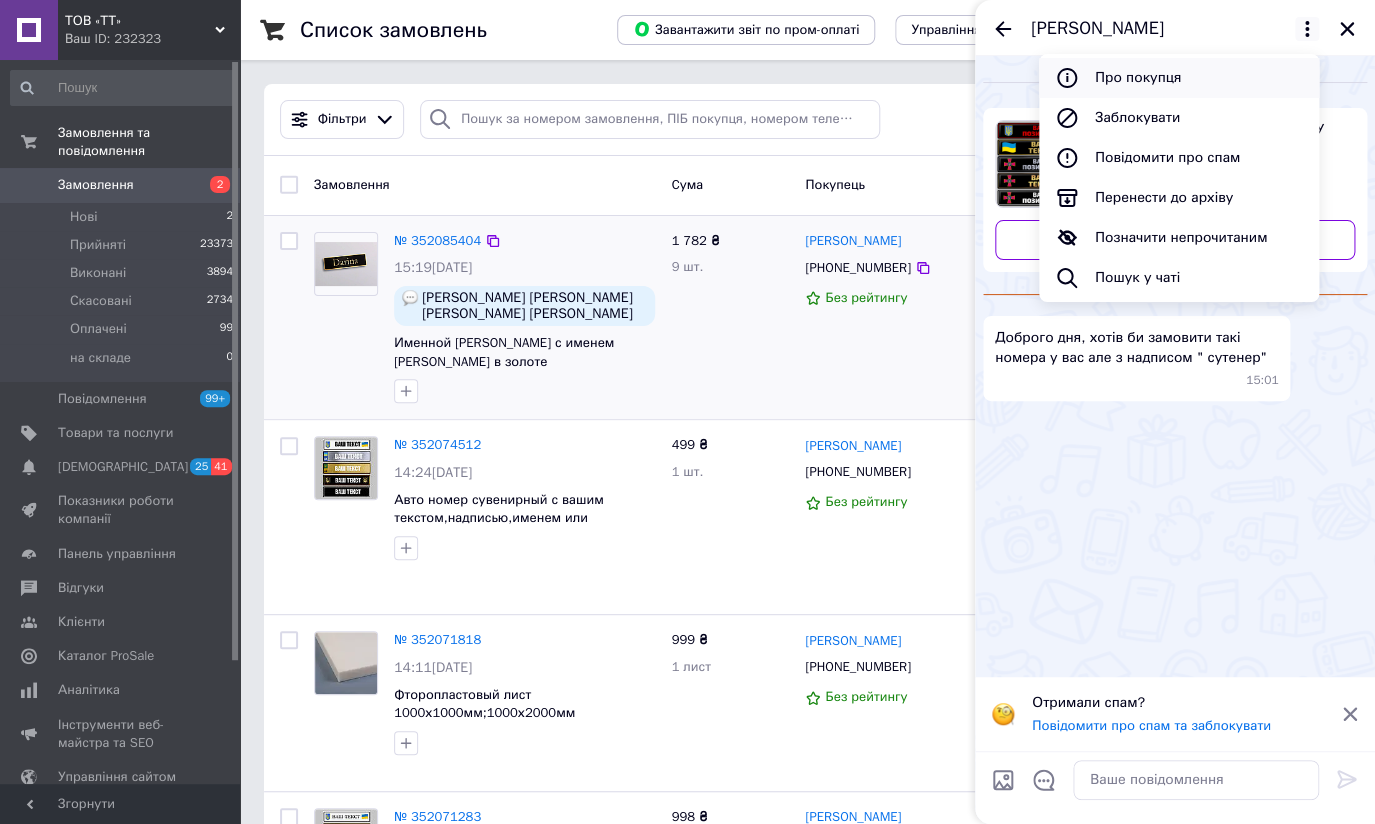 click on "Про покупця" at bounding box center [1179, 78] 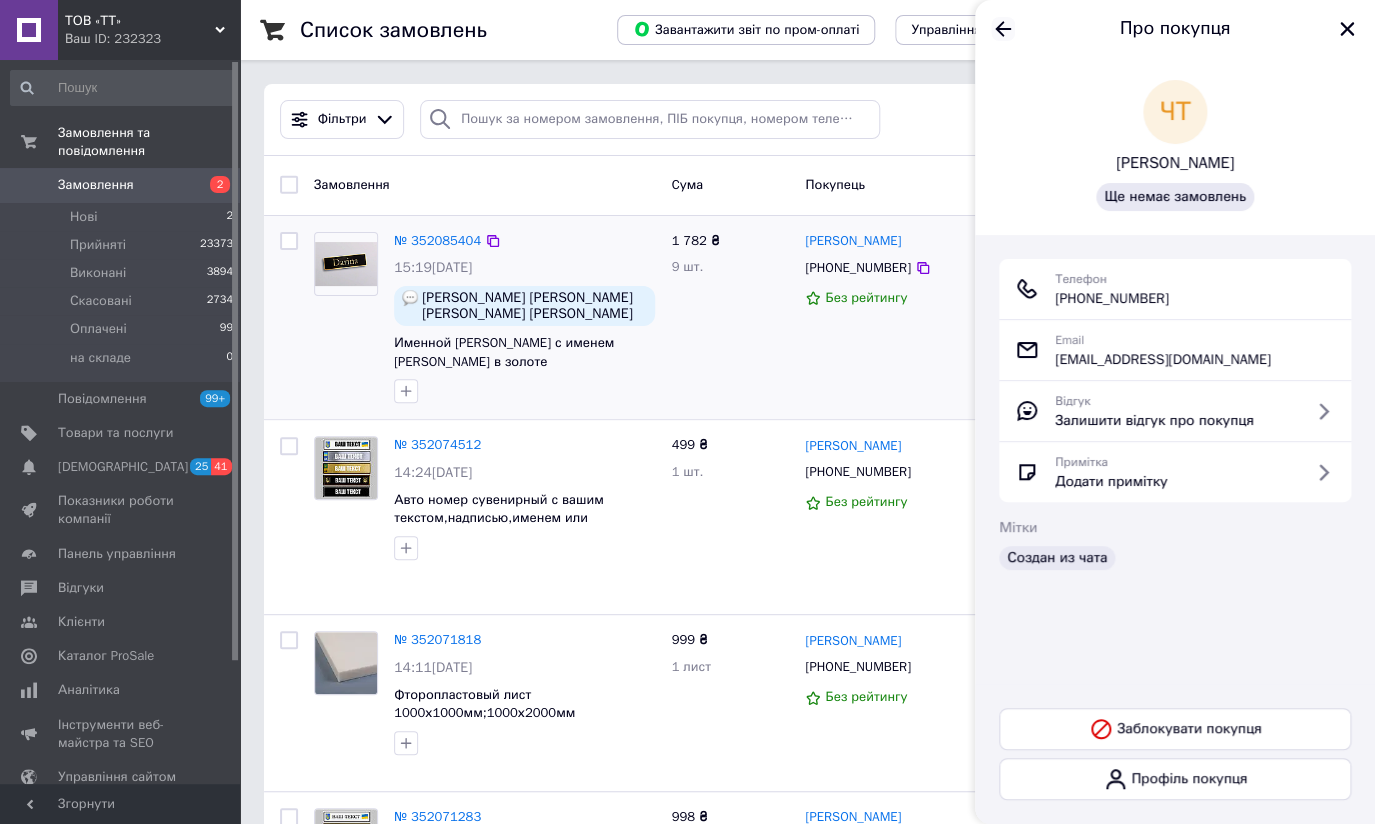 click 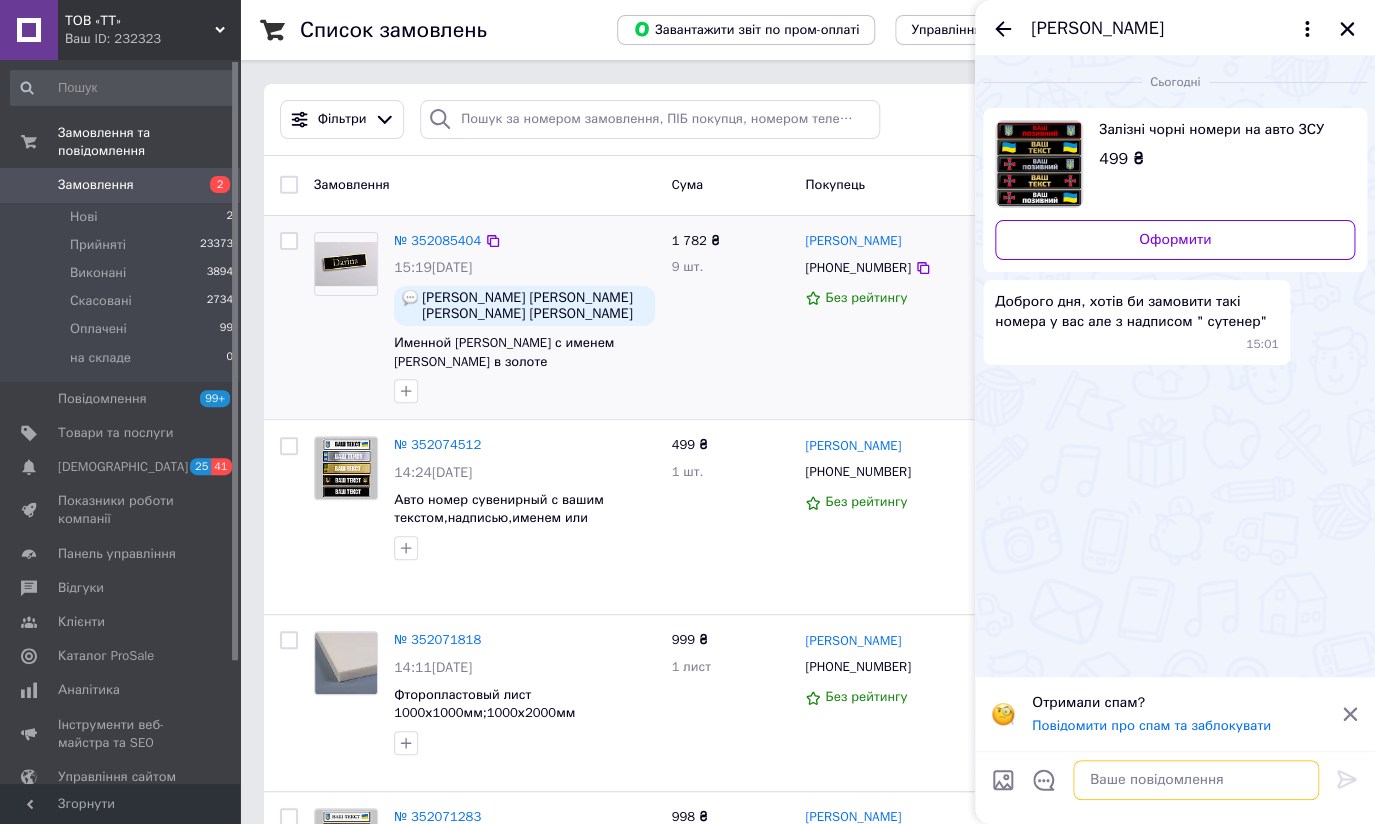 click at bounding box center (1196, 780) 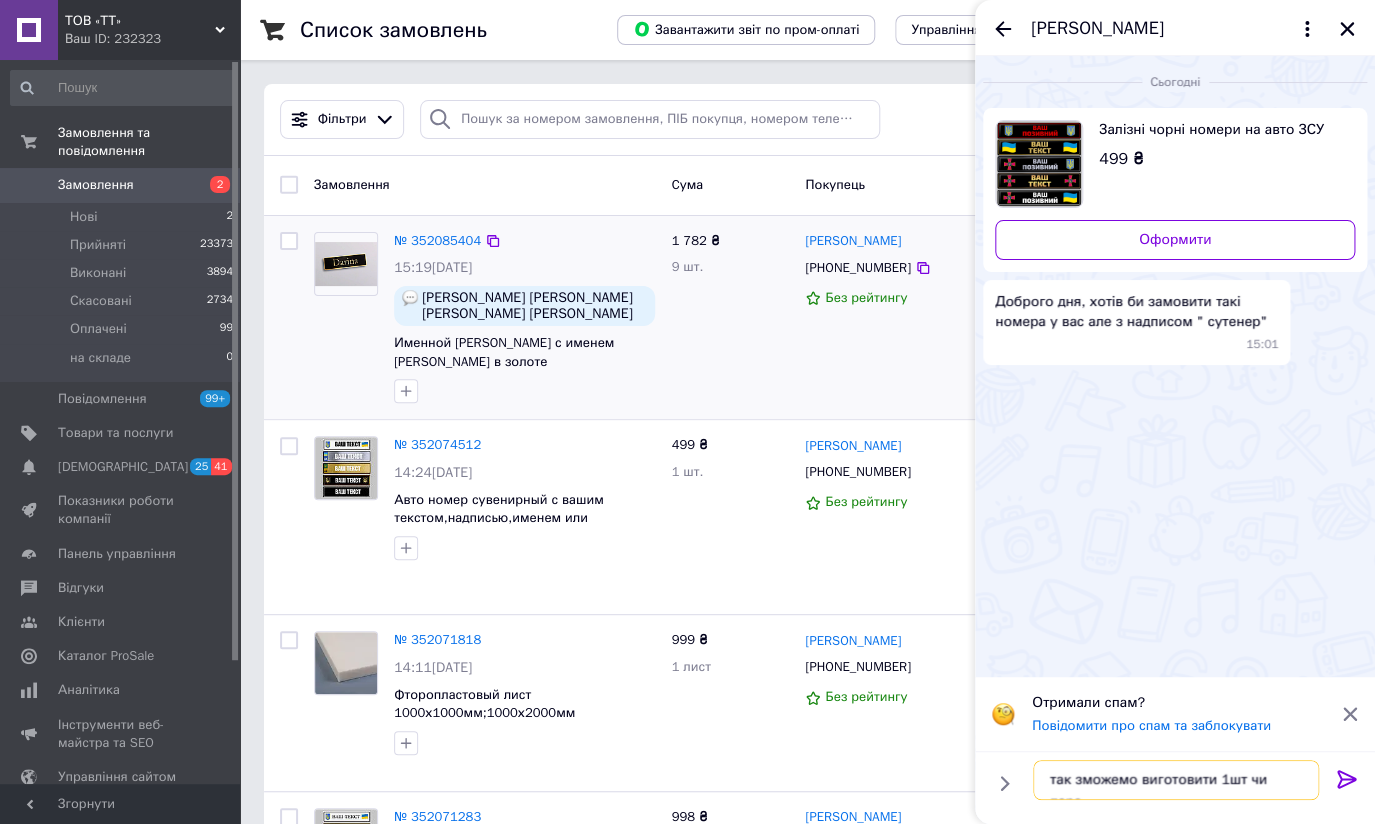 type on "так зможемо виготовити 1шт чи пара" 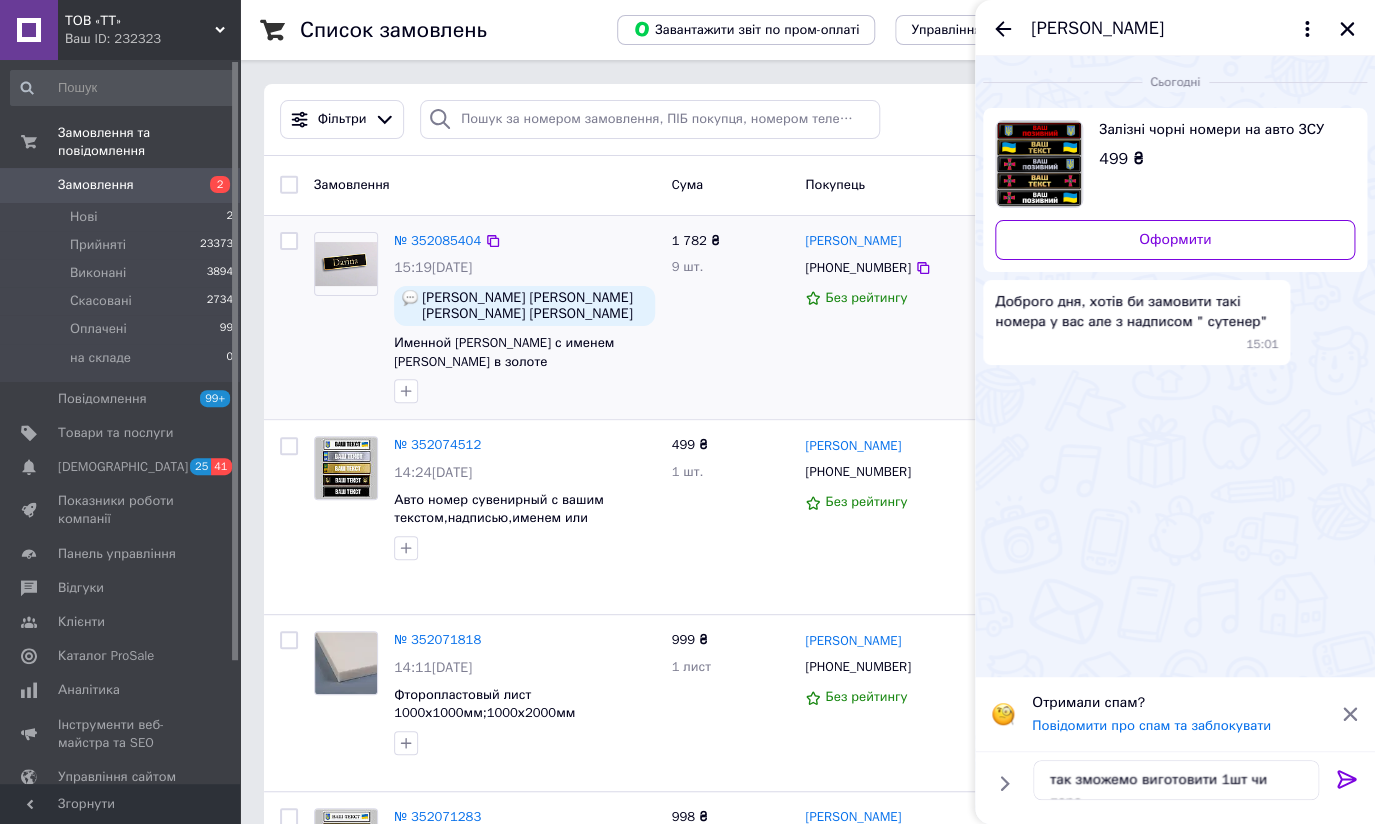 click 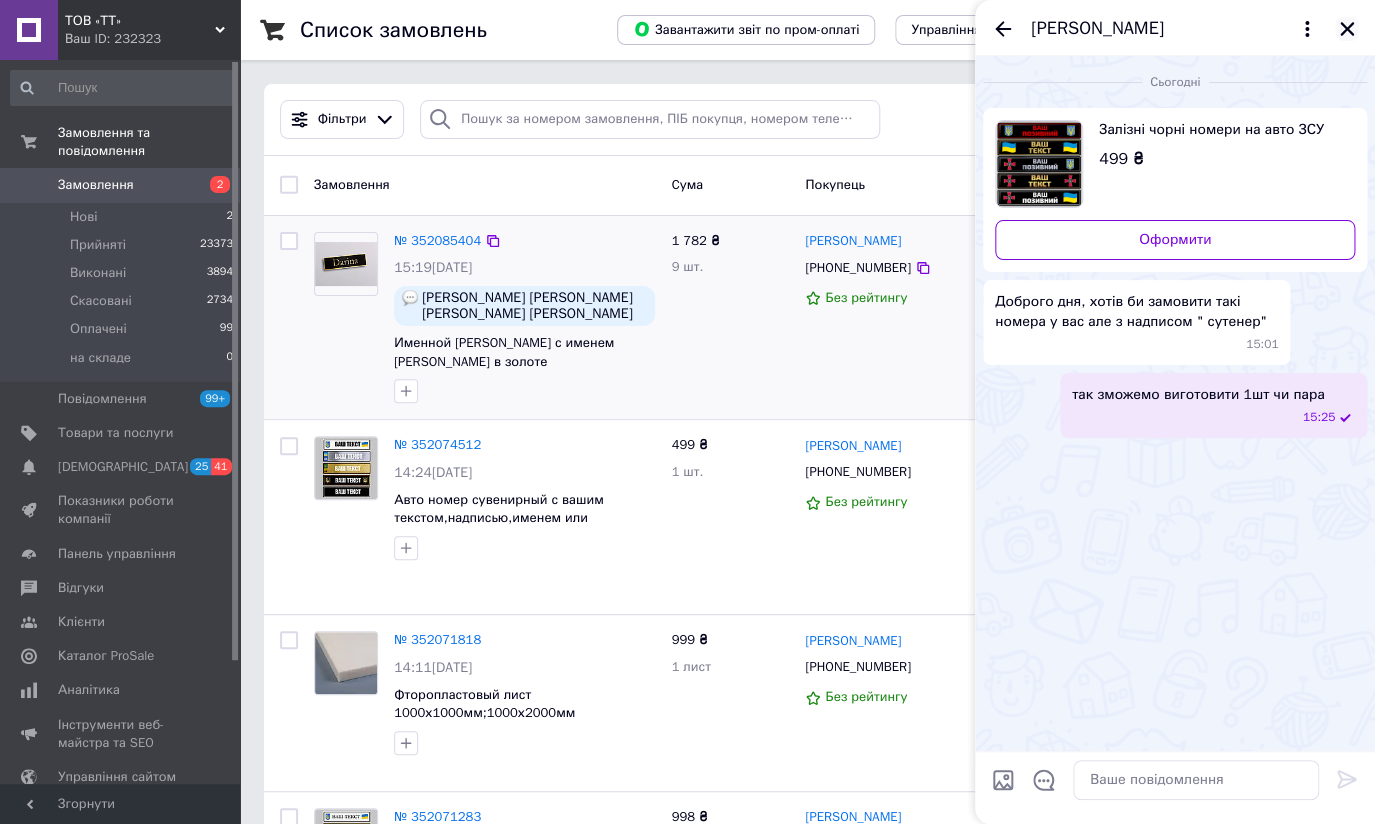 click at bounding box center [1347, 29] 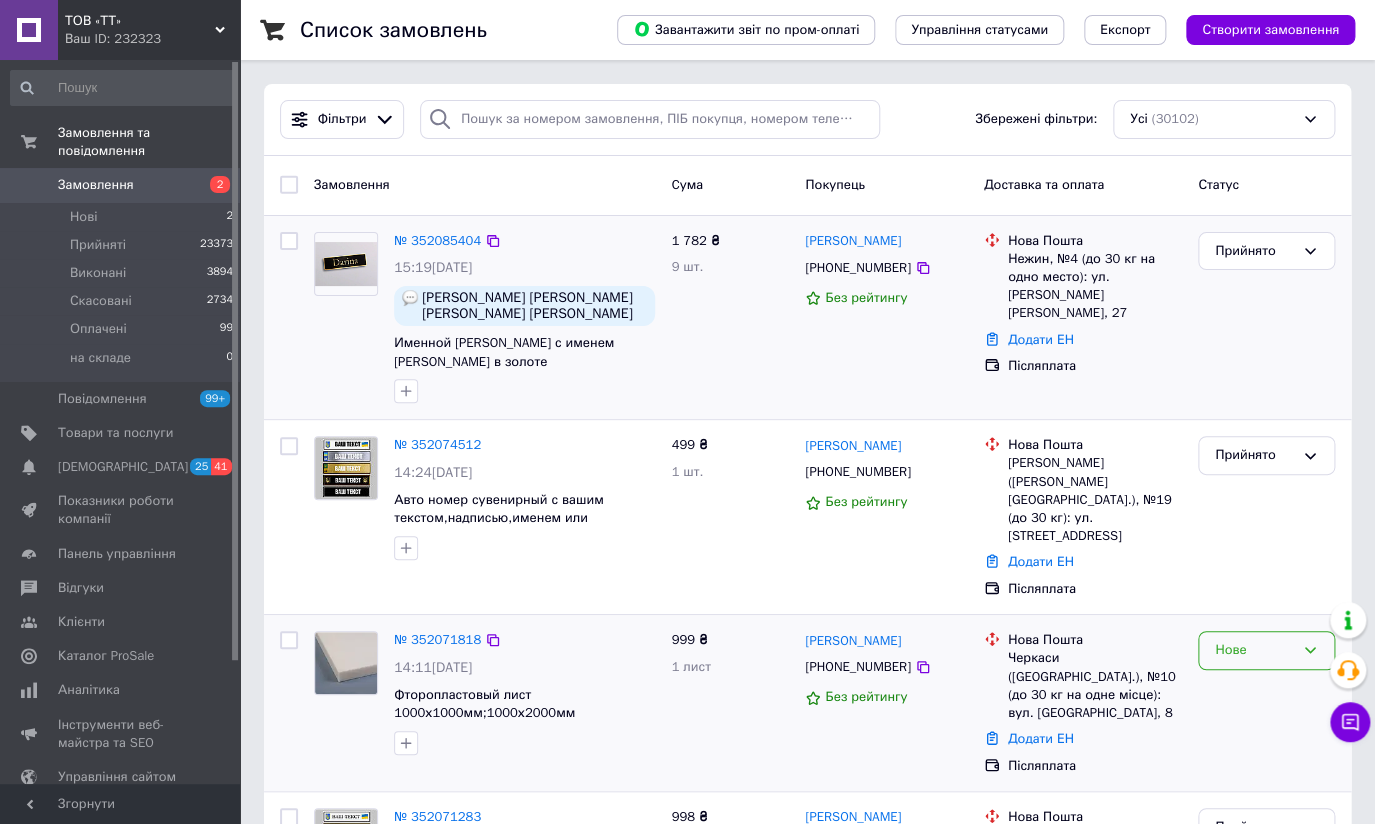 click on "Нове" at bounding box center [1254, 650] 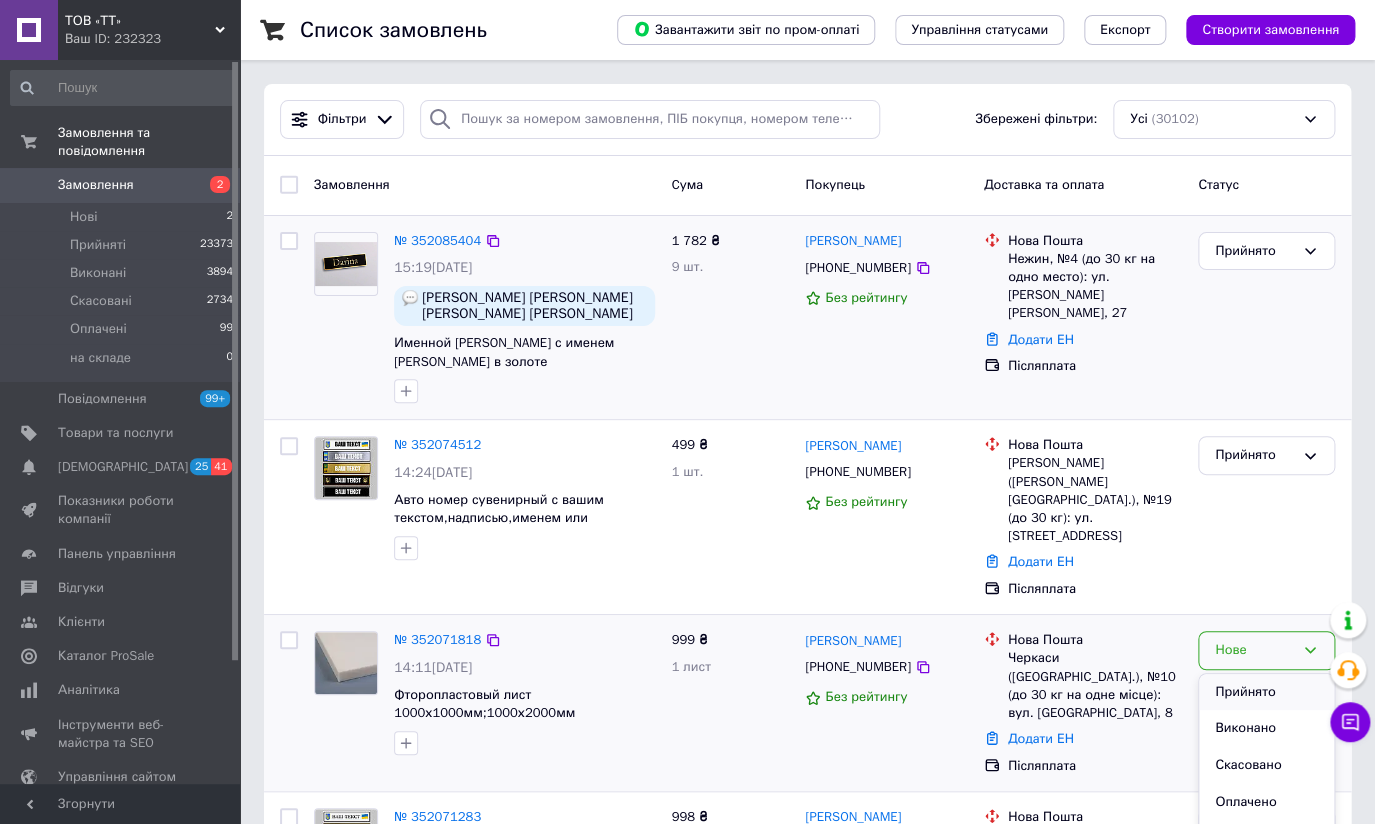 click on "Прийнято" at bounding box center [1266, 692] 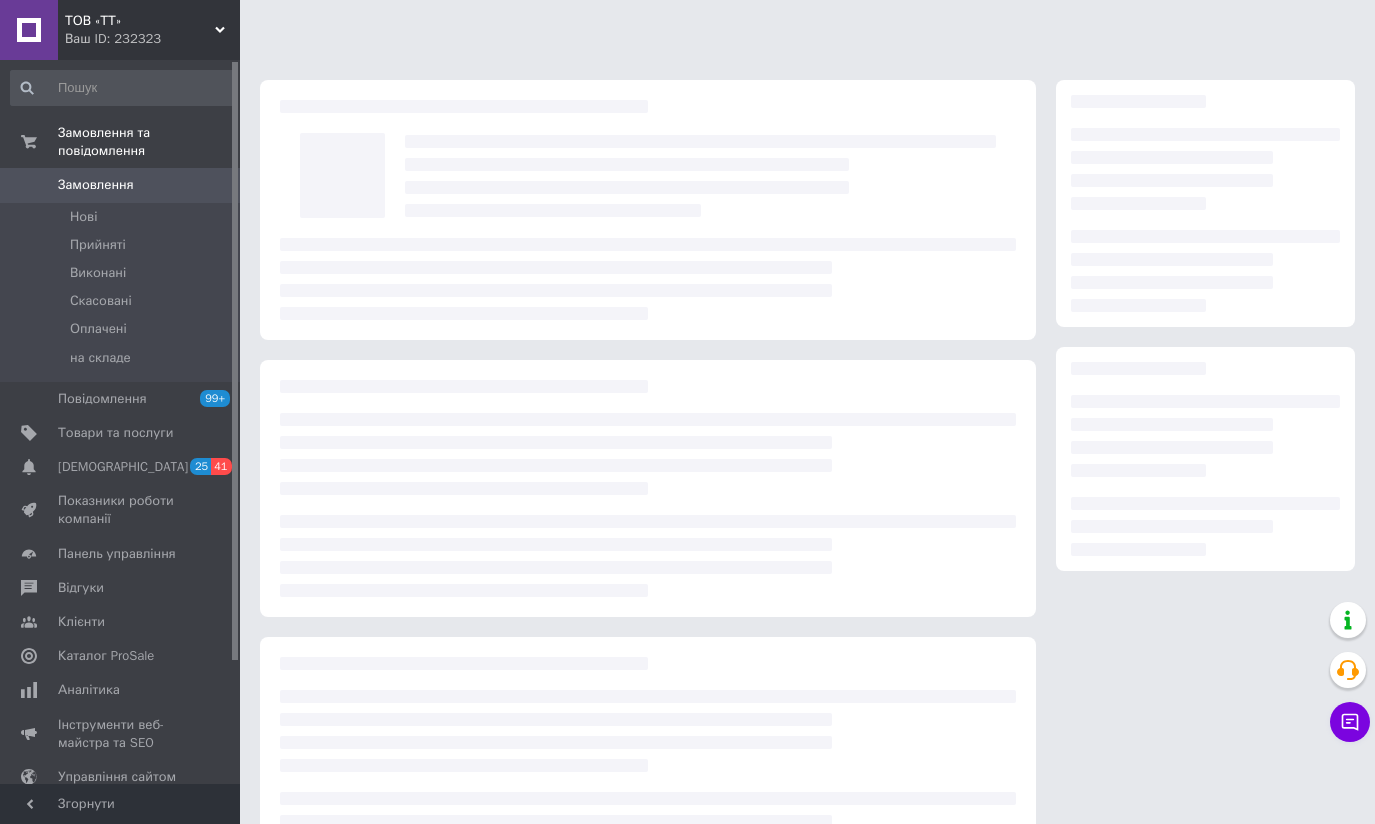 scroll, scrollTop: 0, scrollLeft: 0, axis: both 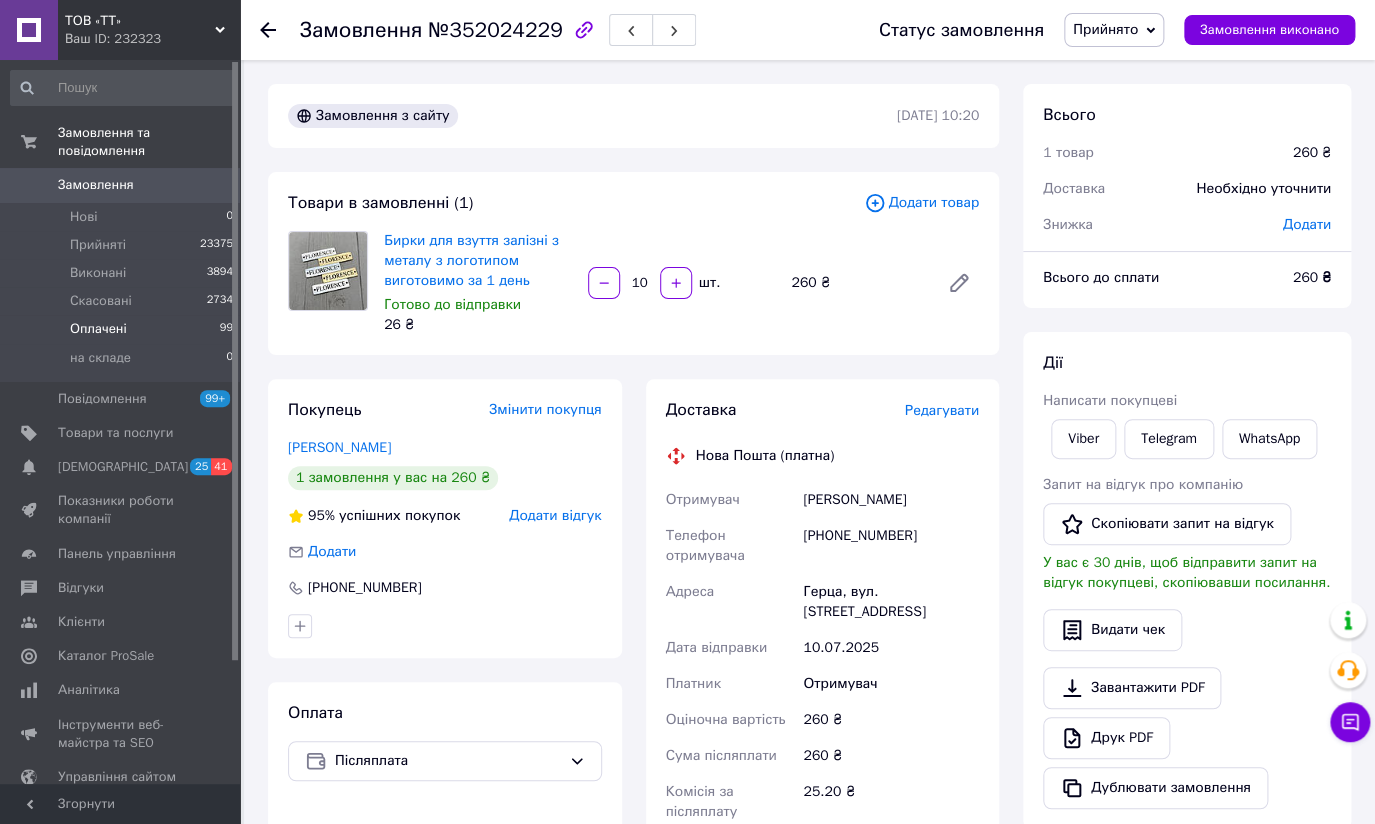 click on "Оплачені" at bounding box center (98, 329) 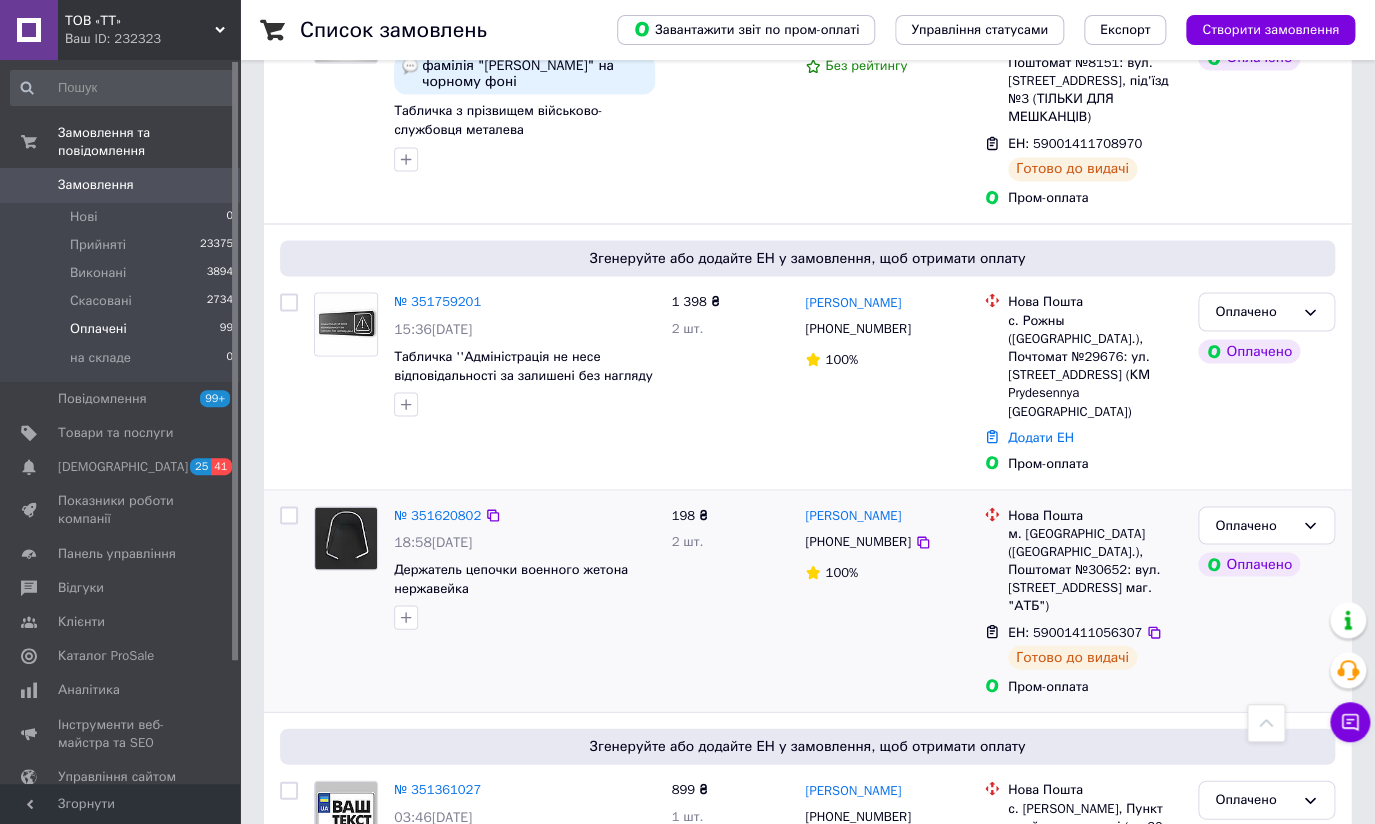scroll, scrollTop: 1272, scrollLeft: 0, axis: vertical 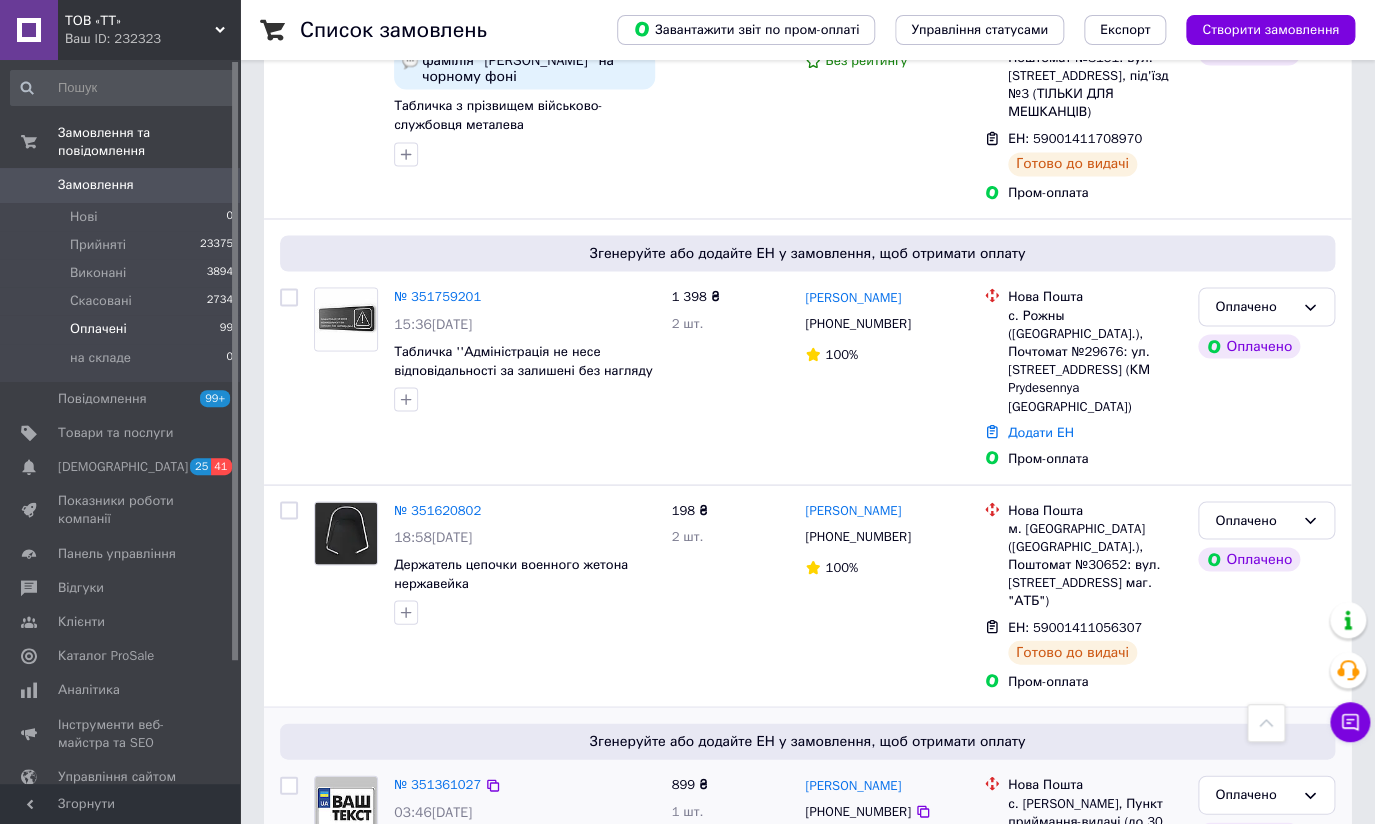 click on "Додати ЕН" at bounding box center [1041, 864] 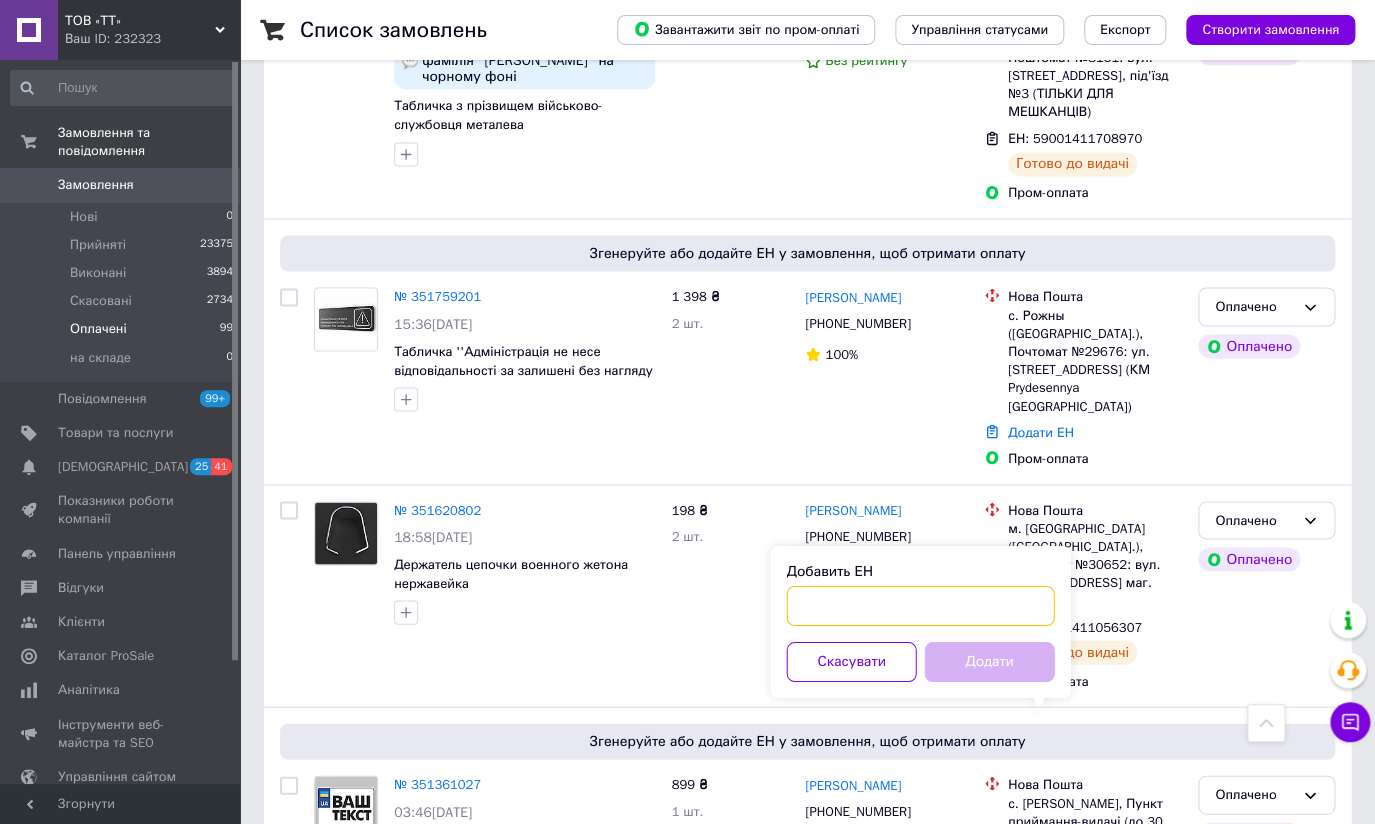 click on "Добавить ЕН" at bounding box center (920, 605) 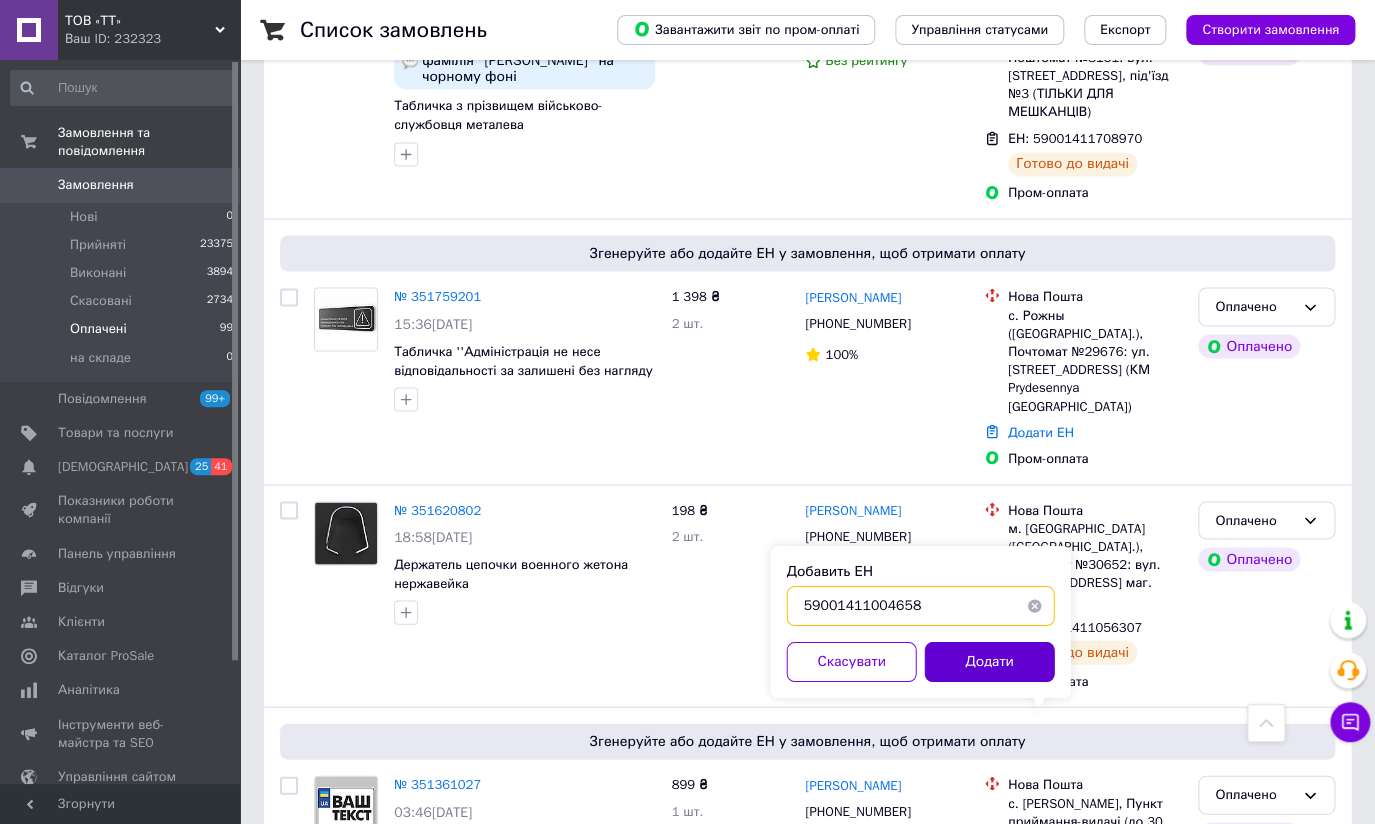 type on "59001411004658" 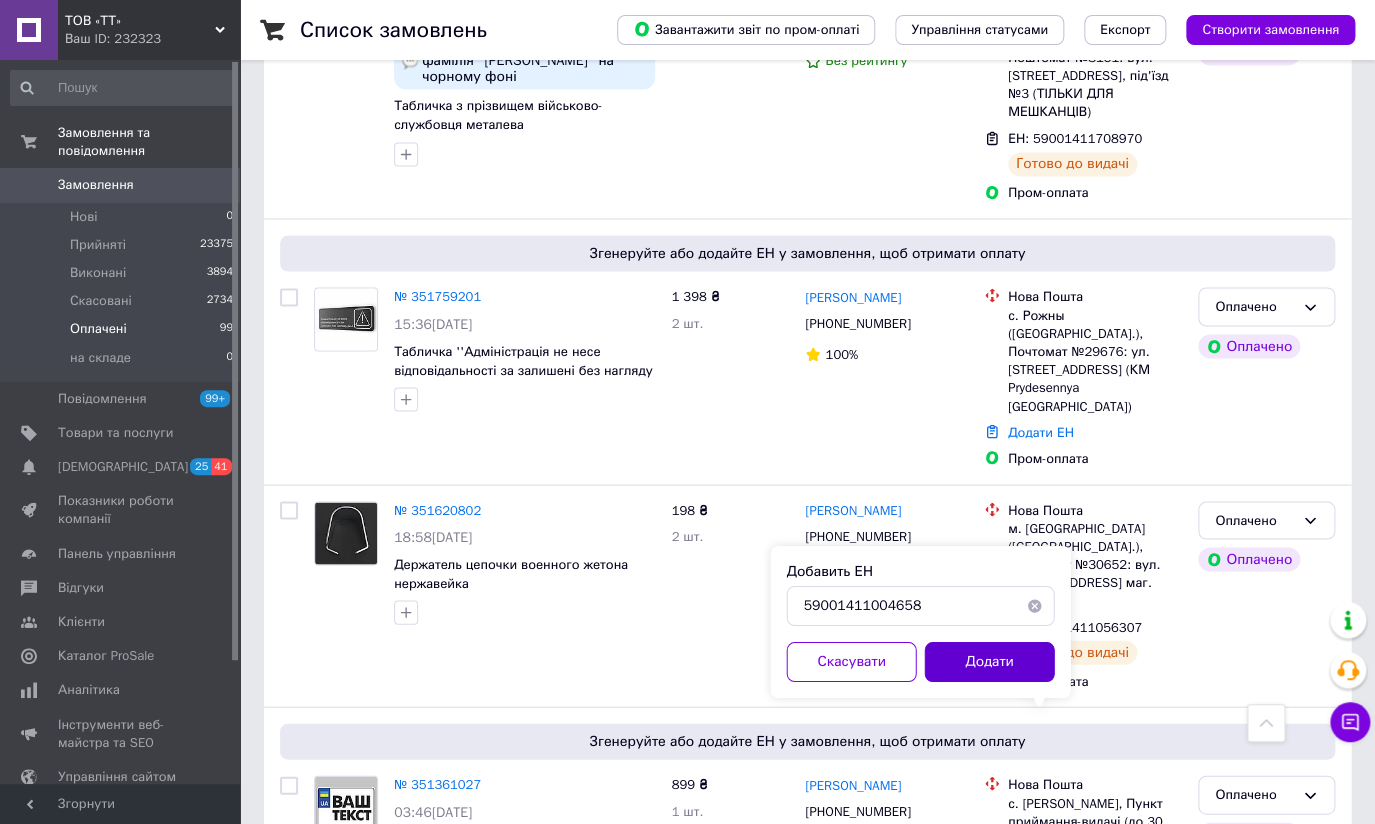 click on "Додати" at bounding box center [989, 661] 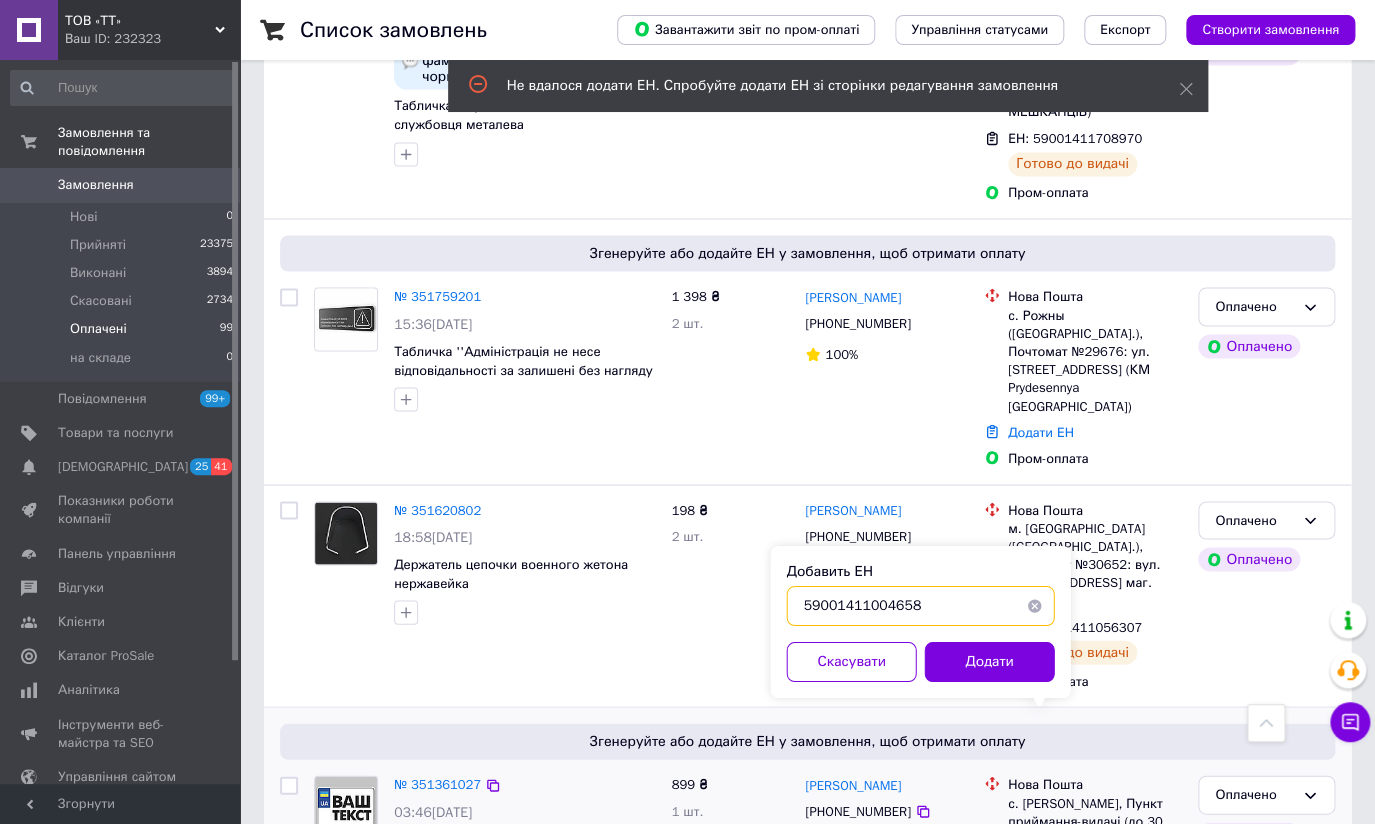 drag, startPoint x: 931, startPoint y: 613, endPoint x: 763, endPoint y: 600, distance: 168.50223 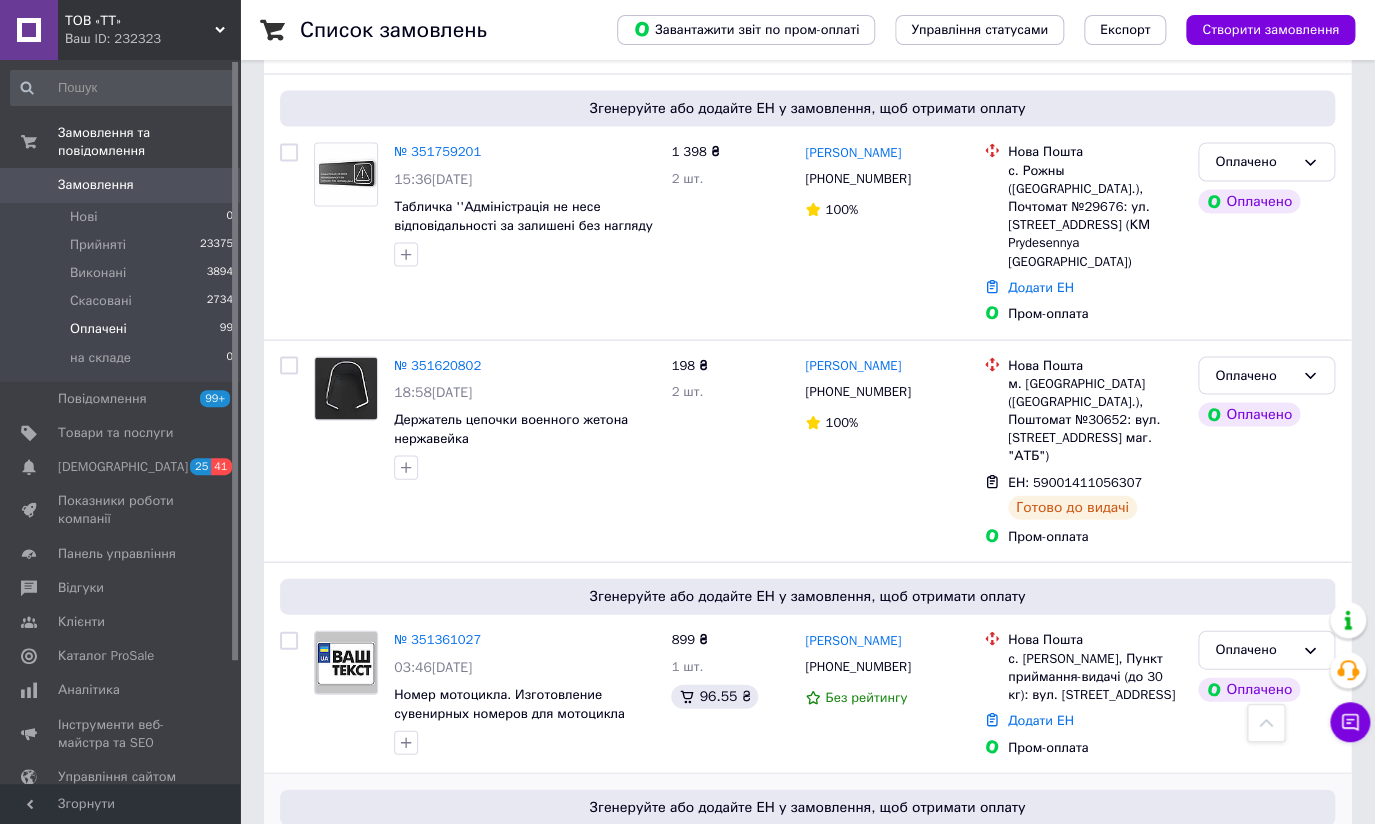 scroll, scrollTop: 1454, scrollLeft: 0, axis: vertical 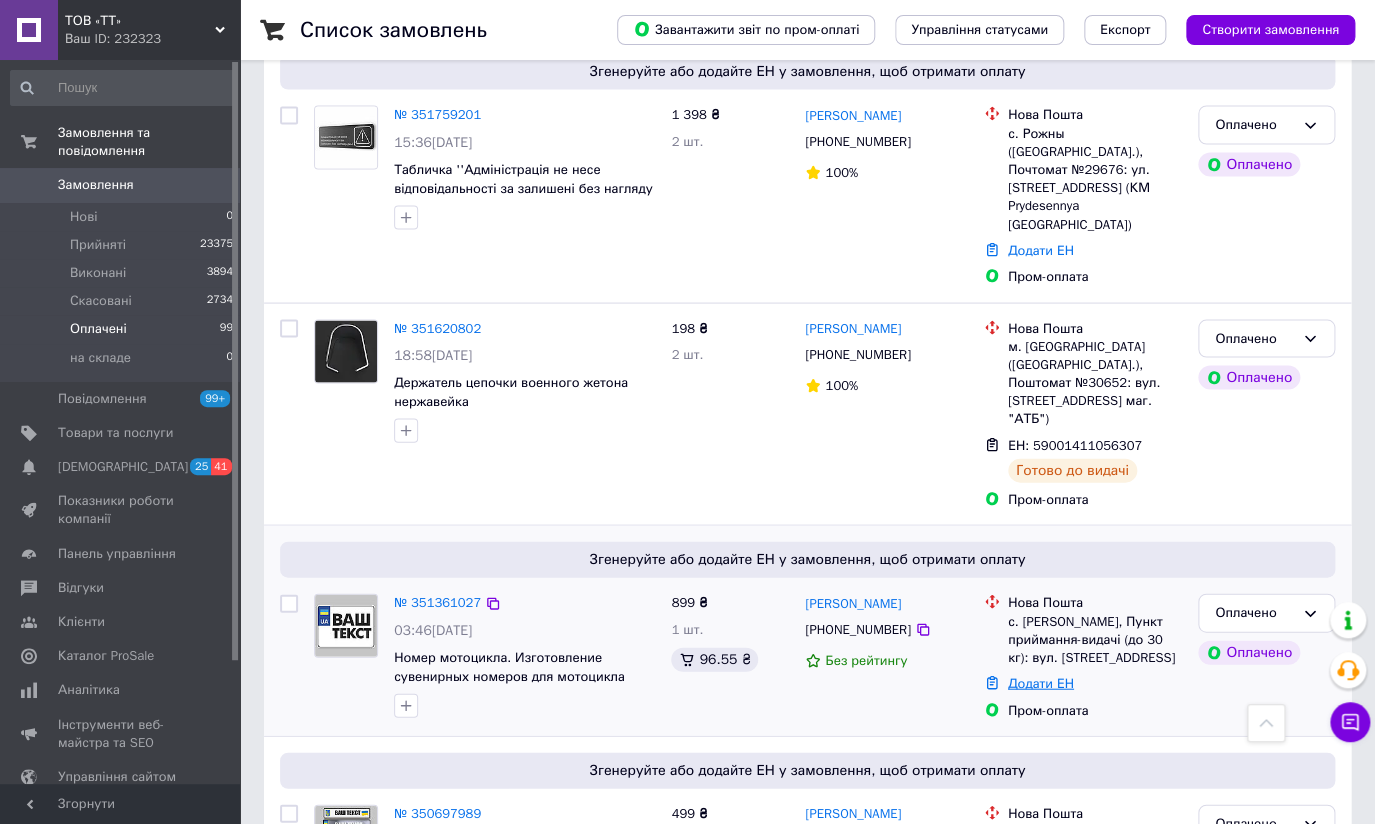 click on "Додати ЕН" at bounding box center (1041, 682) 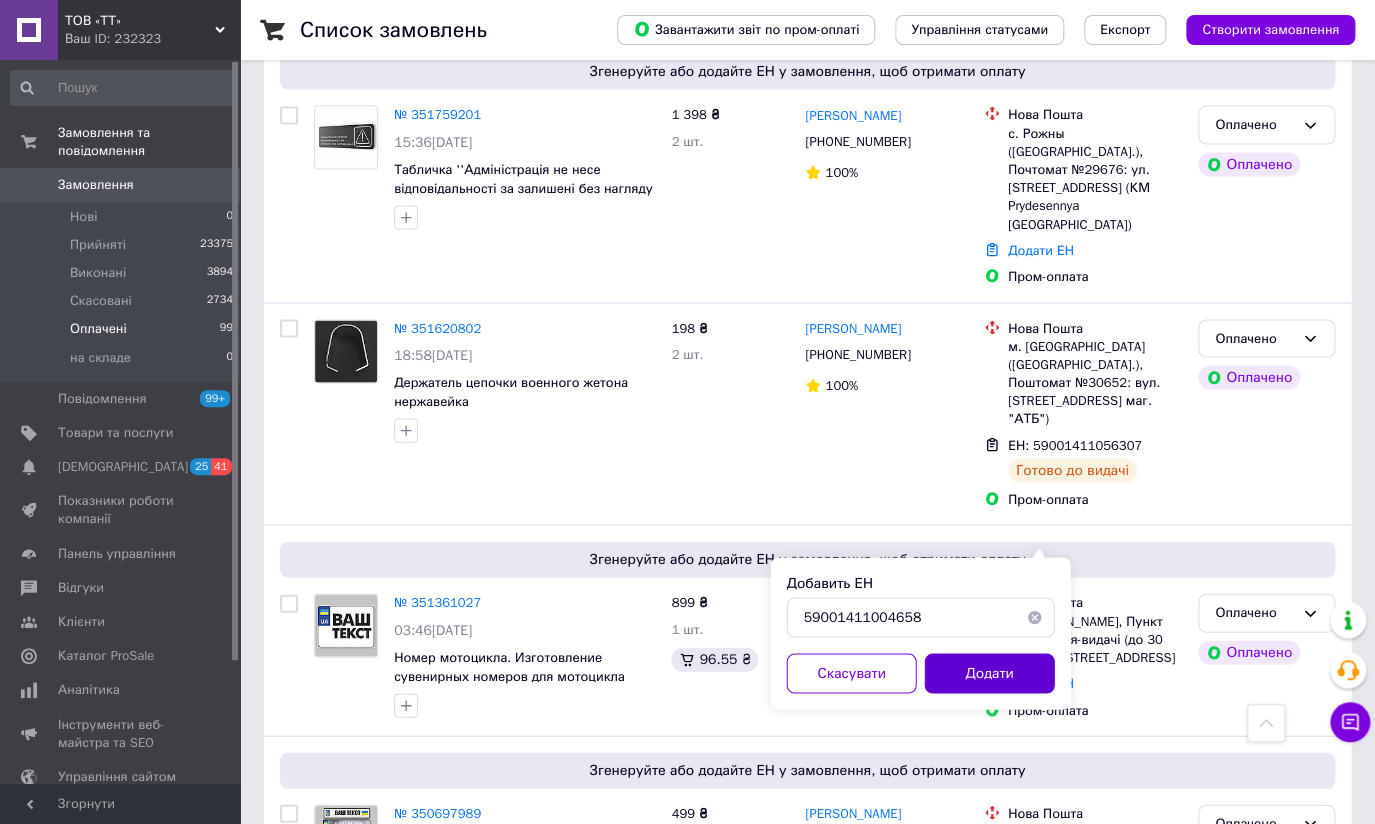 click on "Додати" at bounding box center [989, 673] 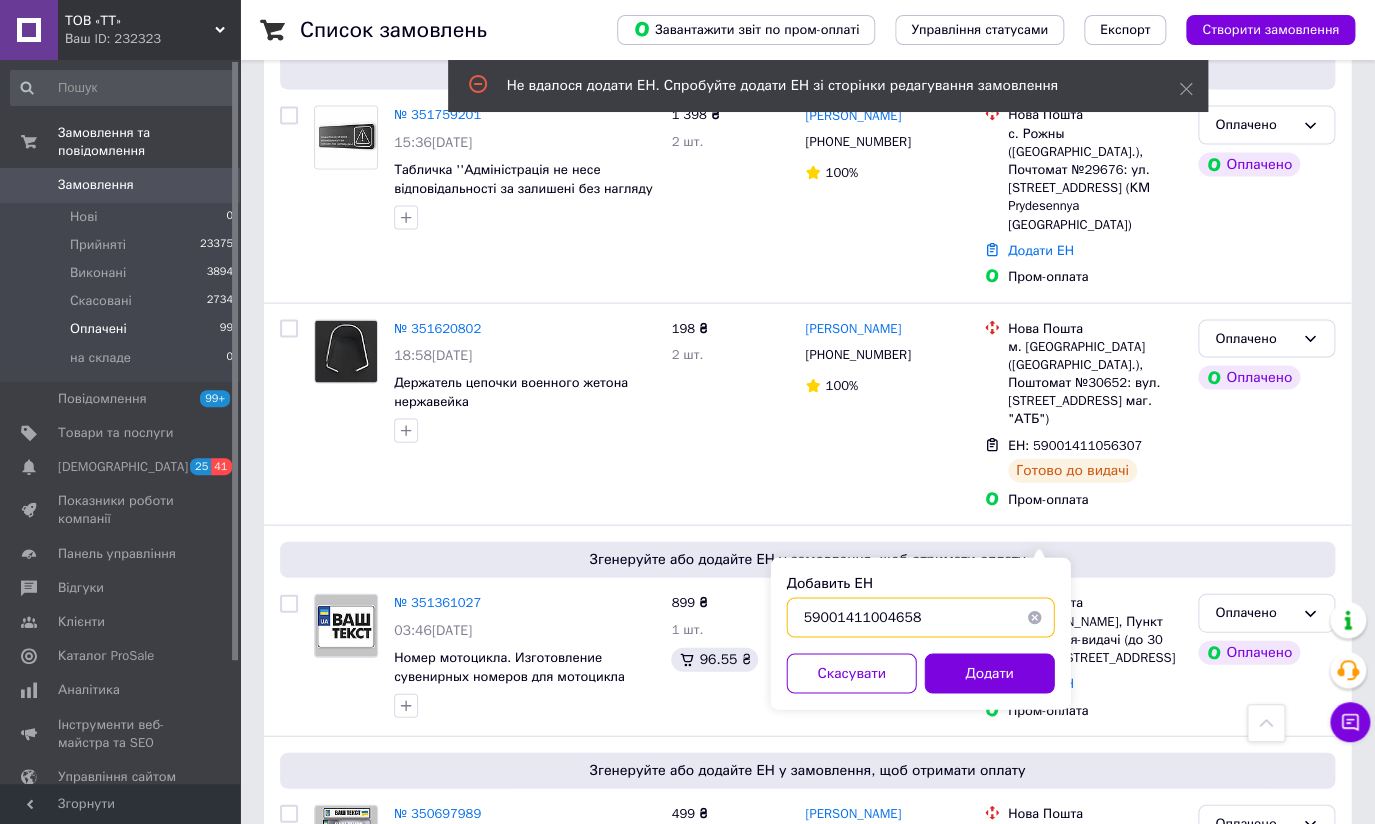 drag, startPoint x: 915, startPoint y: 609, endPoint x: 787, endPoint y: 625, distance: 128.99612 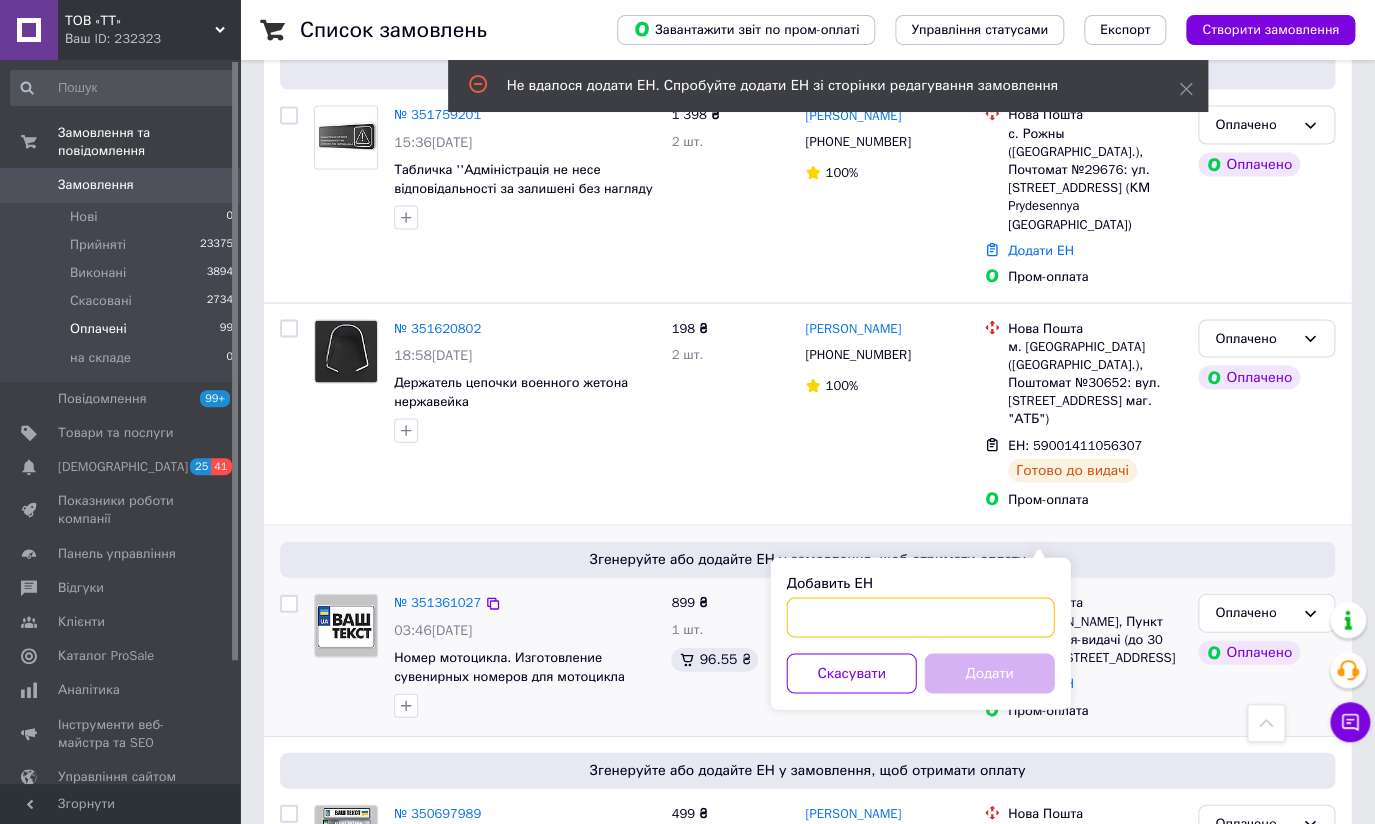 type 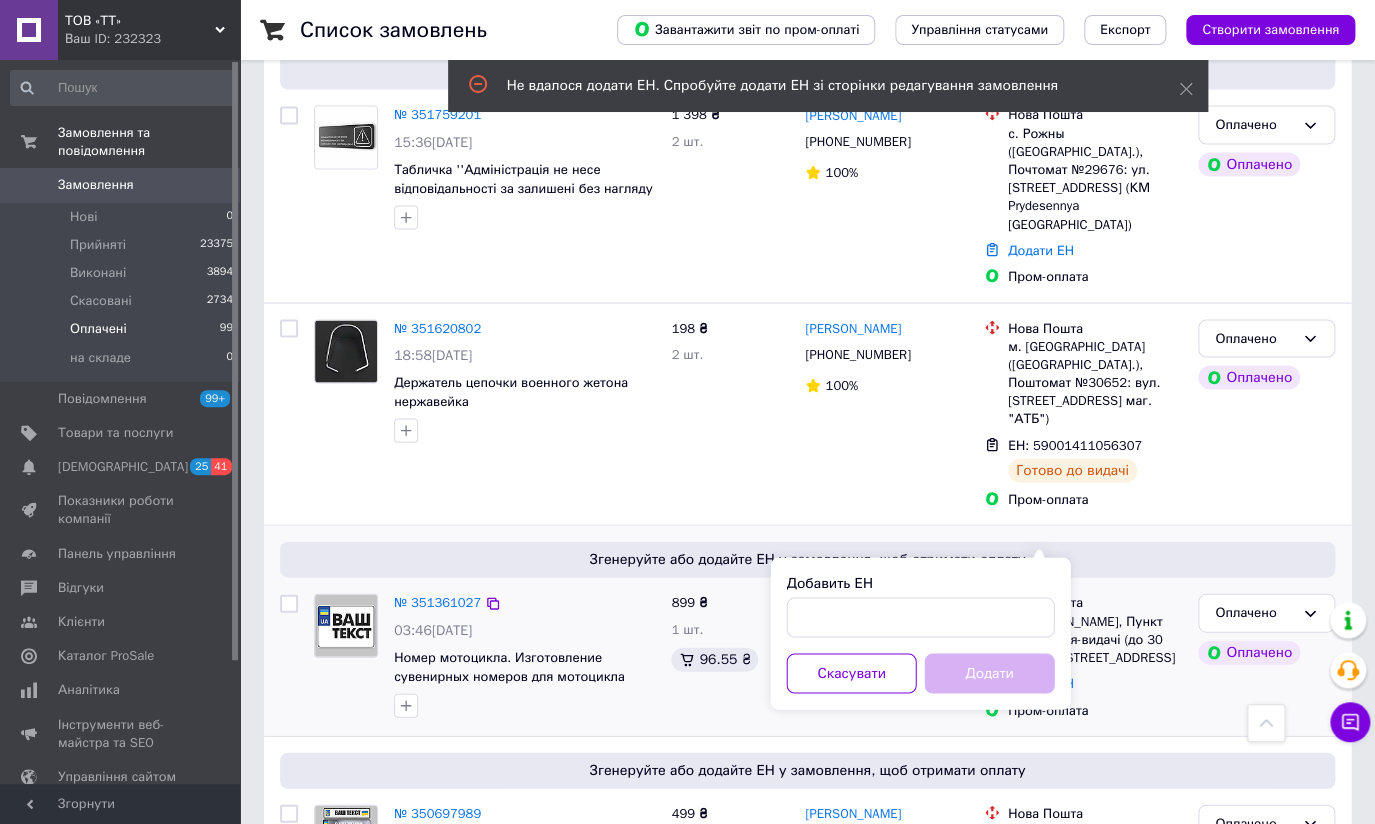 click at bounding box center (524, 705) 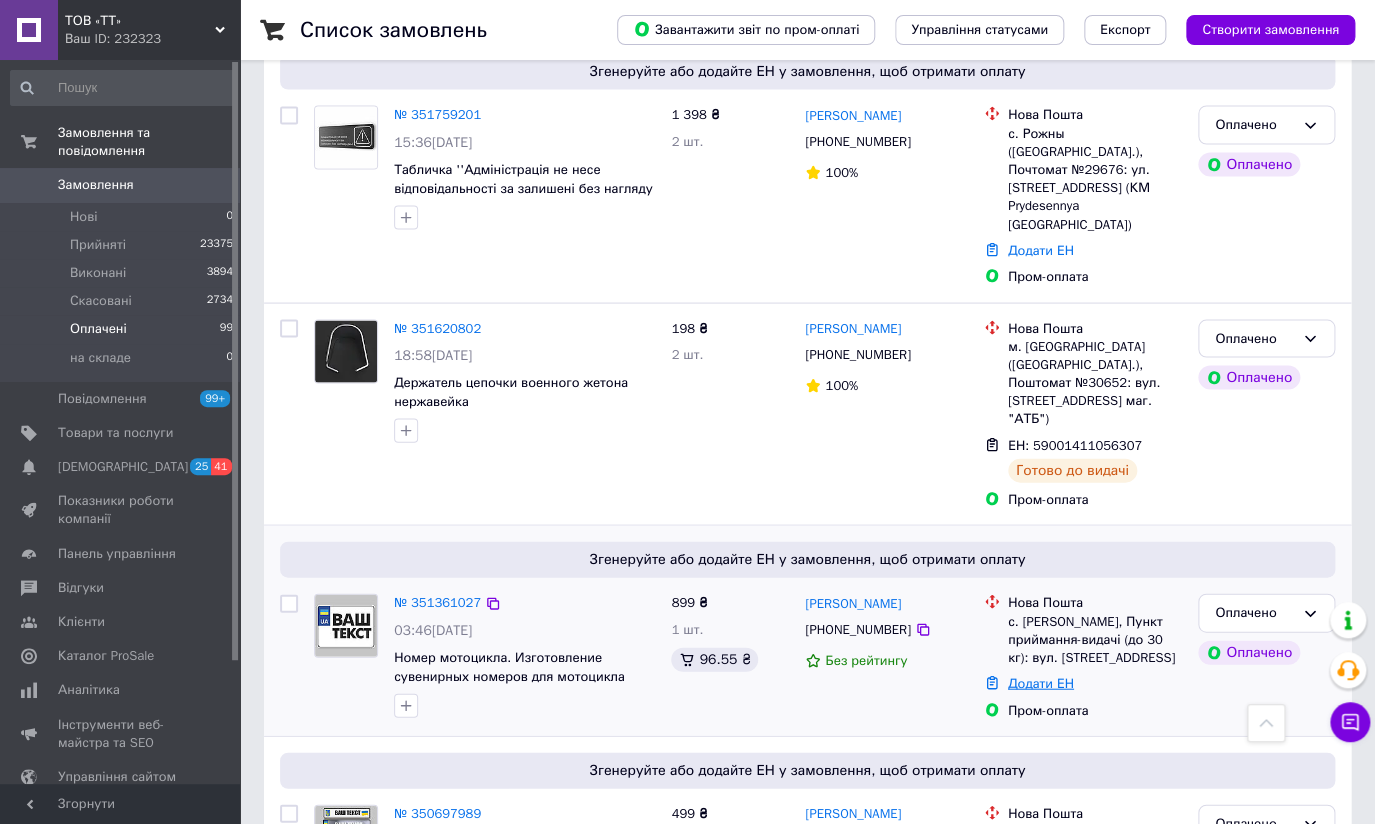 click on "Додати ЕН" at bounding box center (1041, 682) 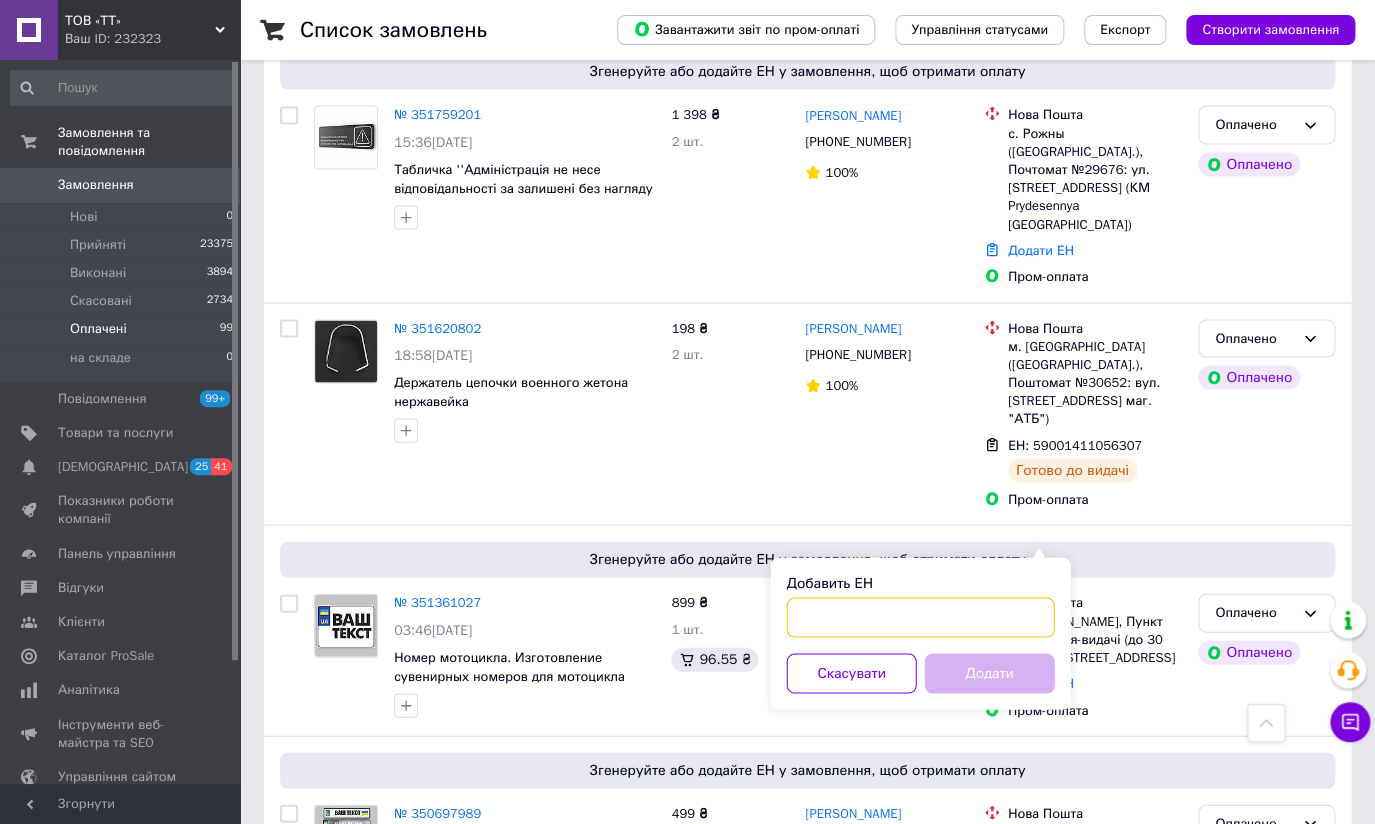 paste on "59001411004658" 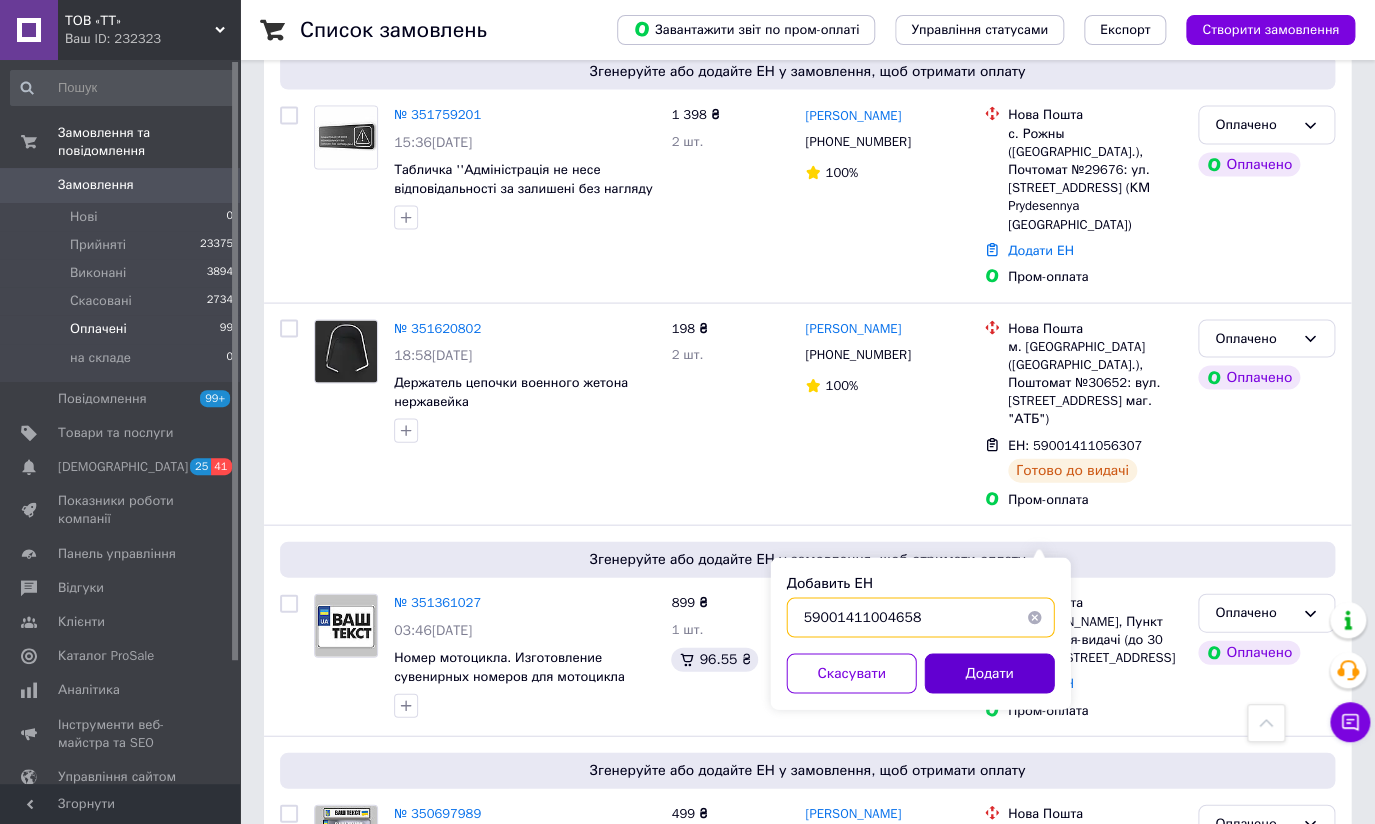 type on "59001411004658" 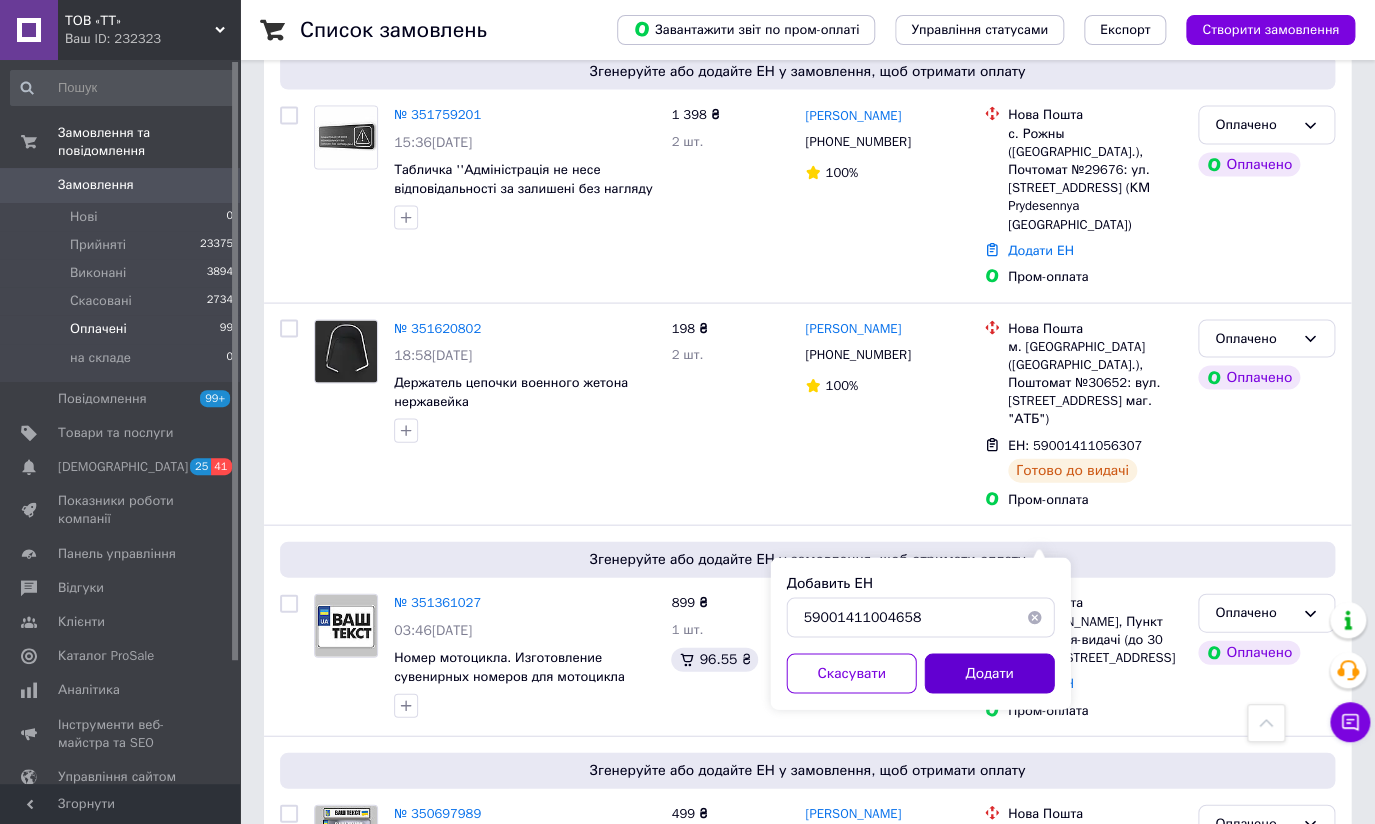 click on "Додати" at bounding box center (989, 673) 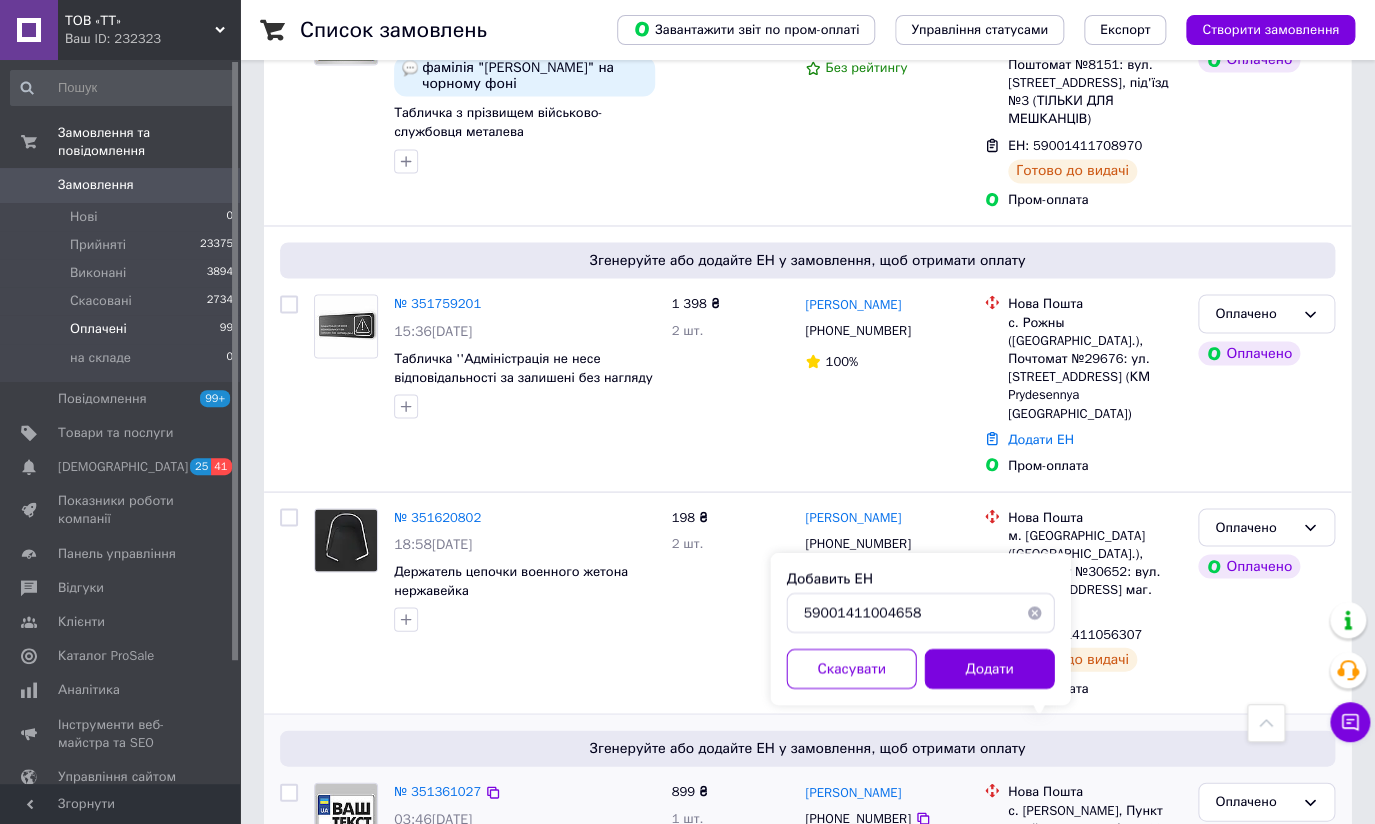 scroll, scrollTop: 1289, scrollLeft: 0, axis: vertical 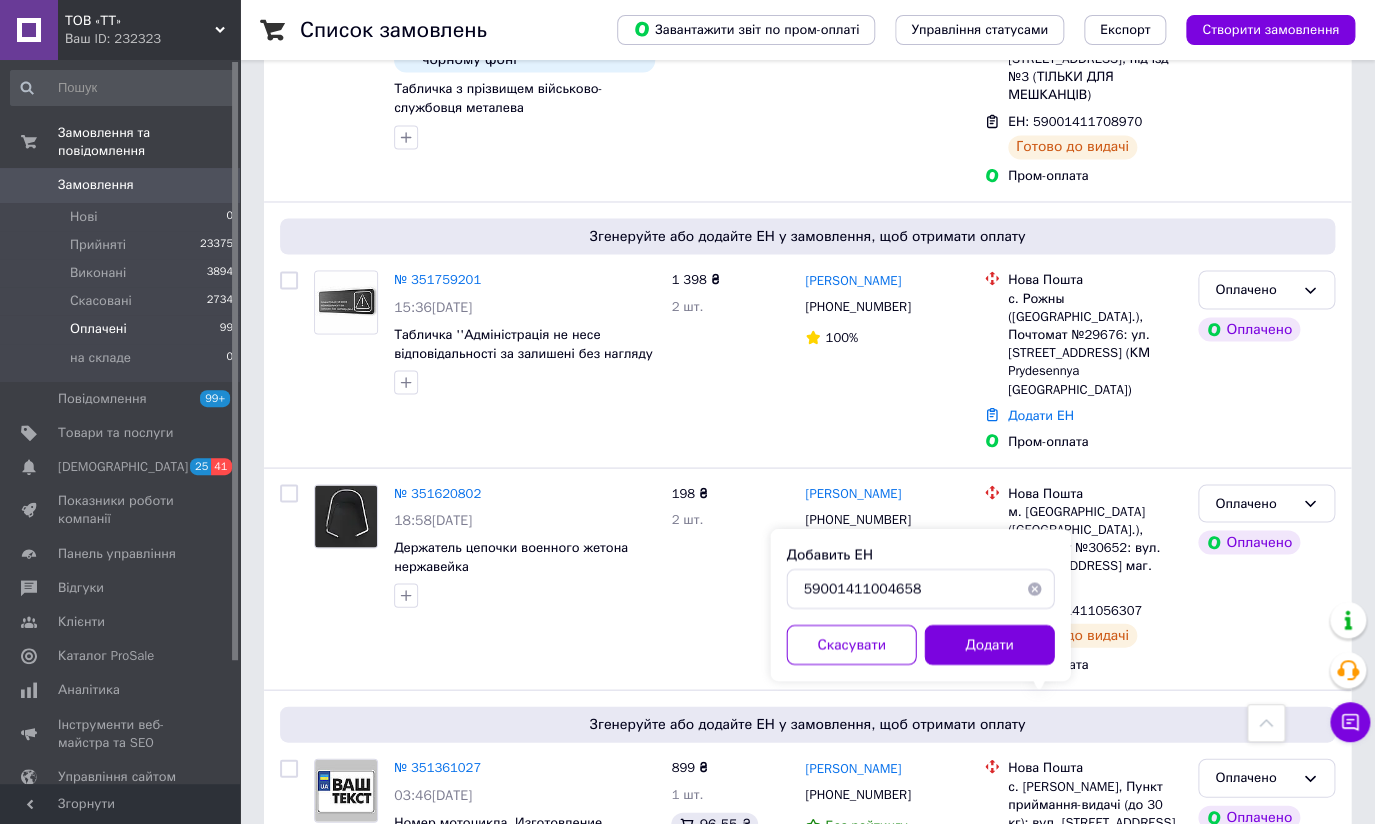click on "Додати" at bounding box center (989, 644) 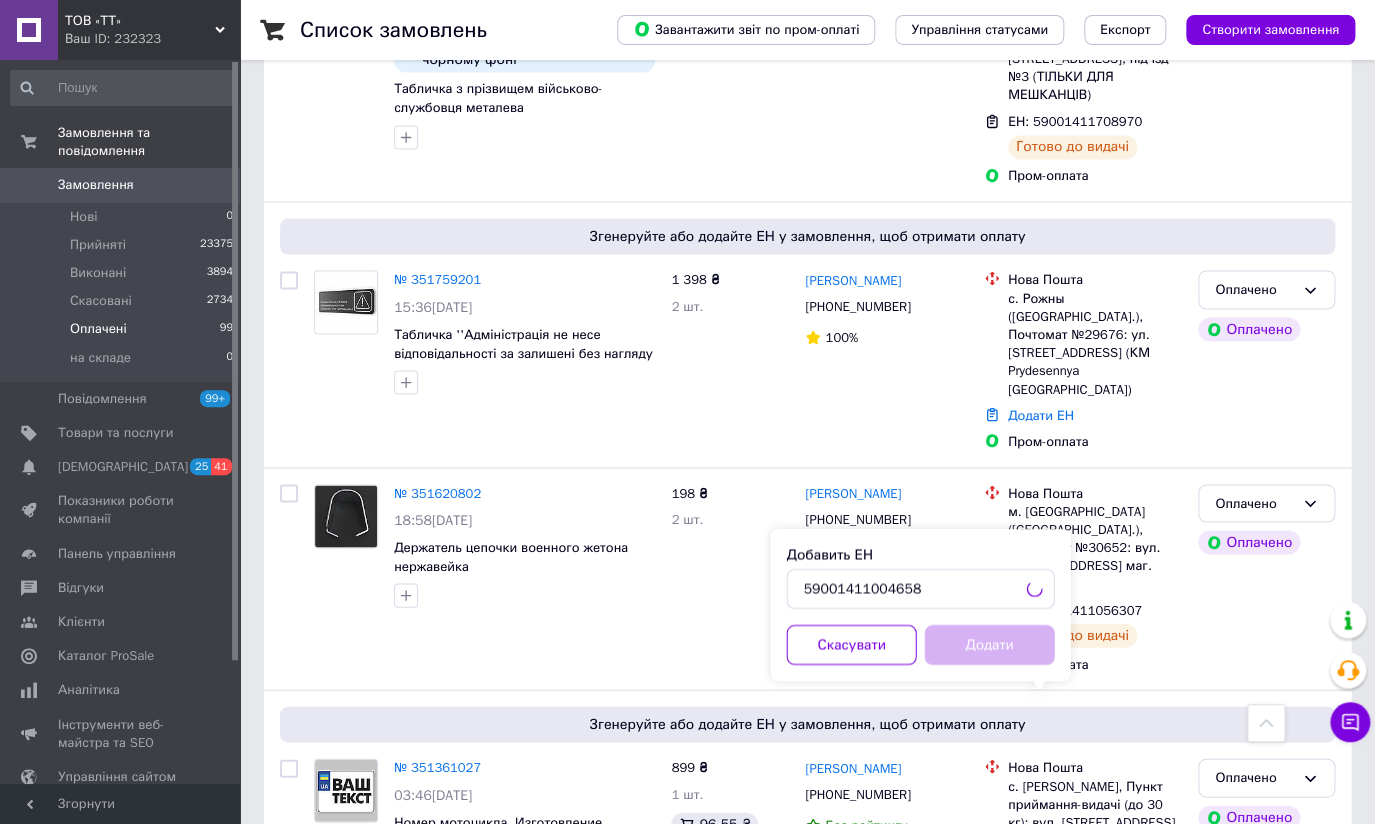 scroll, scrollTop: 1288, scrollLeft: 0, axis: vertical 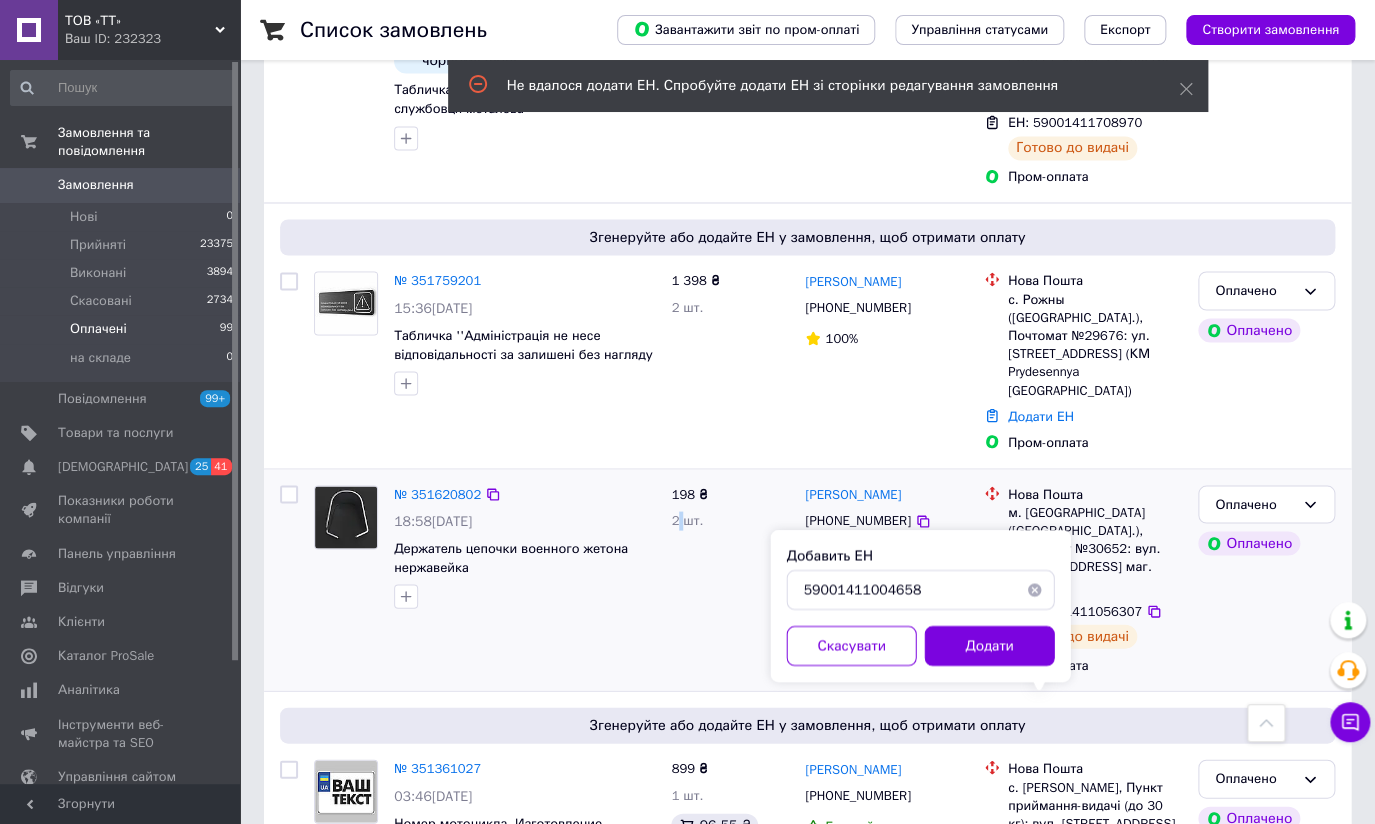 click on "198 ₴ 2 шт." at bounding box center [730, 580] 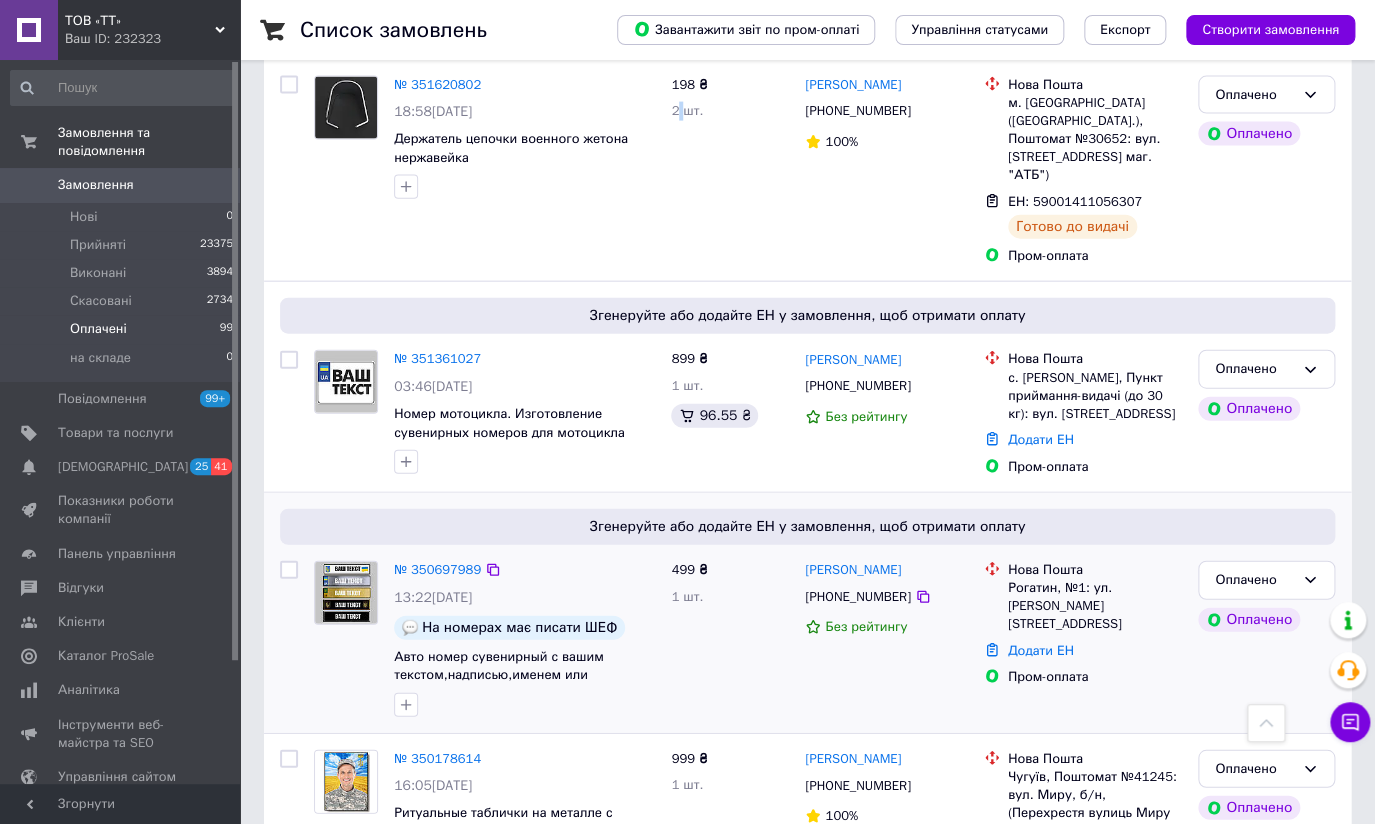 scroll, scrollTop: 1727, scrollLeft: 0, axis: vertical 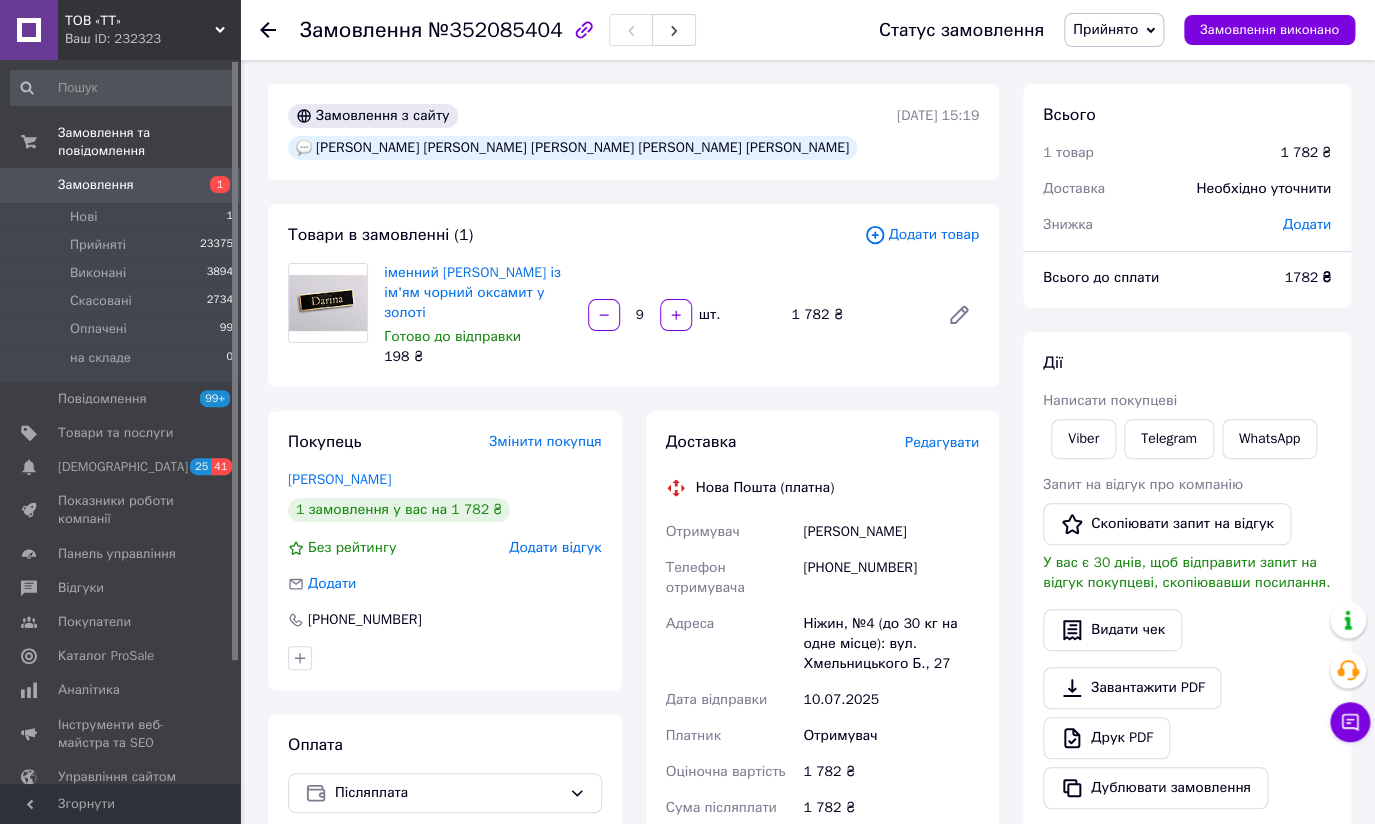 click on "1" at bounding box center [212, 185] 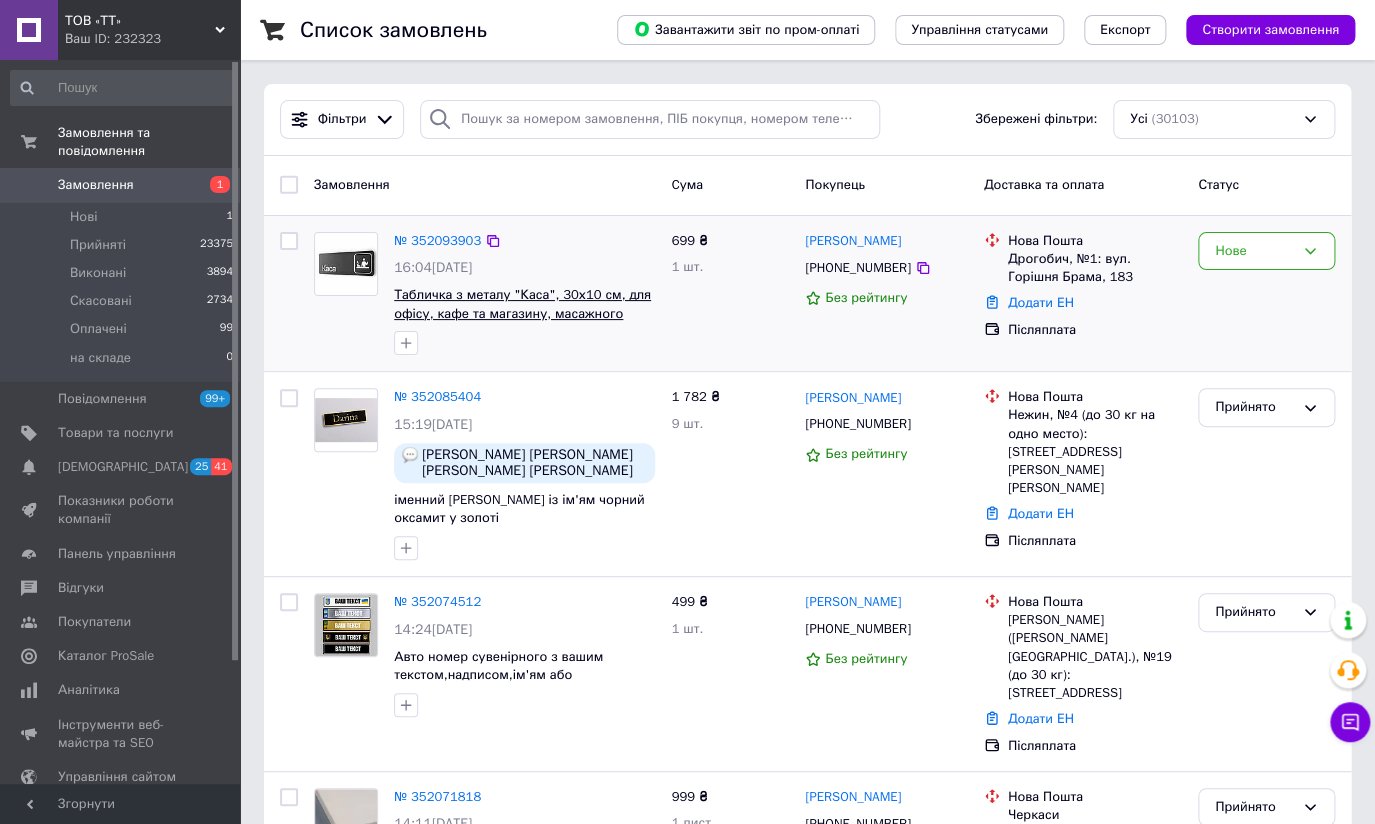 click on "Табличка з металу "Каса", 30х10 см, для офісу, кафе та магазину, масажного салону, готелю" at bounding box center [522, 313] 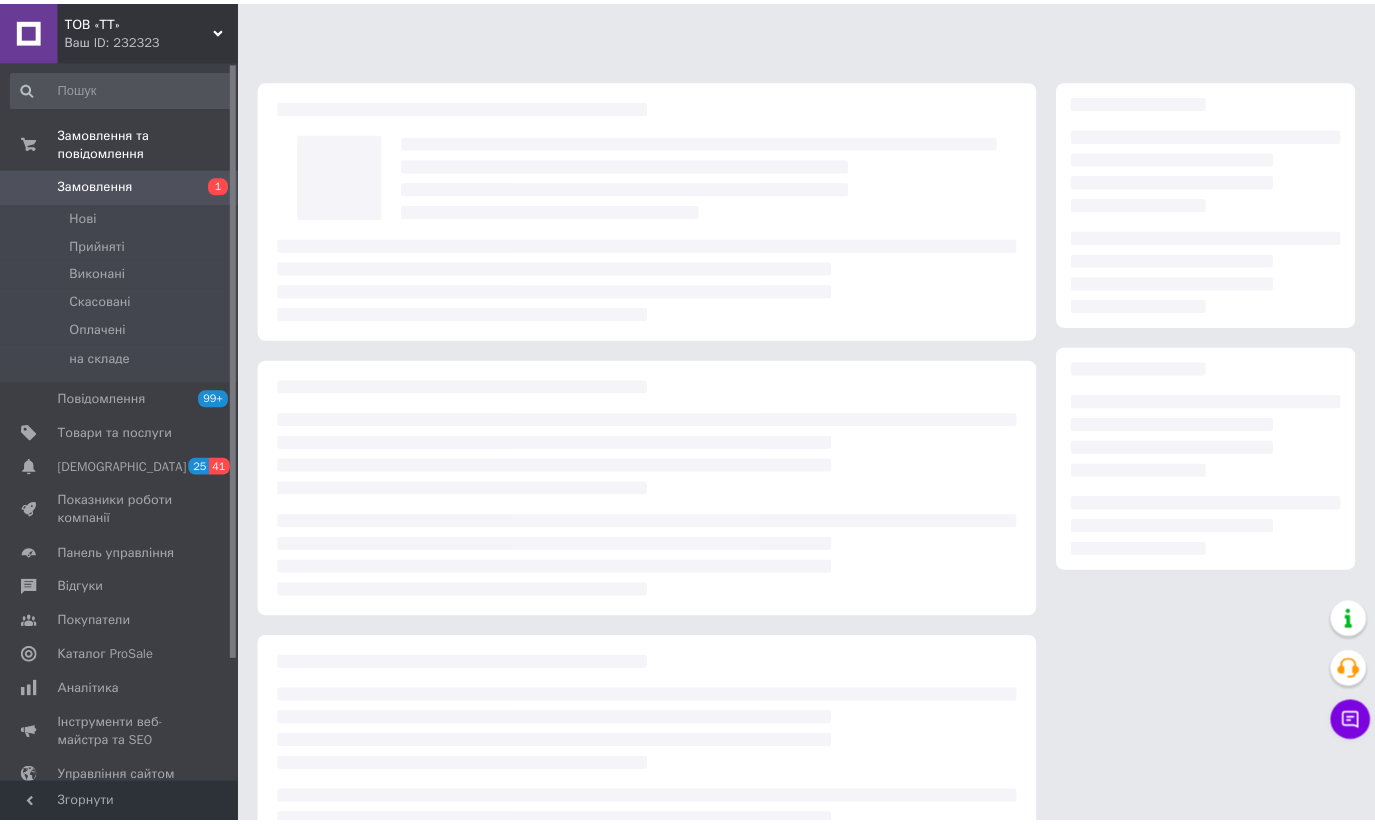 scroll, scrollTop: 0, scrollLeft: 0, axis: both 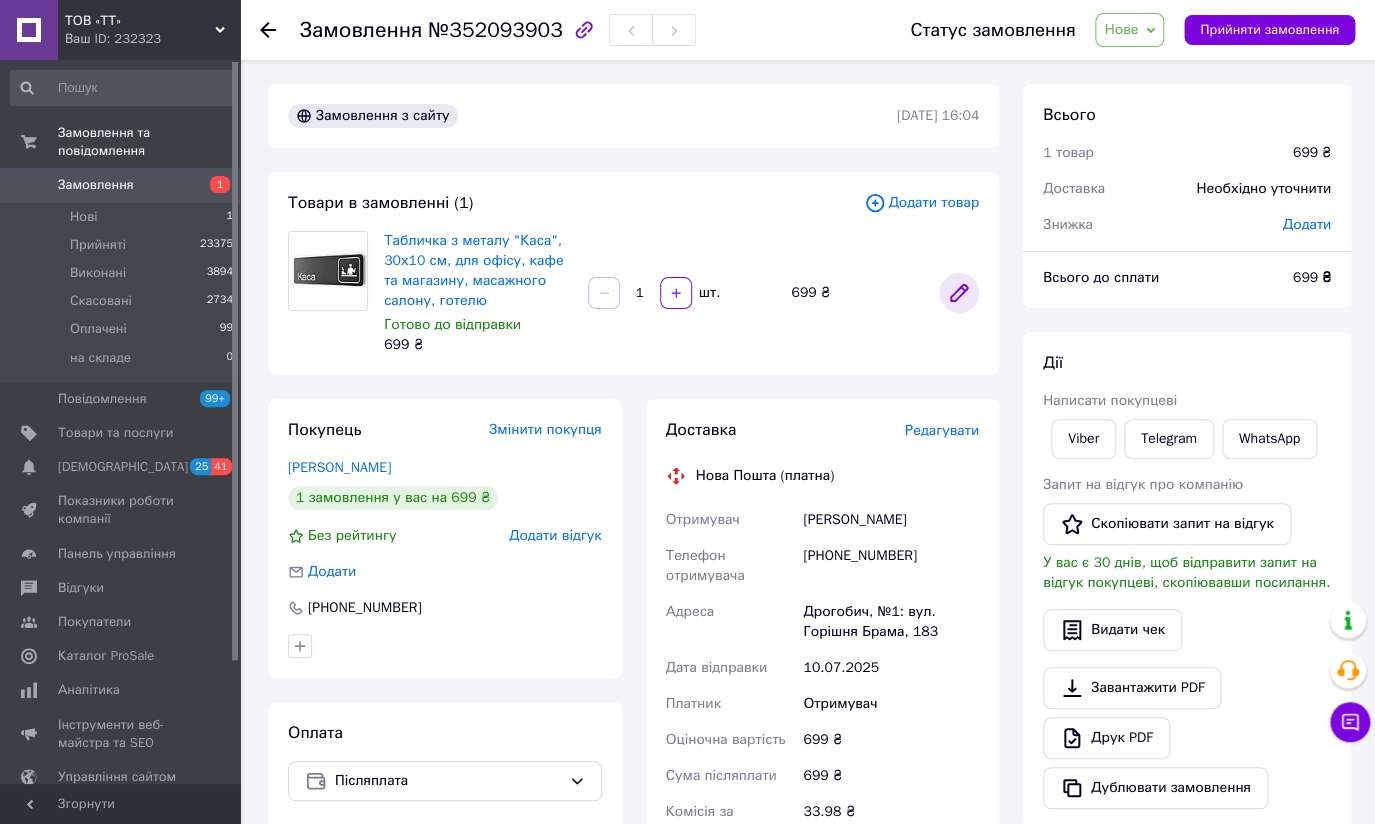 click 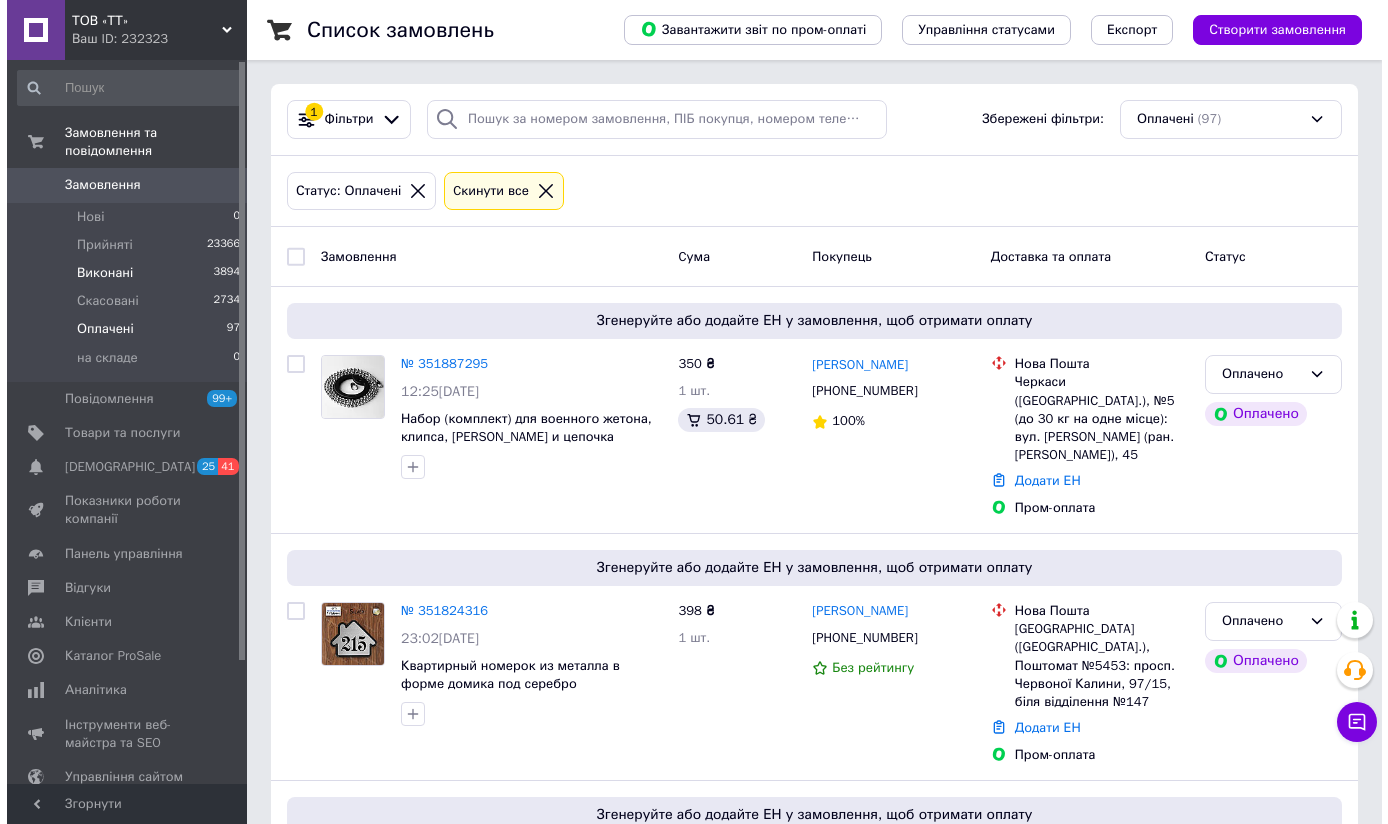 scroll, scrollTop: 0, scrollLeft: 0, axis: both 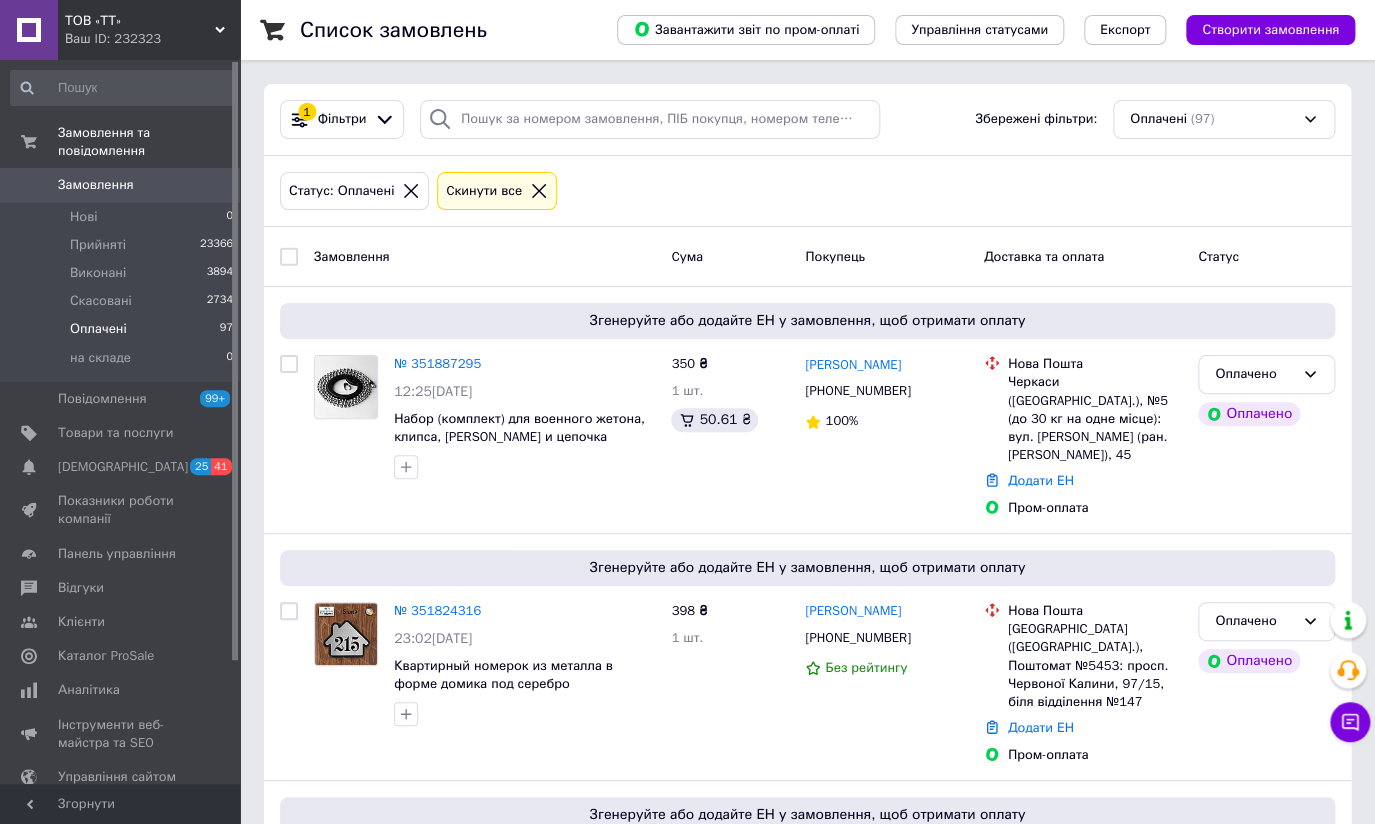 click on "Замовлення 0" at bounding box center [122, 185] 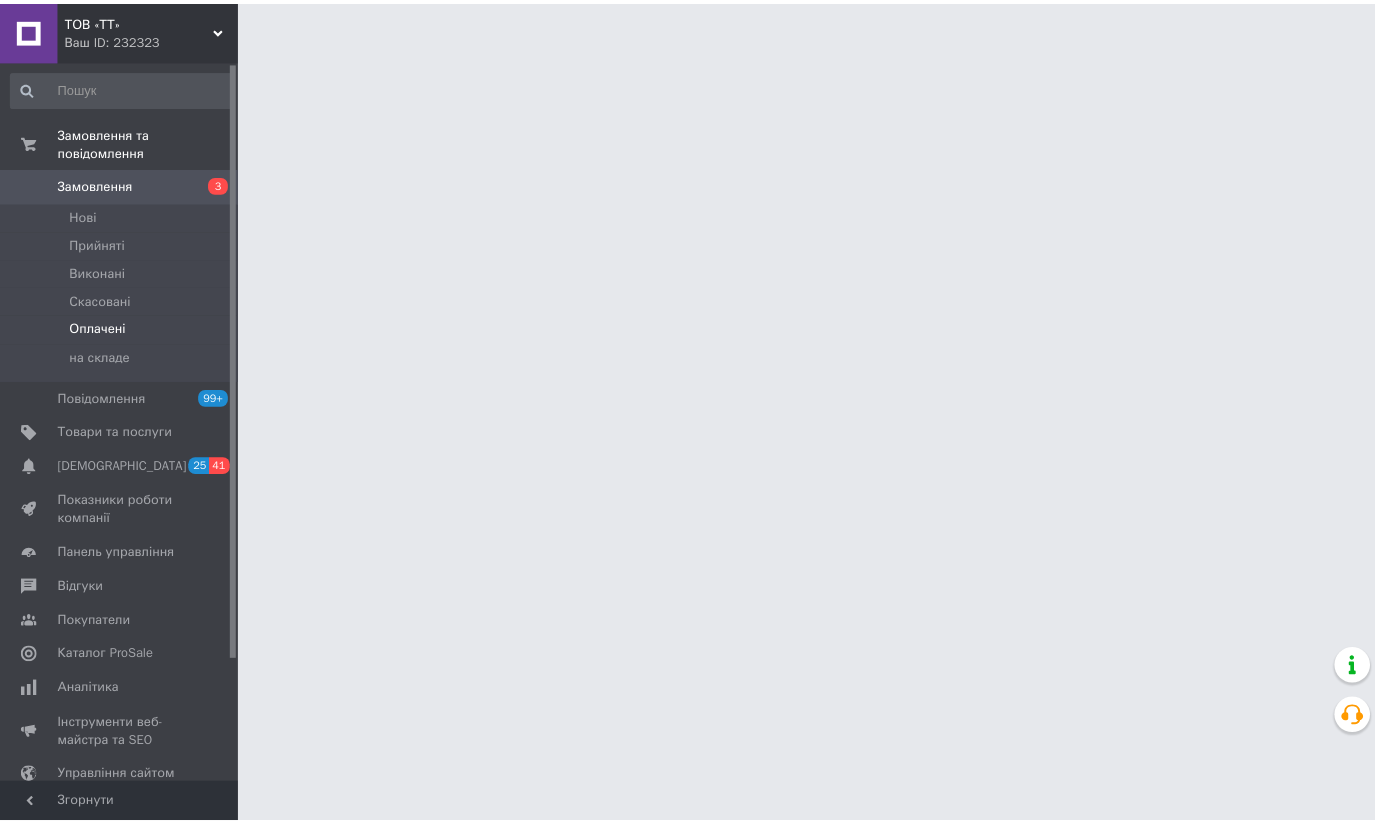 scroll, scrollTop: 0, scrollLeft: 0, axis: both 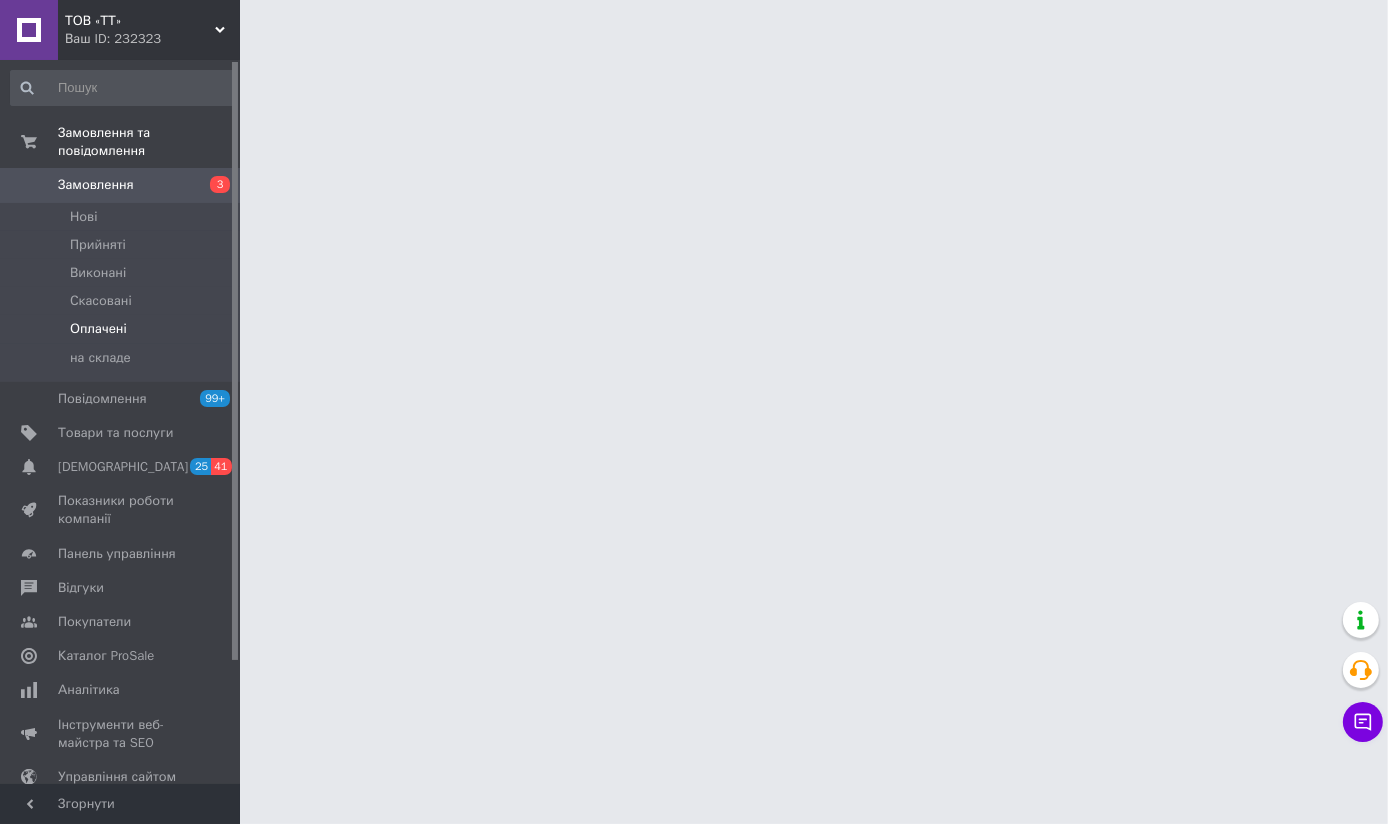 click on "Оплачені" at bounding box center (122, 329) 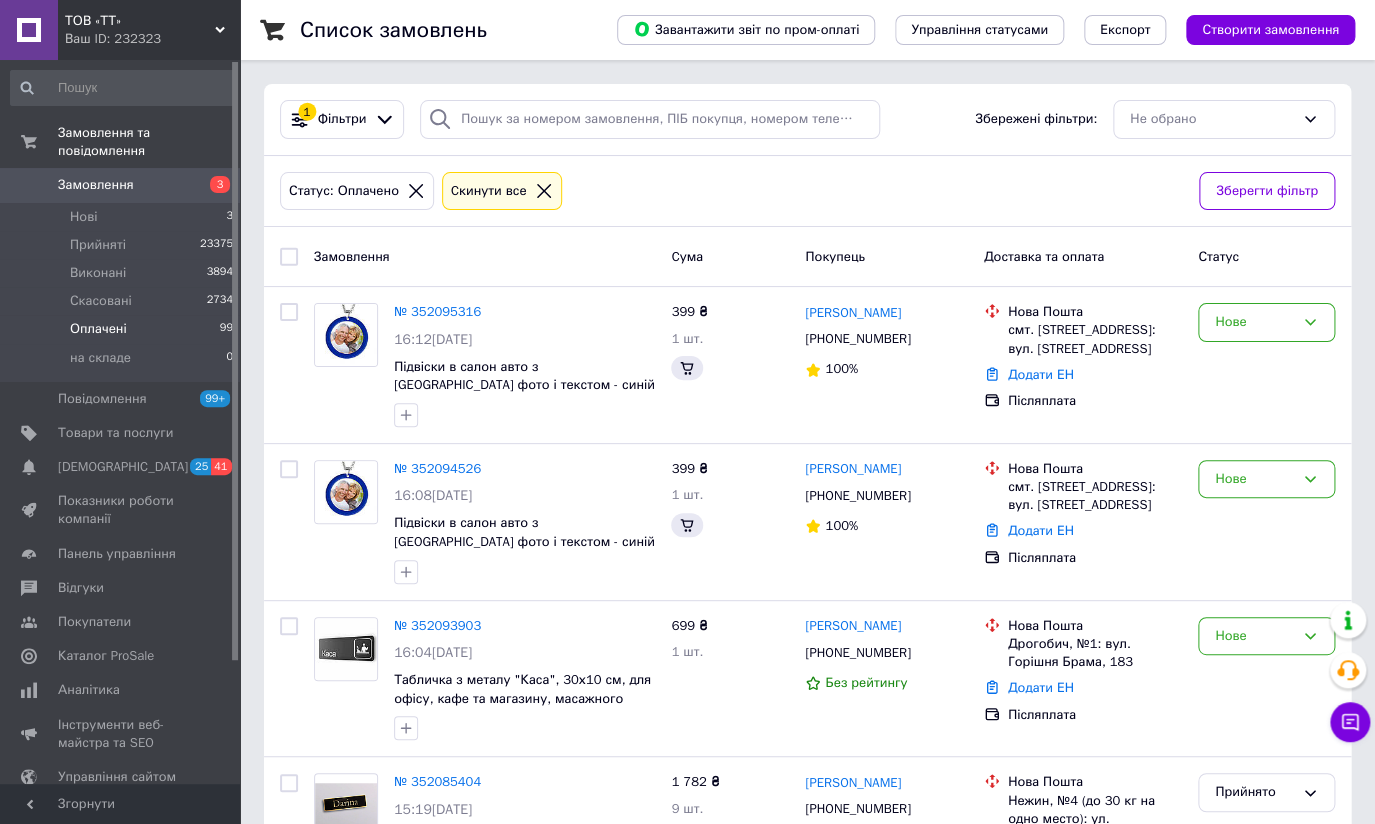 click on "Оплачені" at bounding box center (98, 329) 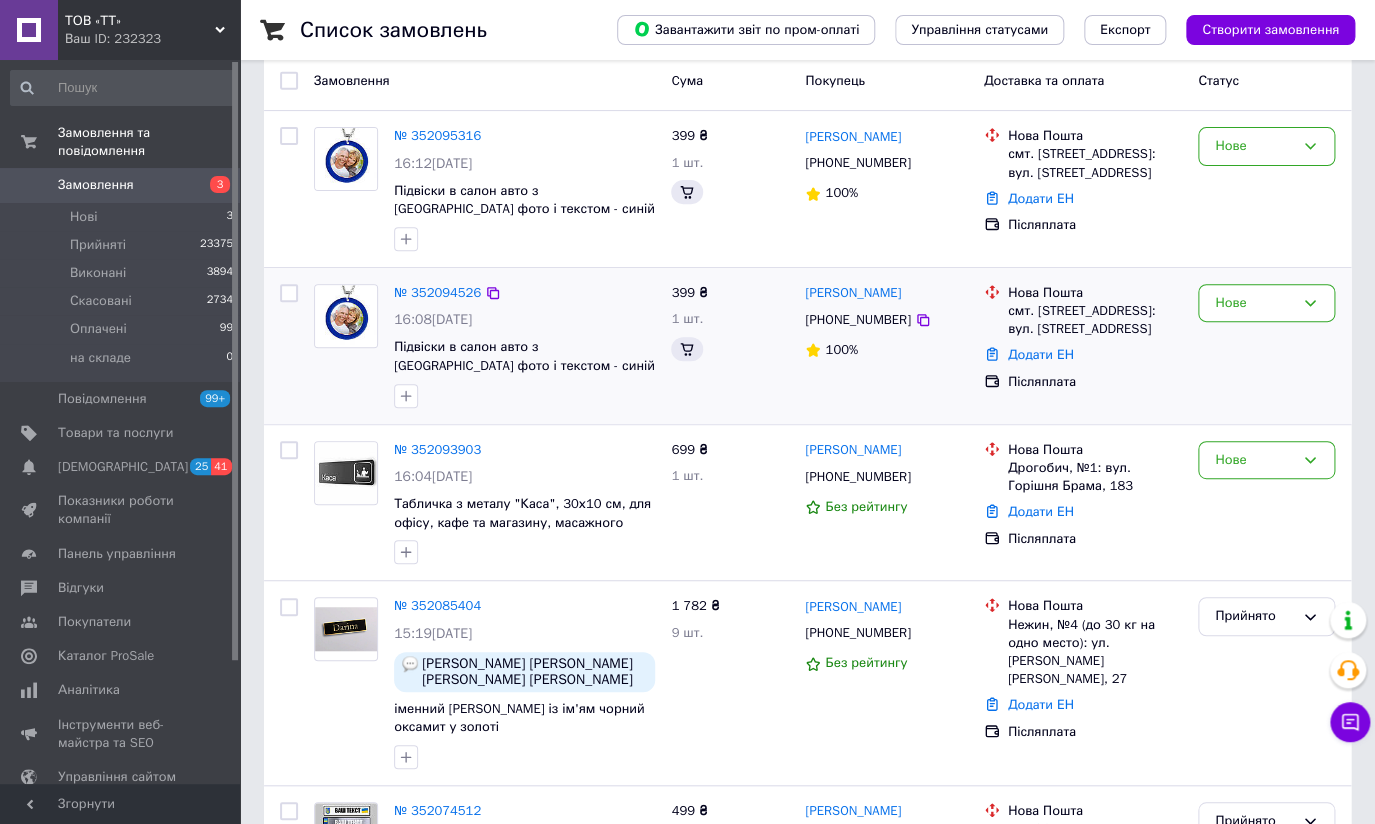 scroll, scrollTop: 181, scrollLeft: 0, axis: vertical 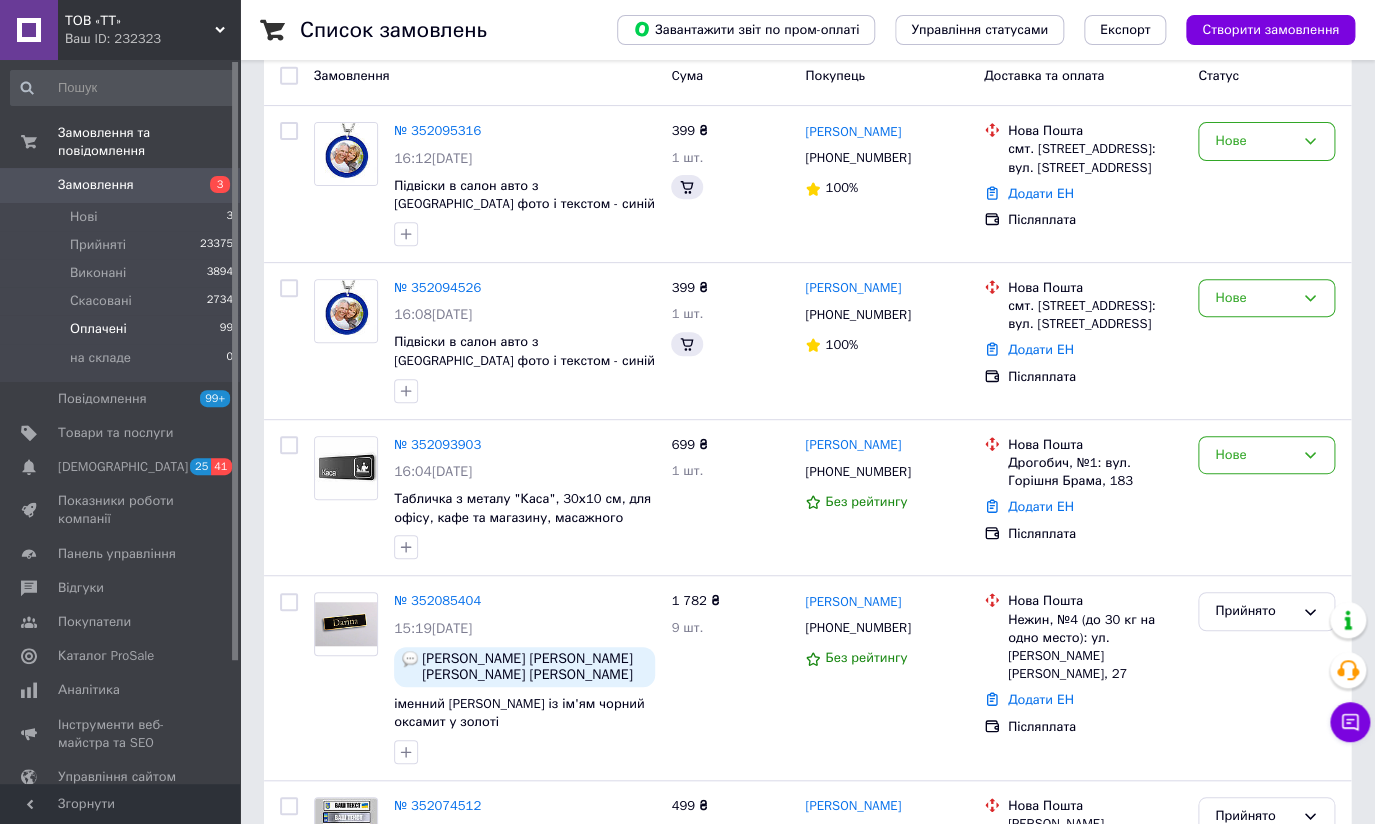 click on "Оплачені" at bounding box center (98, 329) 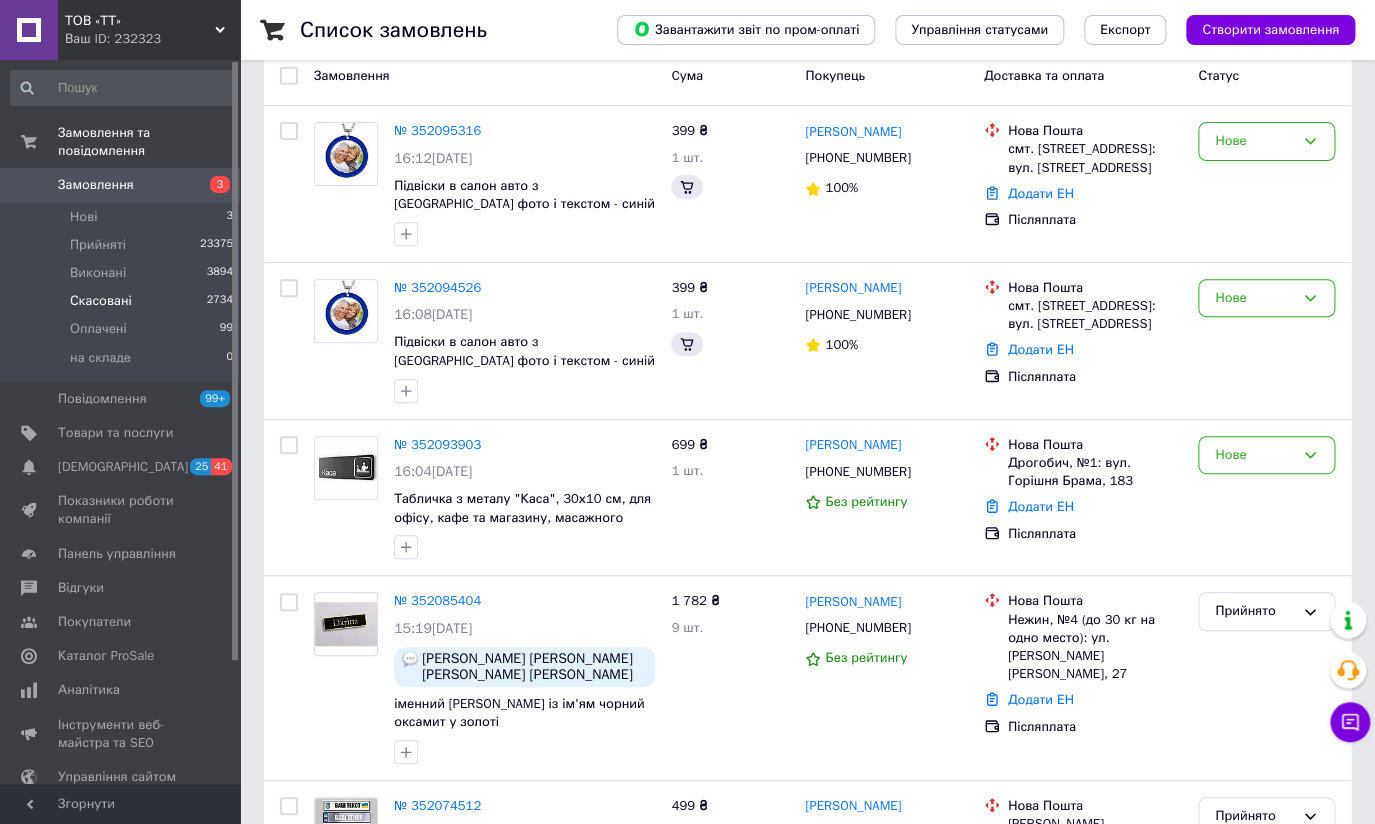 click on "Скасовані" at bounding box center [101, 301] 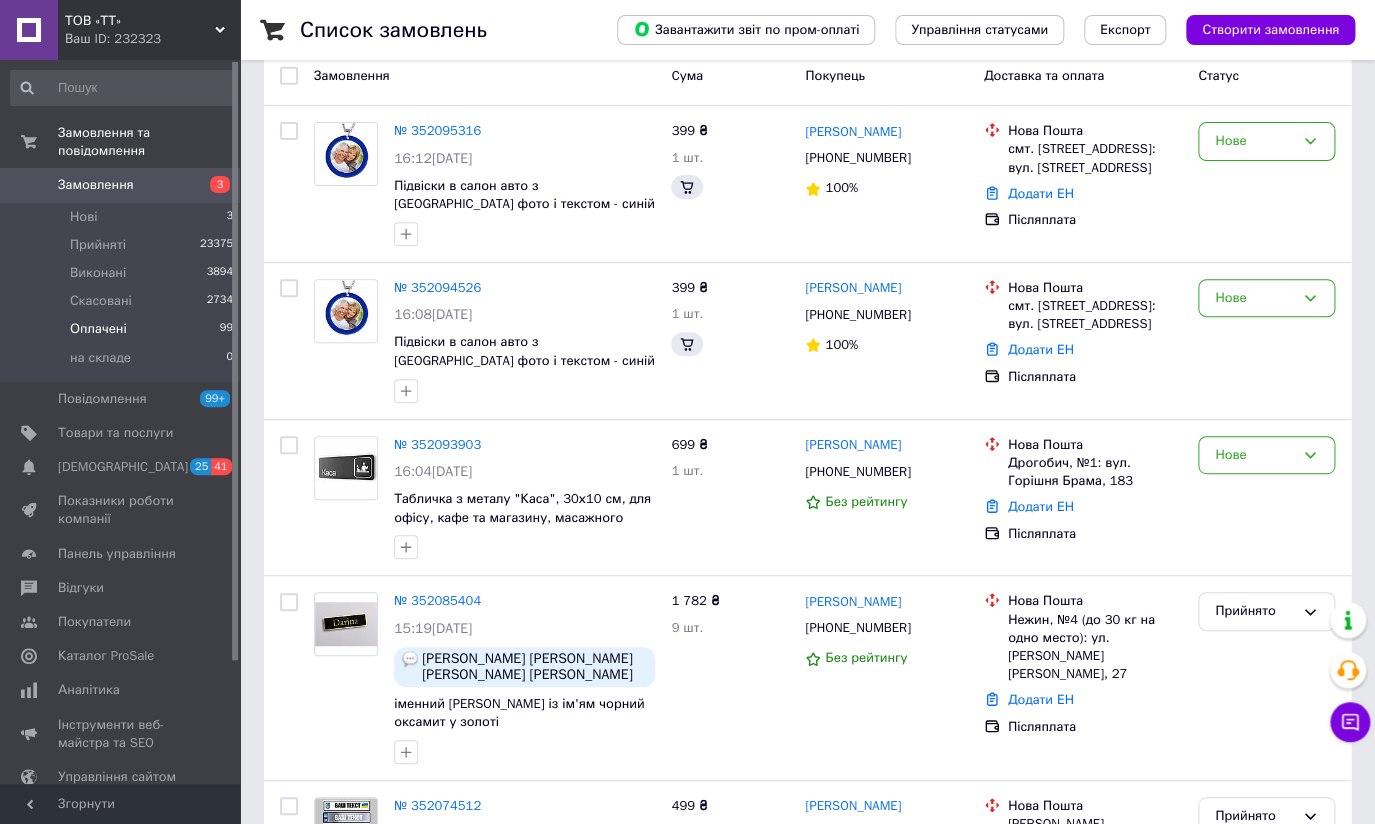 click on "Оплачені" at bounding box center [98, 329] 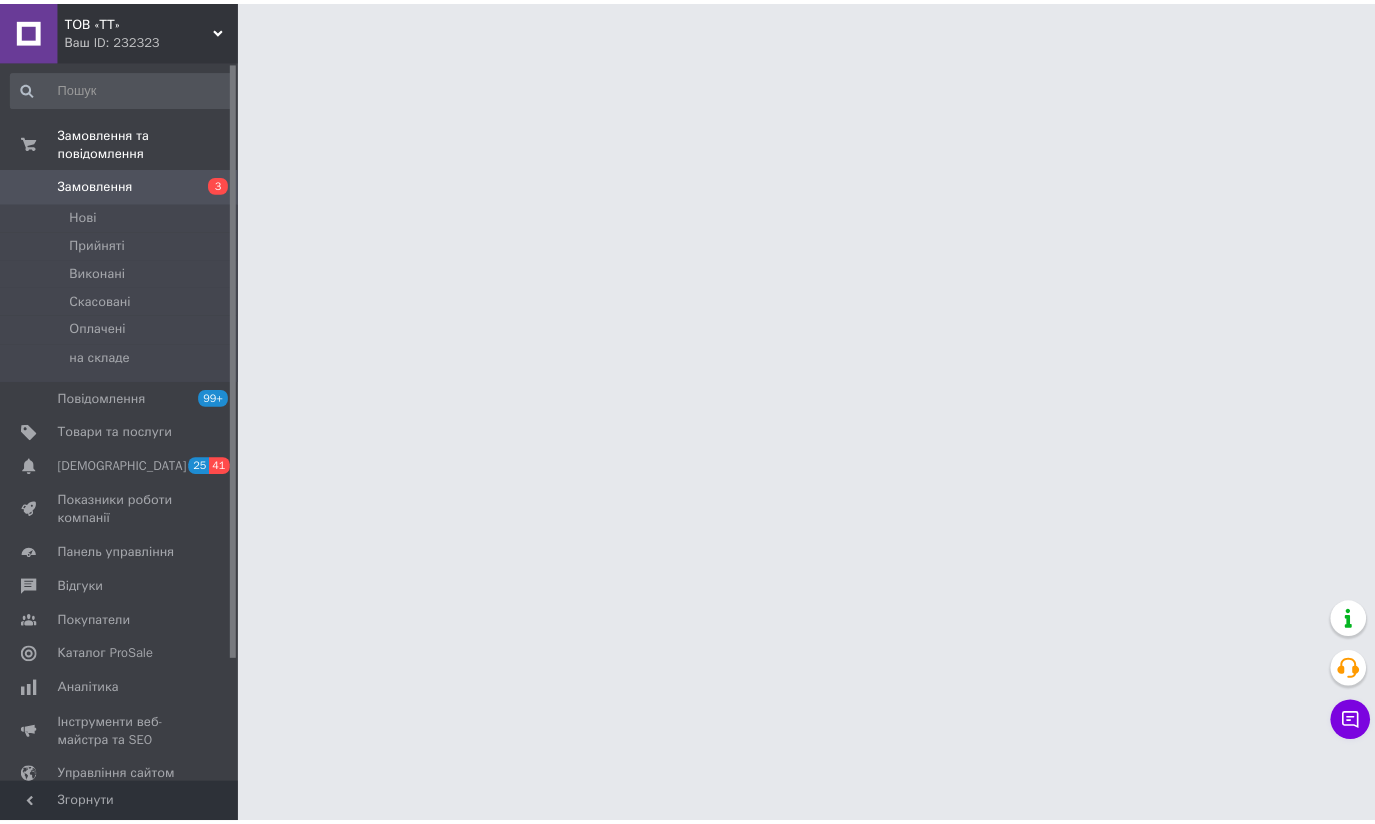 scroll, scrollTop: 0, scrollLeft: 0, axis: both 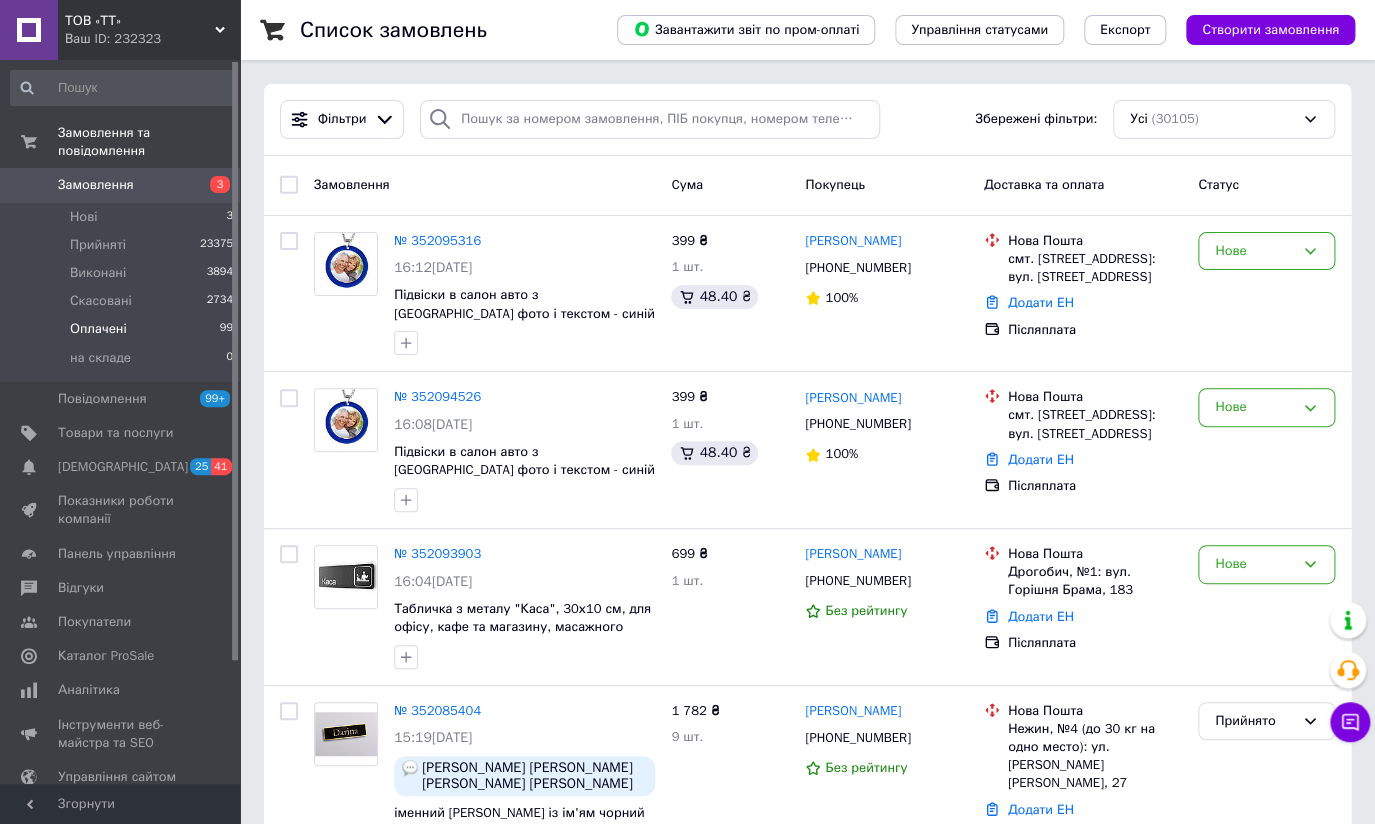 click on "Оплачені" at bounding box center [98, 329] 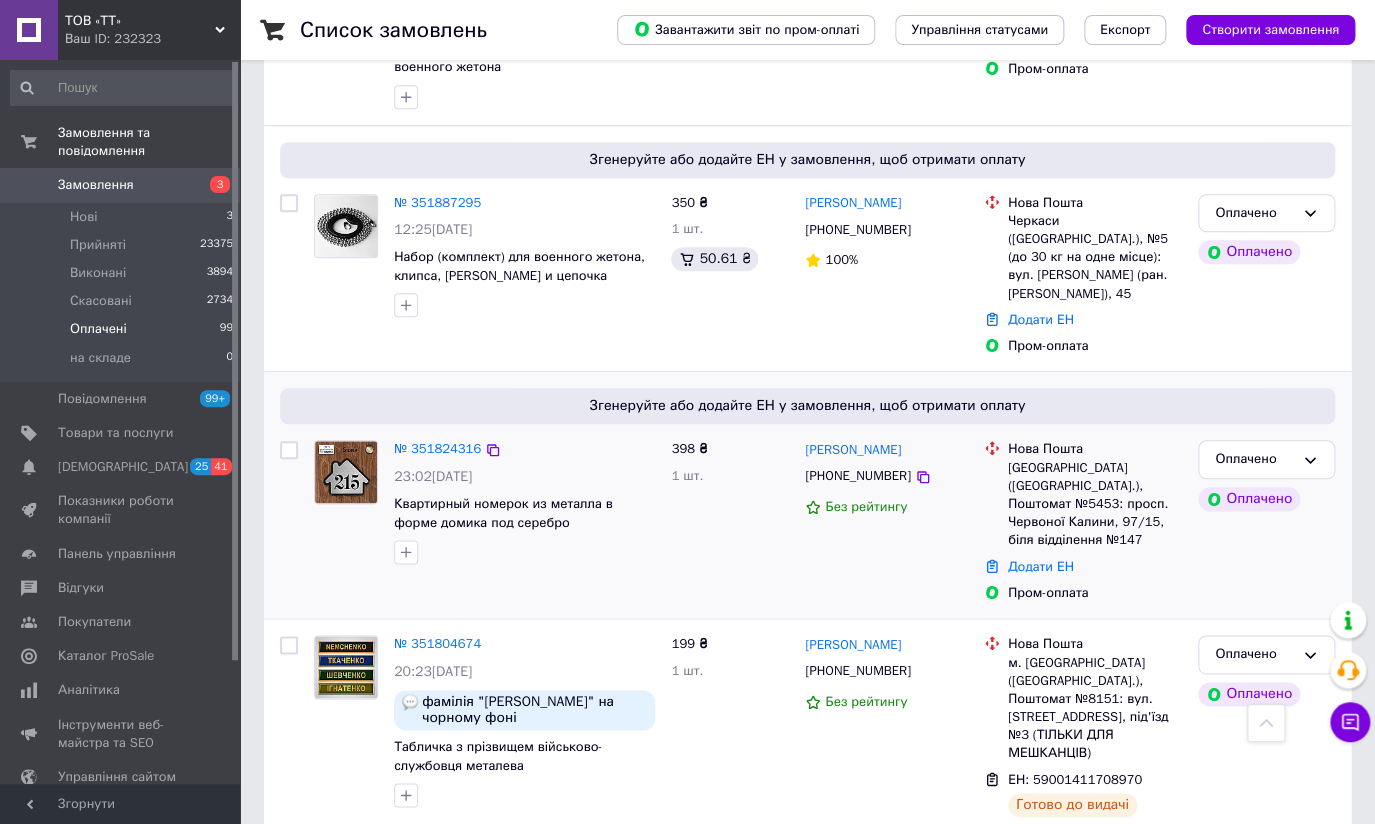 scroll, scrollTop: 636, scrollLeft: 0, axis: vertical 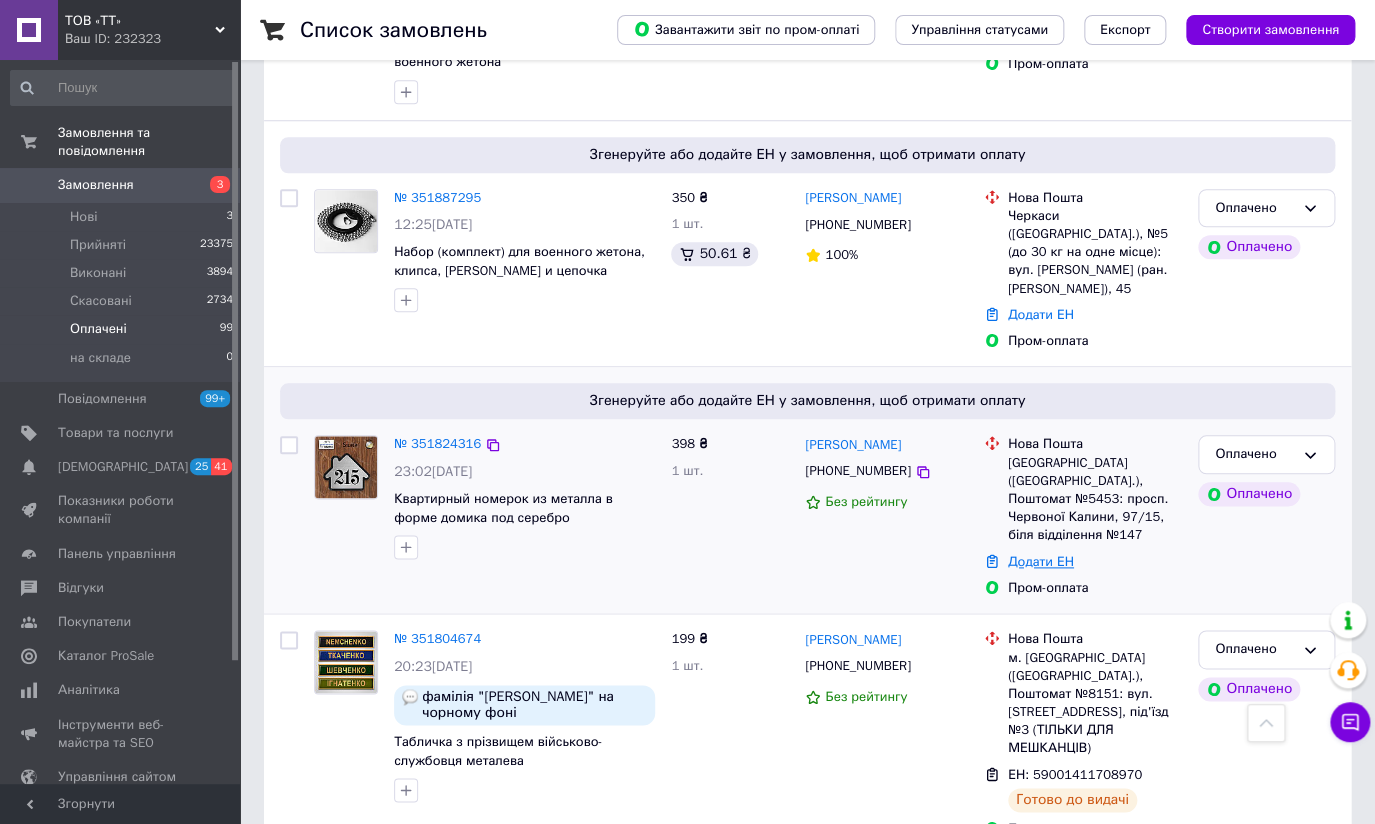 click on "Додати ЕН" at bounding box center [1041, 561] 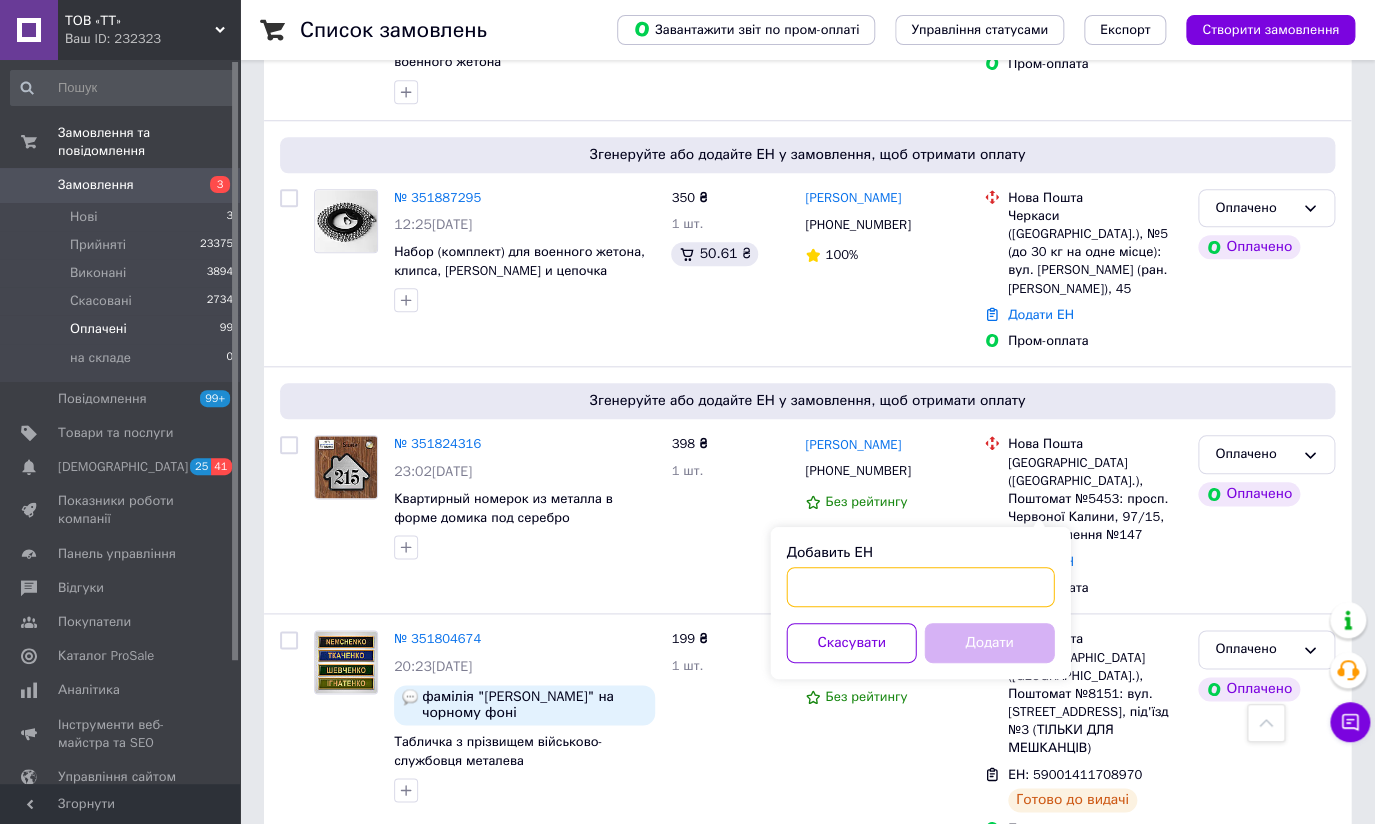 click on "Добавить ЕН" at bounding box center (920, 587) 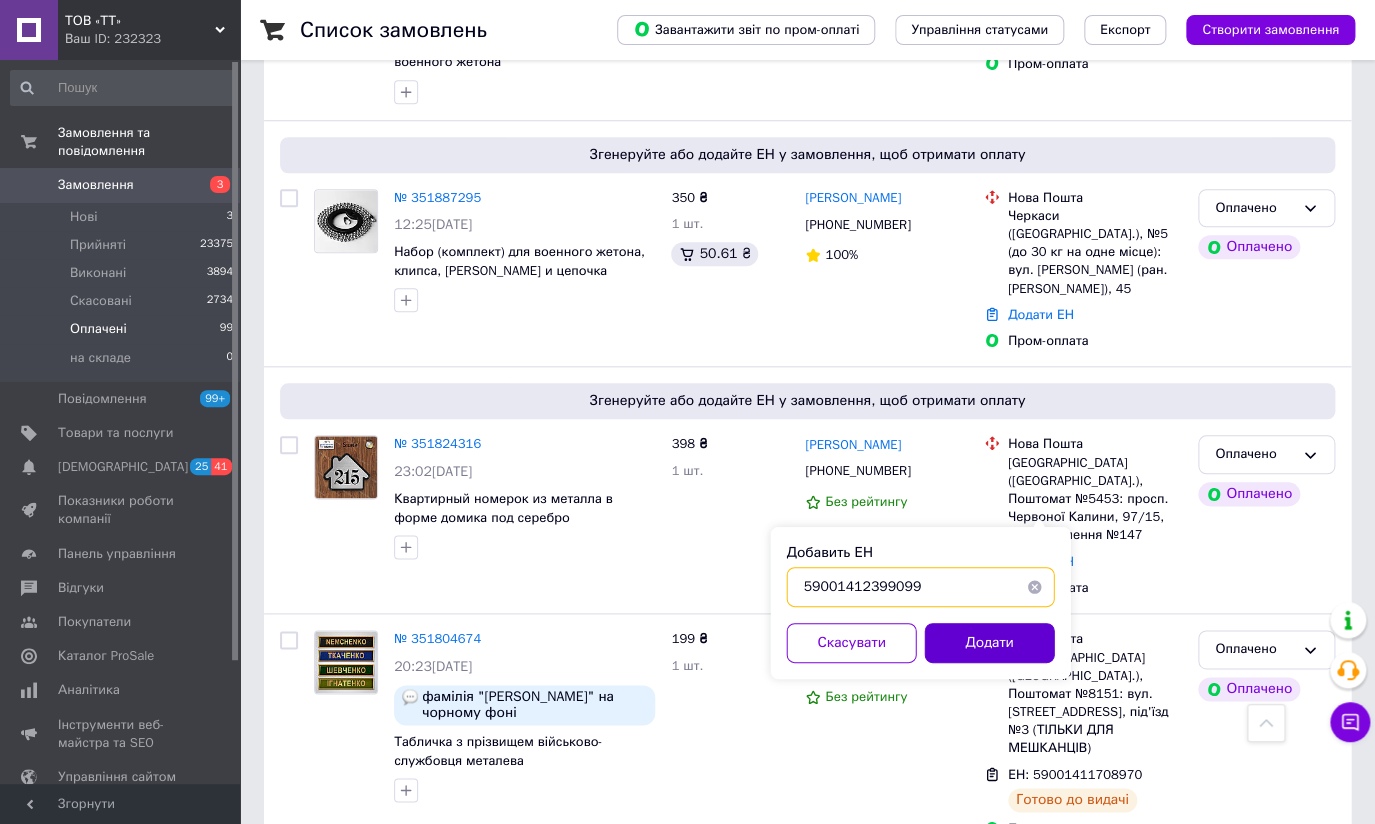 type on "59001412399099" 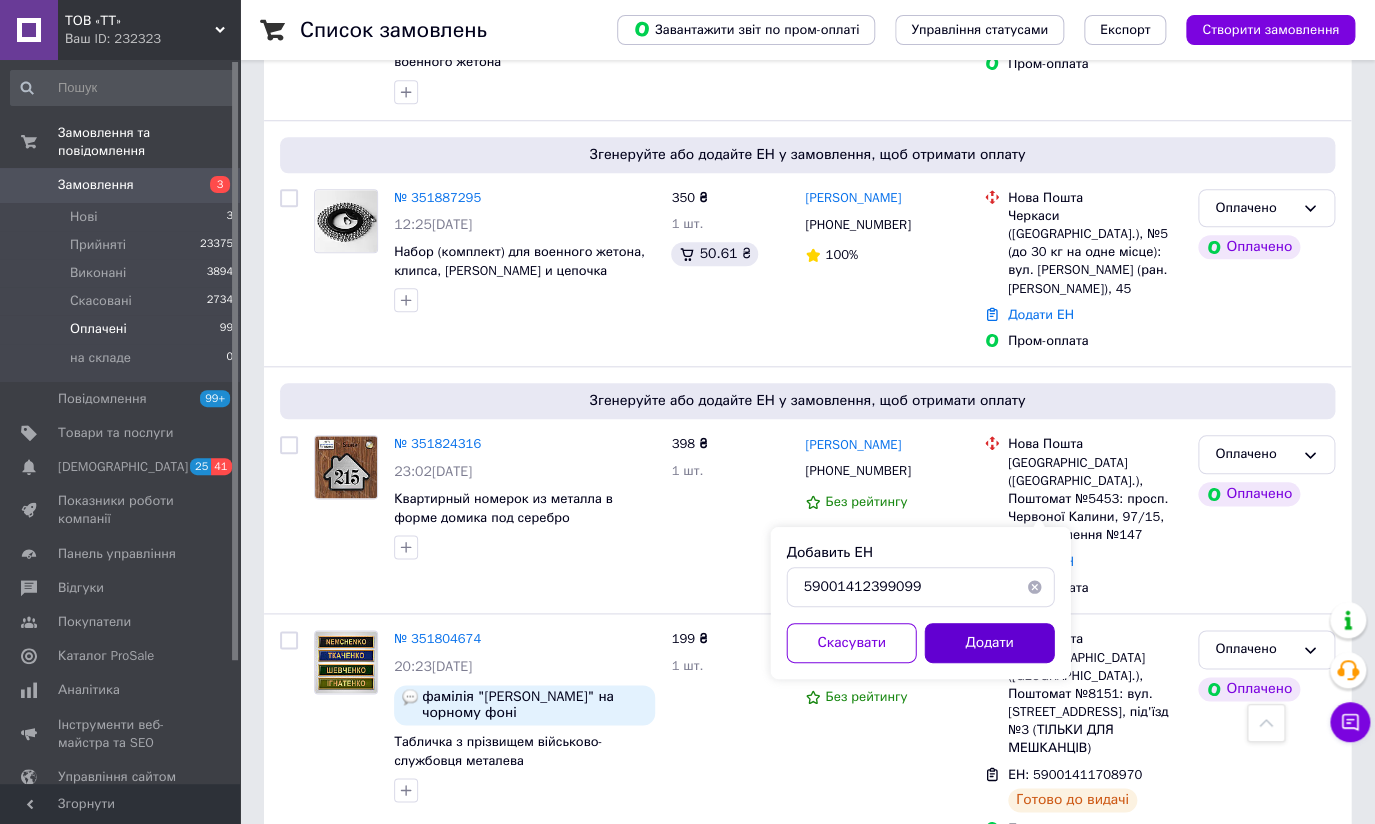 click on "Додати" at bounding box center (989, 643) 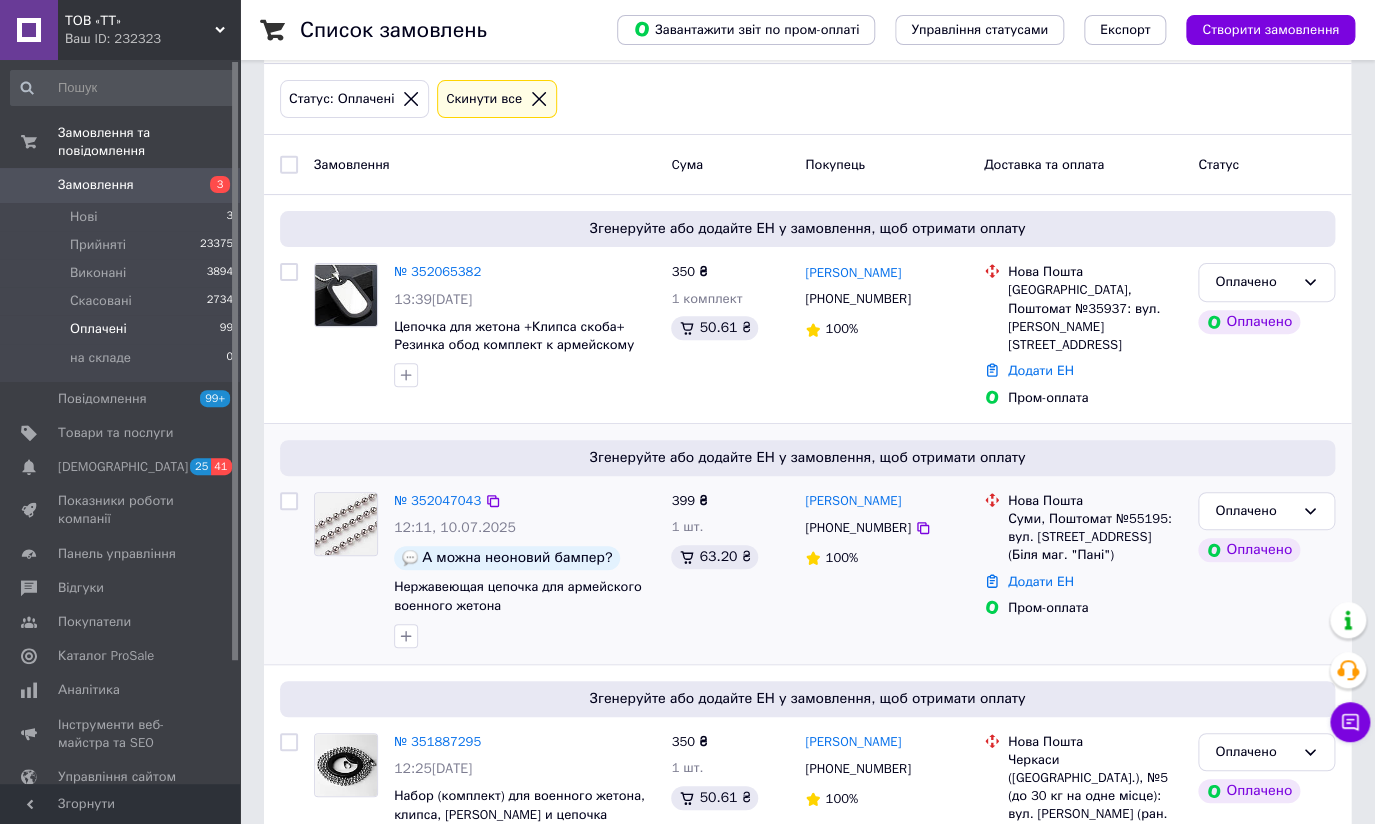 scroll, scrollTop: 90, scrollLeft: 0, axis: vertical 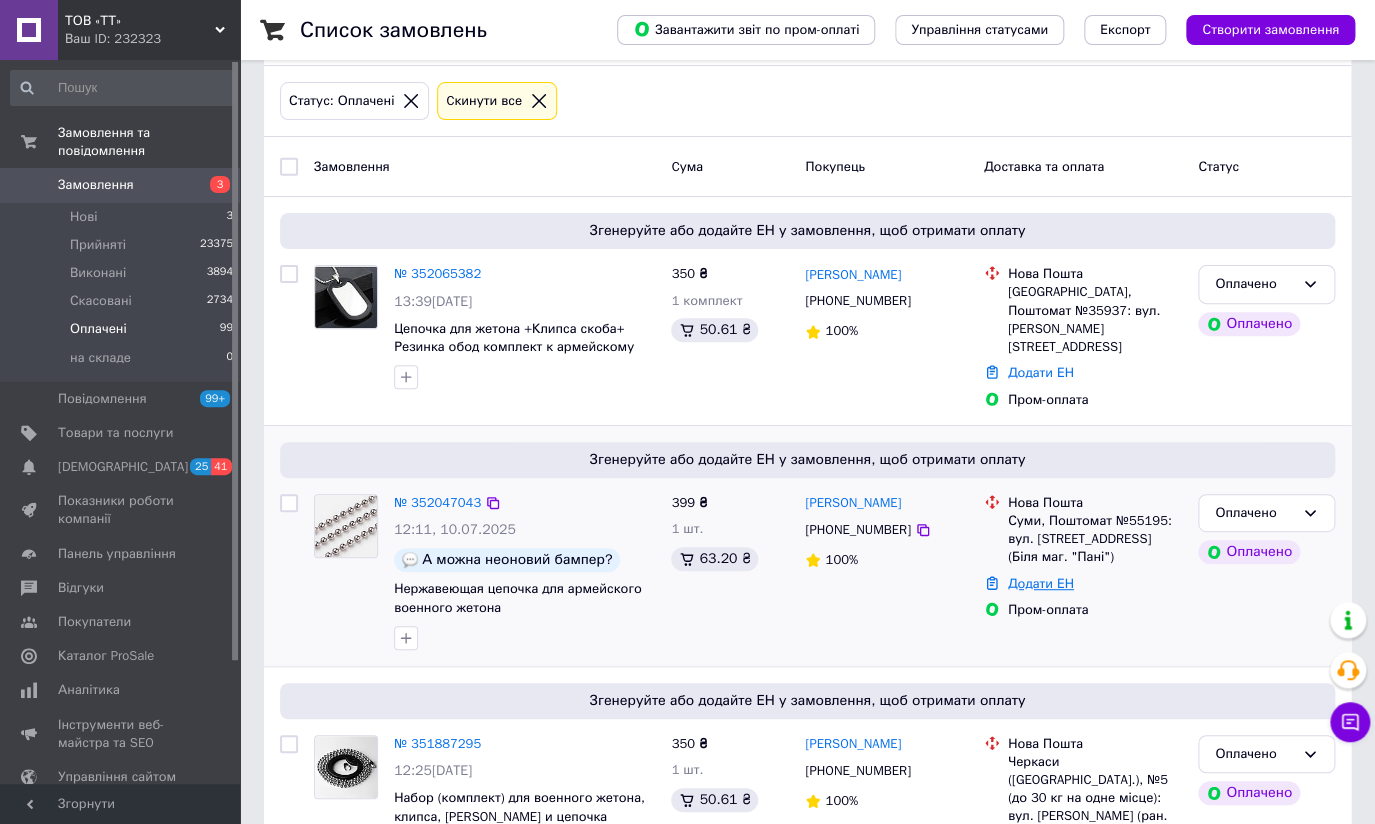 click on "Додати ЕН" at bounding box center [1041, 583] 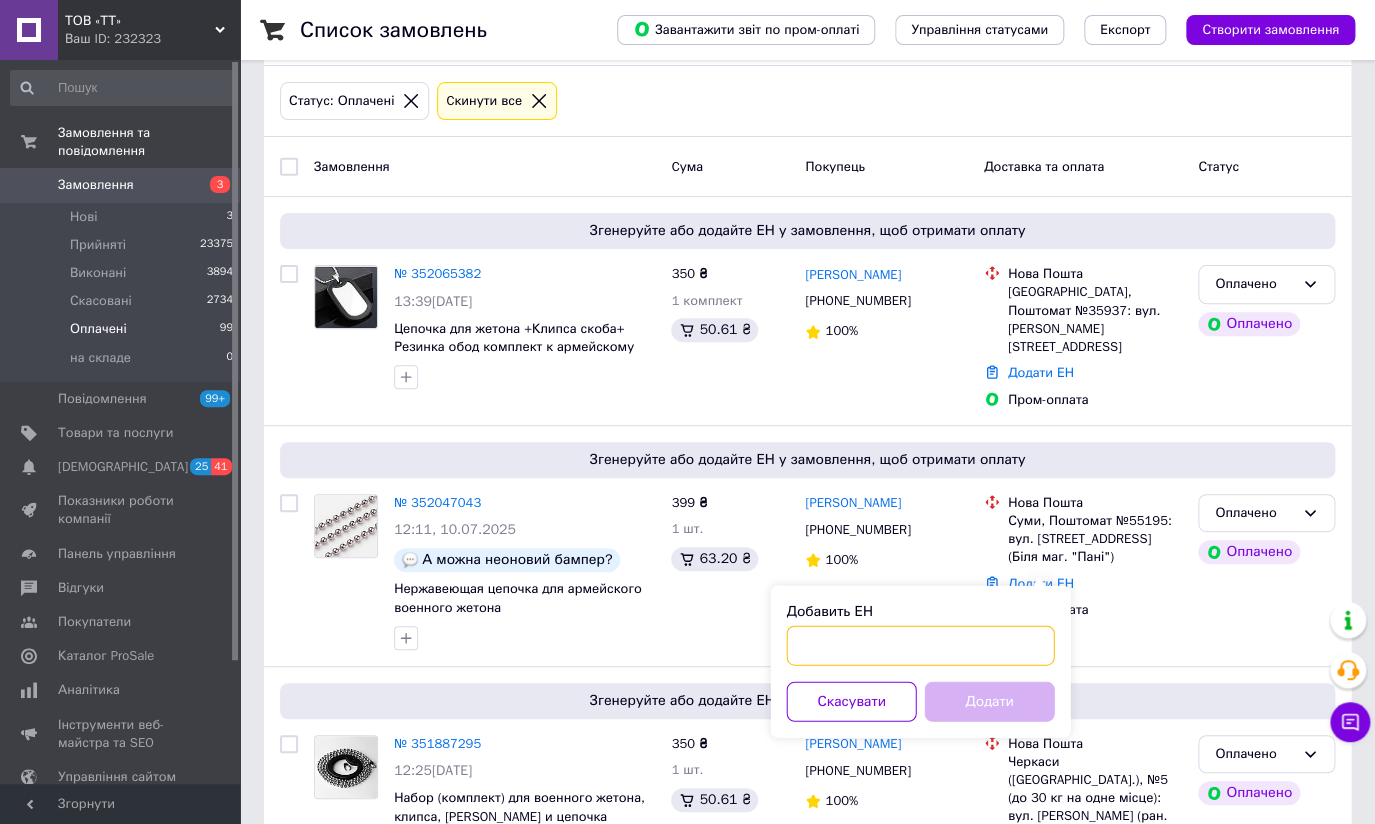 click on "Добавить ЕН" at bounding box center (920, 645) 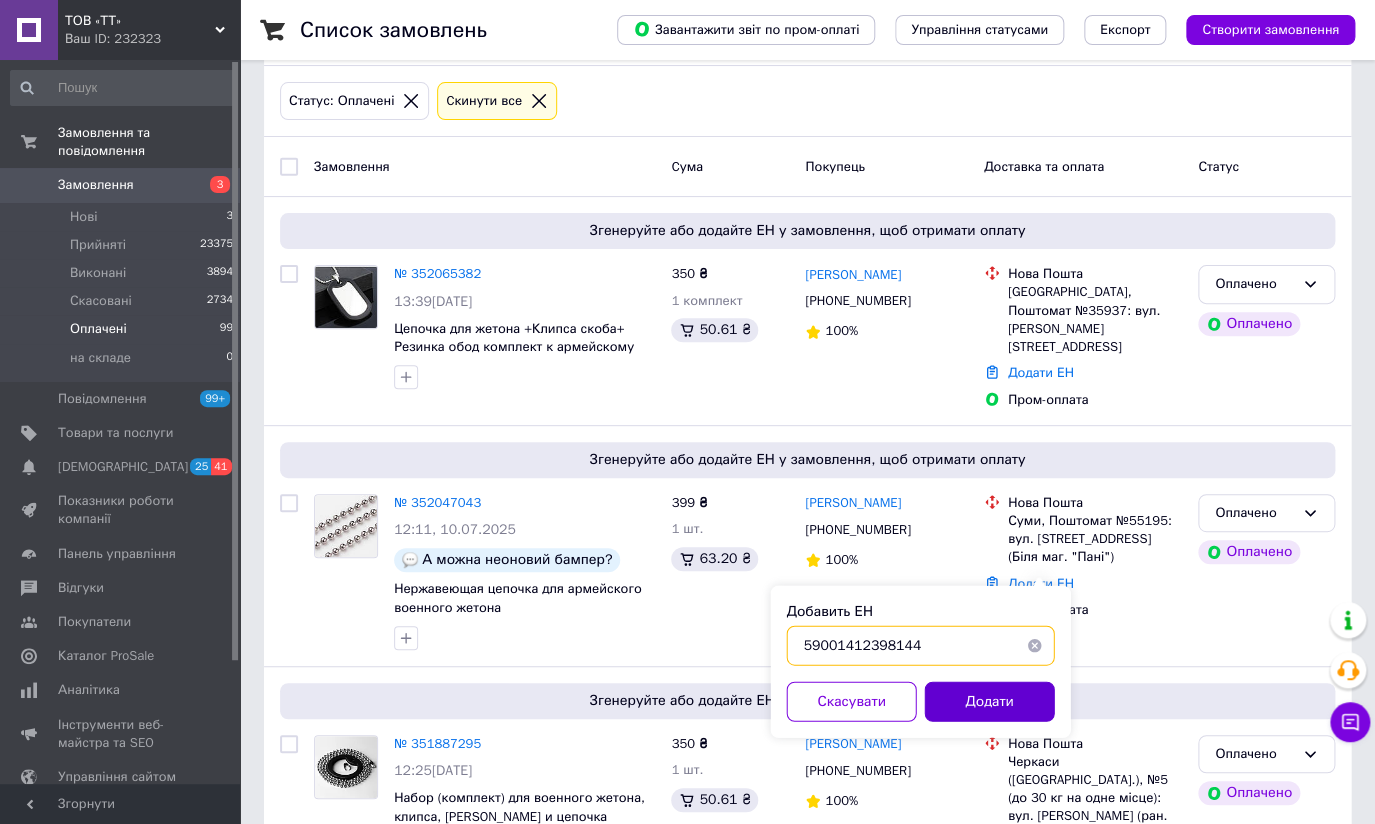 type on "59001412398144" 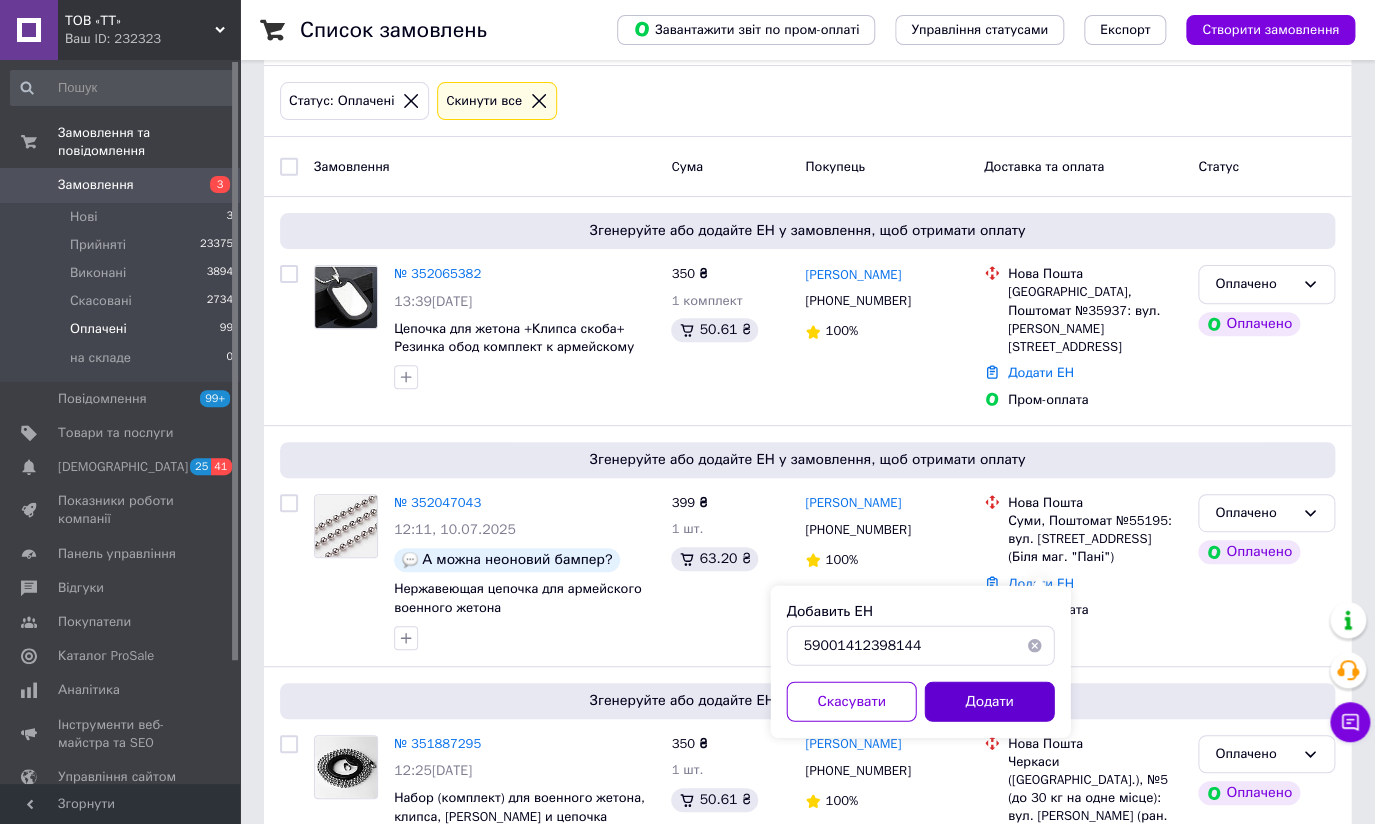 click on "Додати" at bounding box center [989, 701] 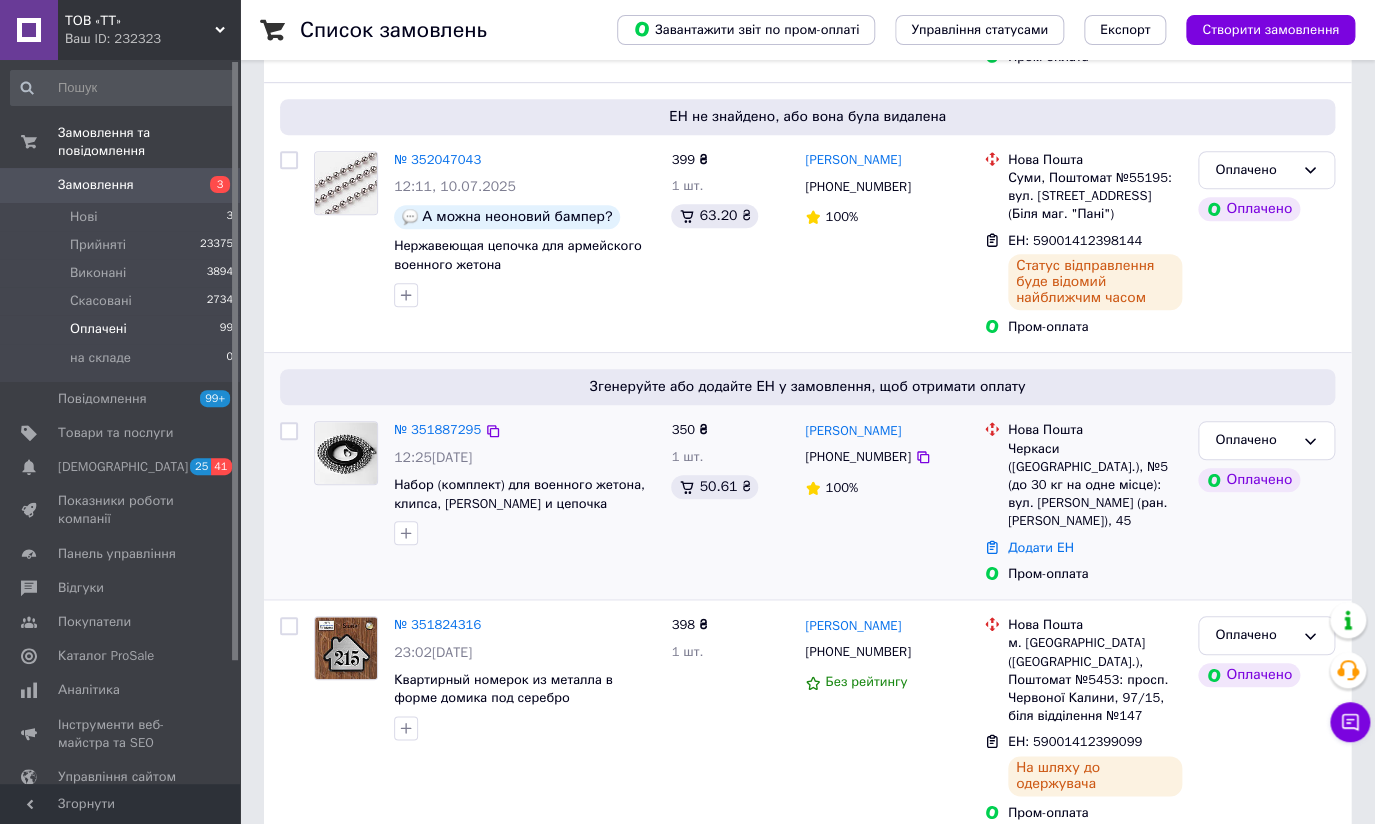 scroll, scrollTop: 454, scrollLeft: 0, axis: vertical 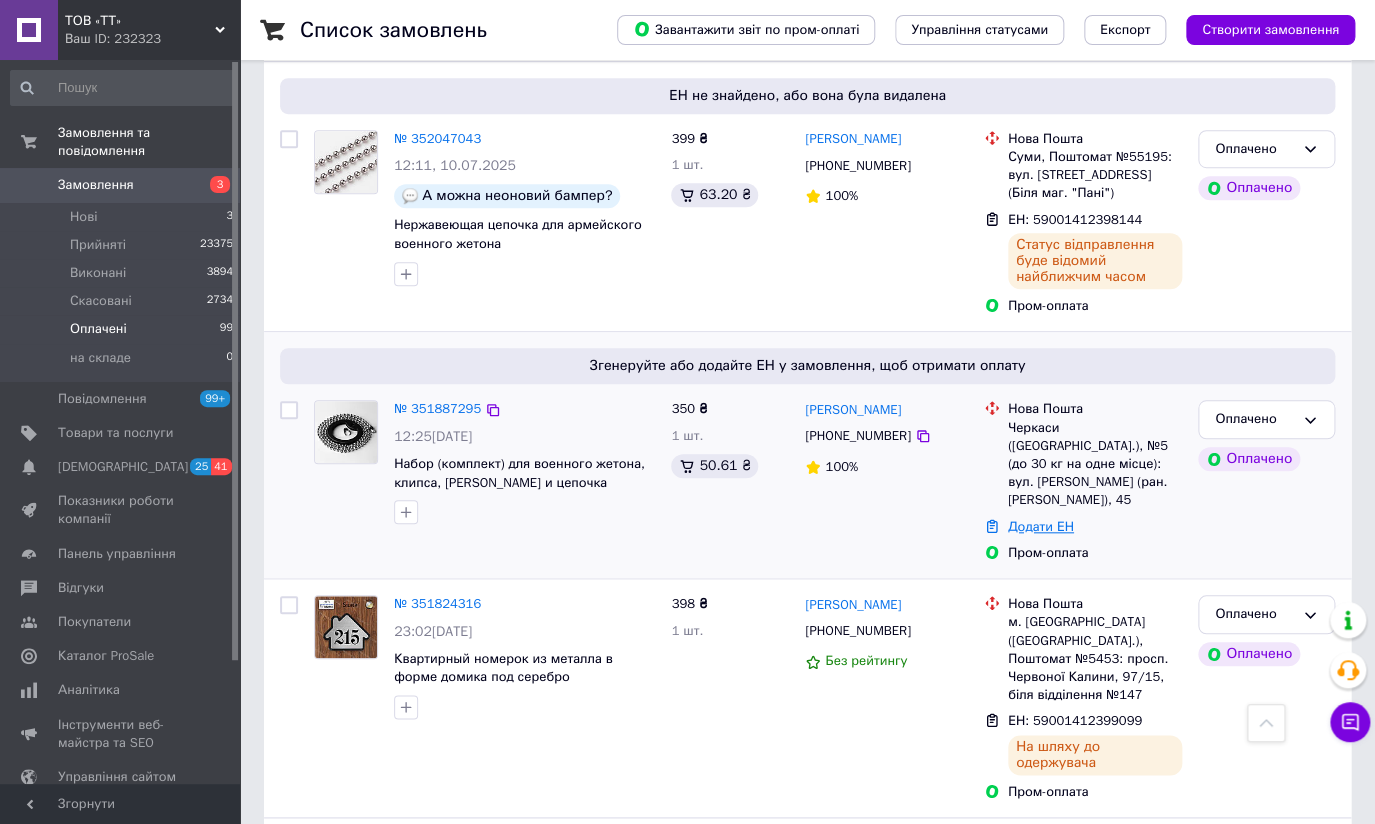 click on "Додати ЕН" at bounding box center (1041, 526) 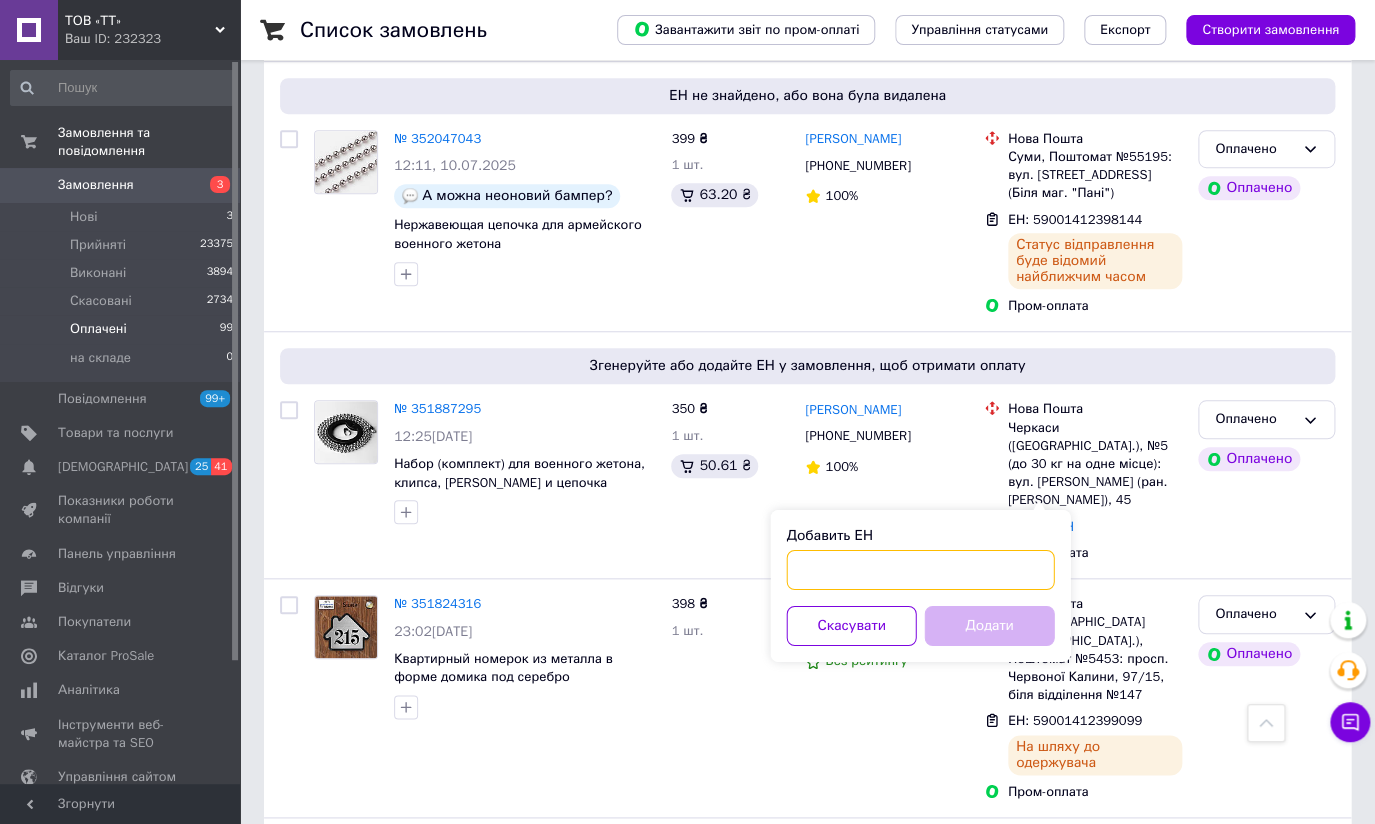 click on "Добавить ЕН" at bounding box center (920, 570) 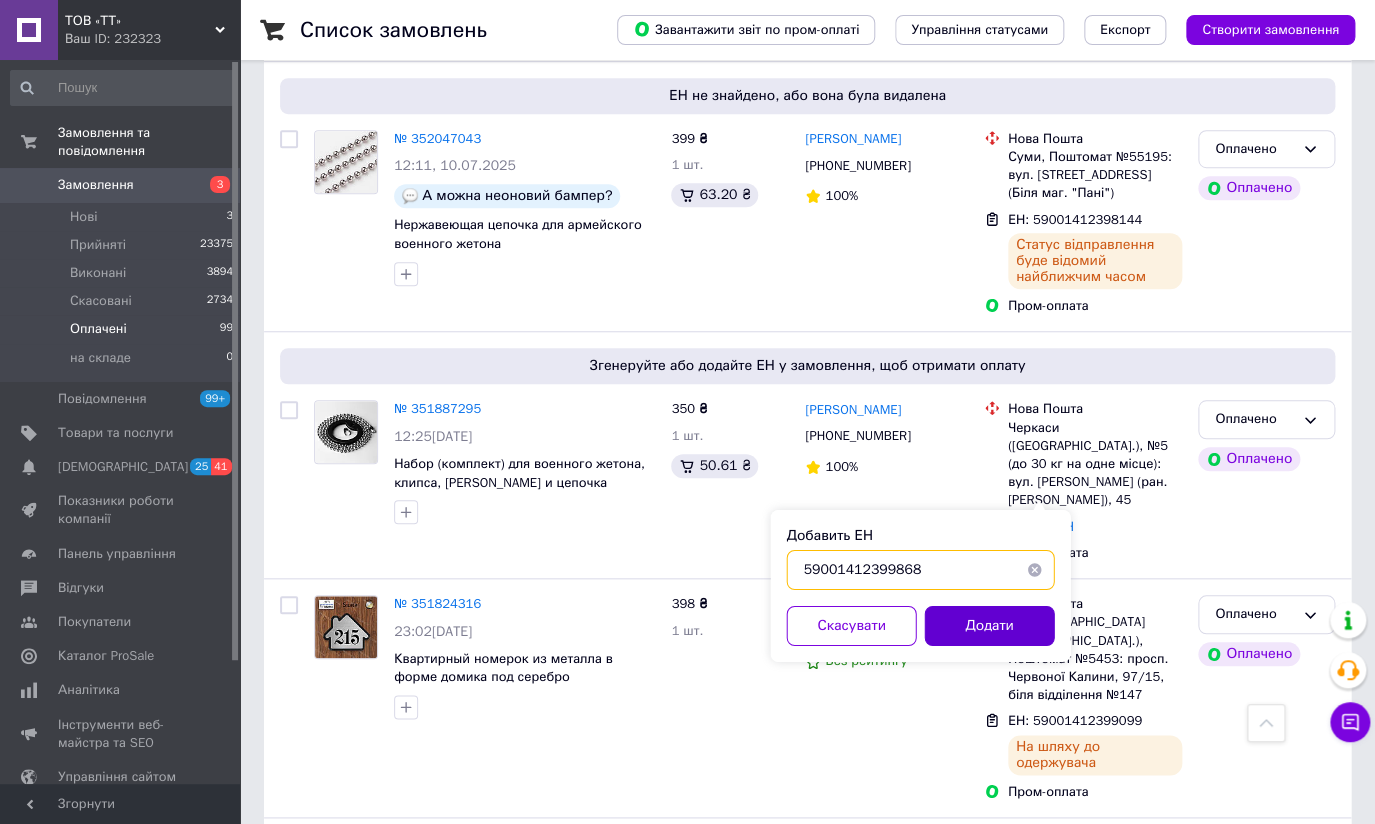 type on "59001412399868" 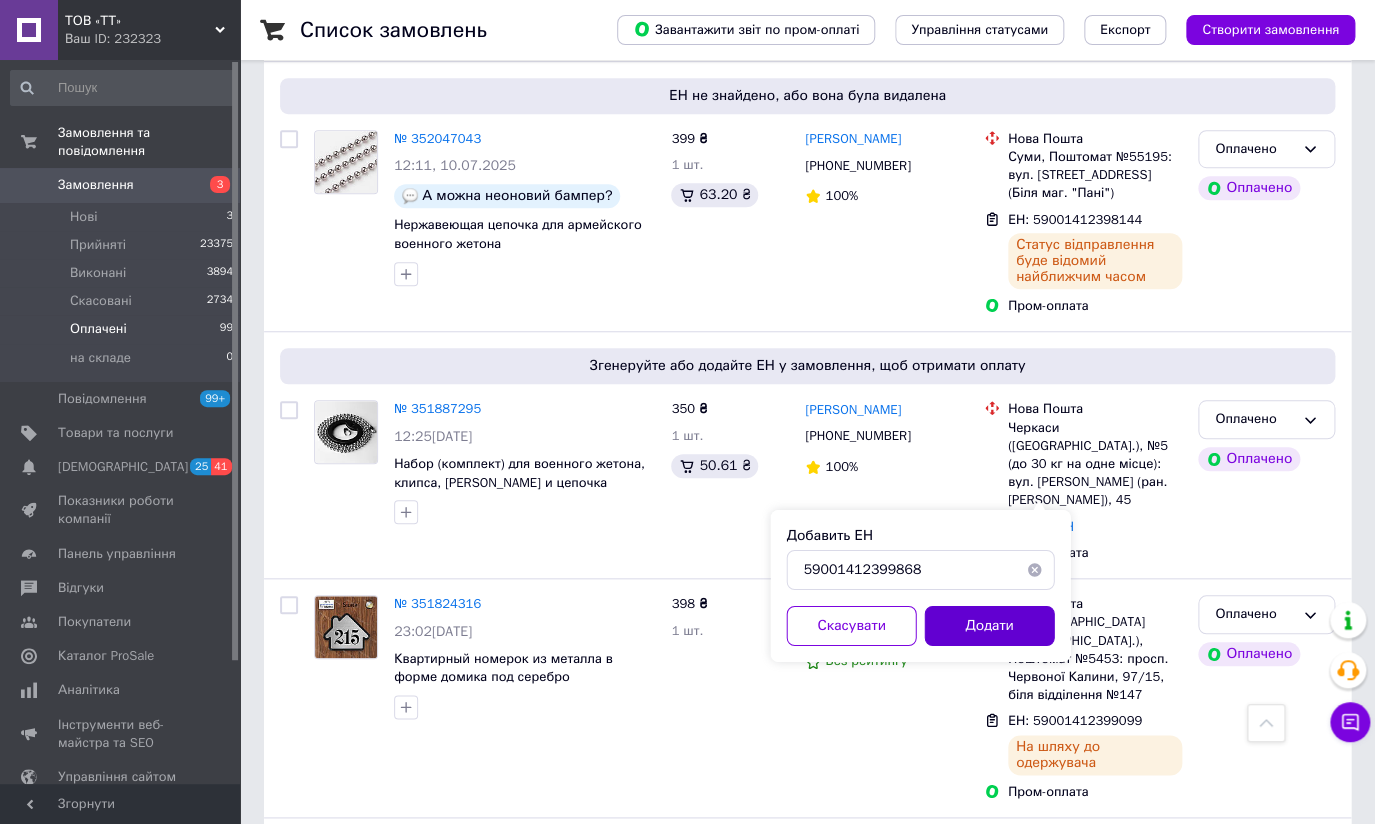 click on "Додати" at bounding box center (989, 626) 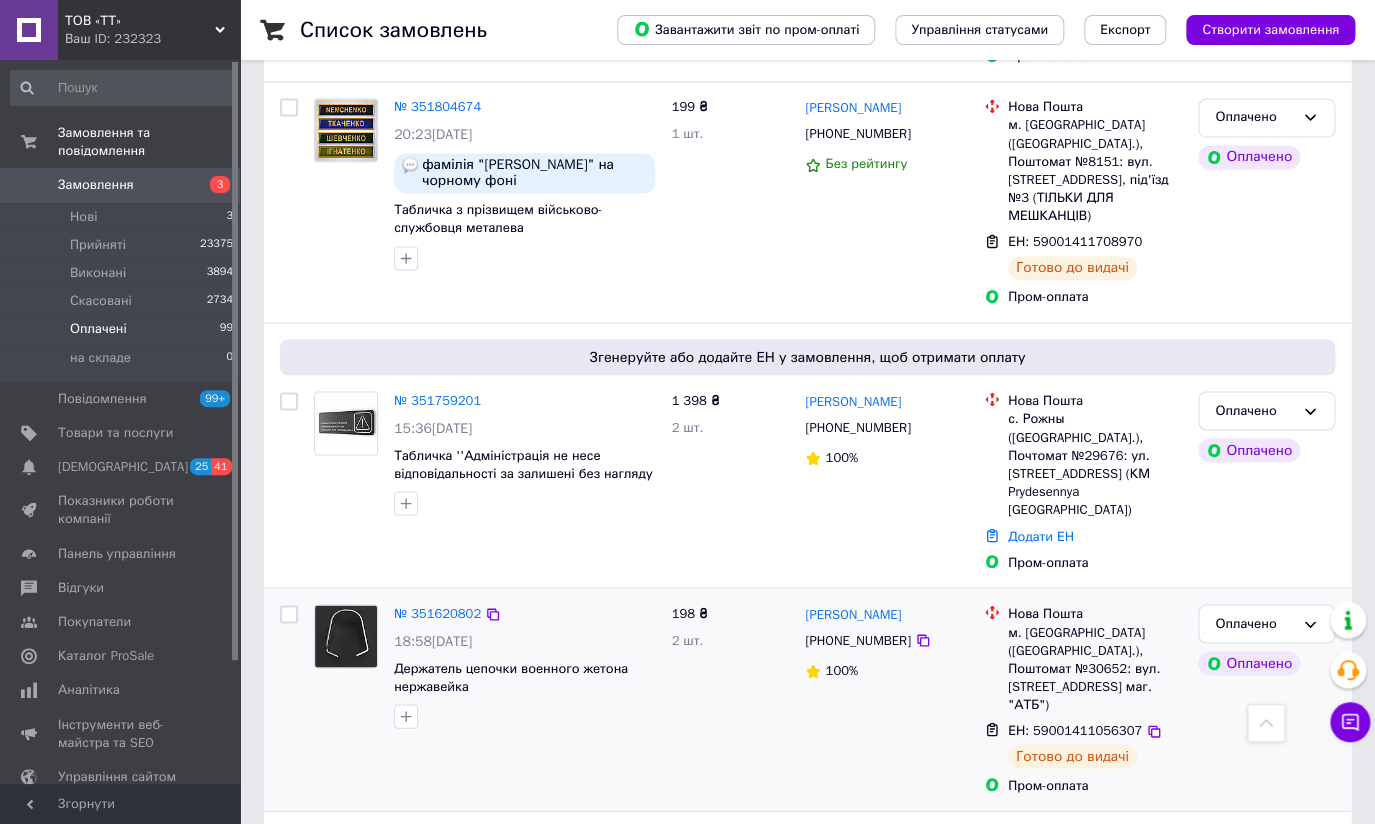 scroll, scrollTop: 1181, scrollLeft: 0, axis: vertical 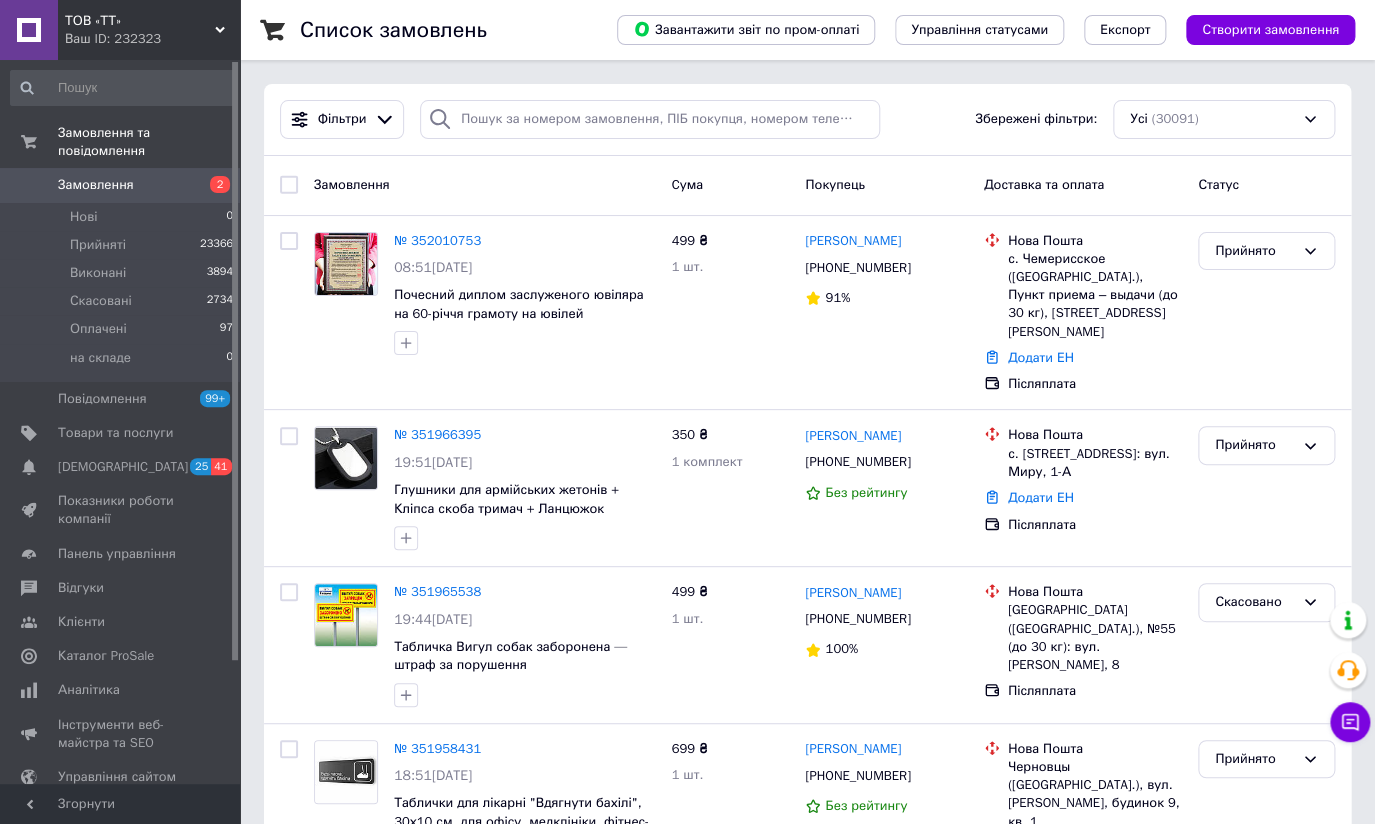 click on "2" at bounding box center [220, 184] 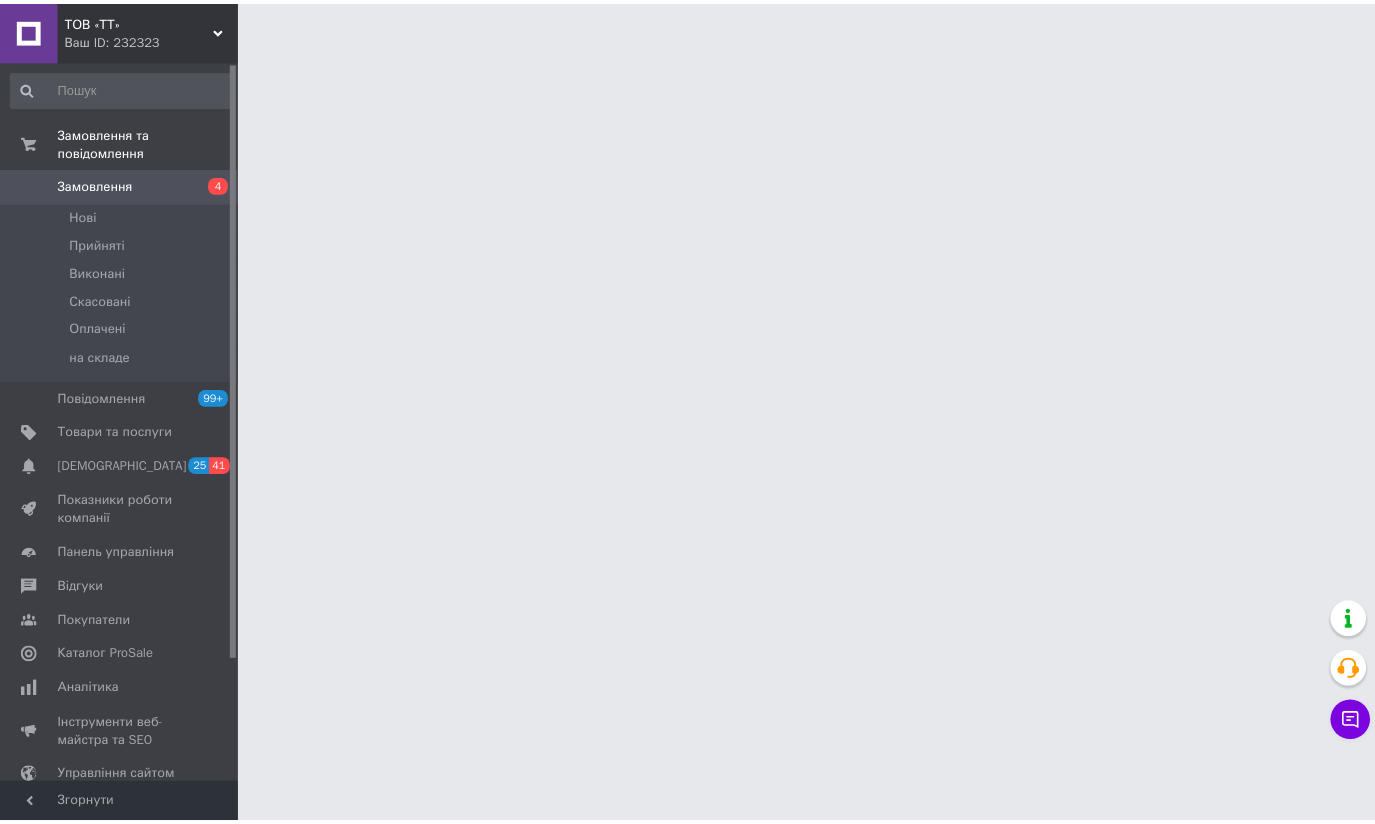 scroll, scrollTop: 0, scrollLeft: 0, axis: both 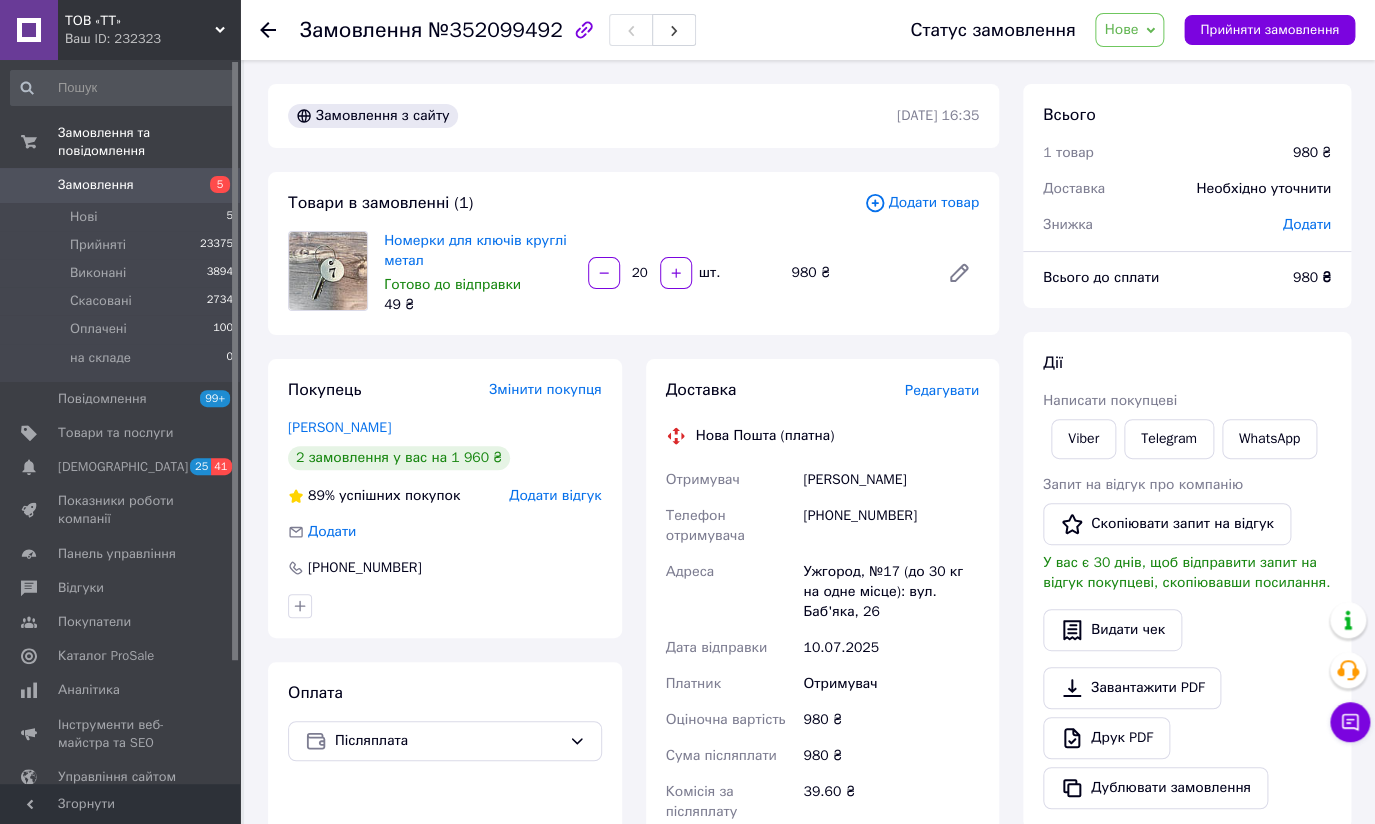 click on "Замовлення 5" at bounding box center (122, 185) 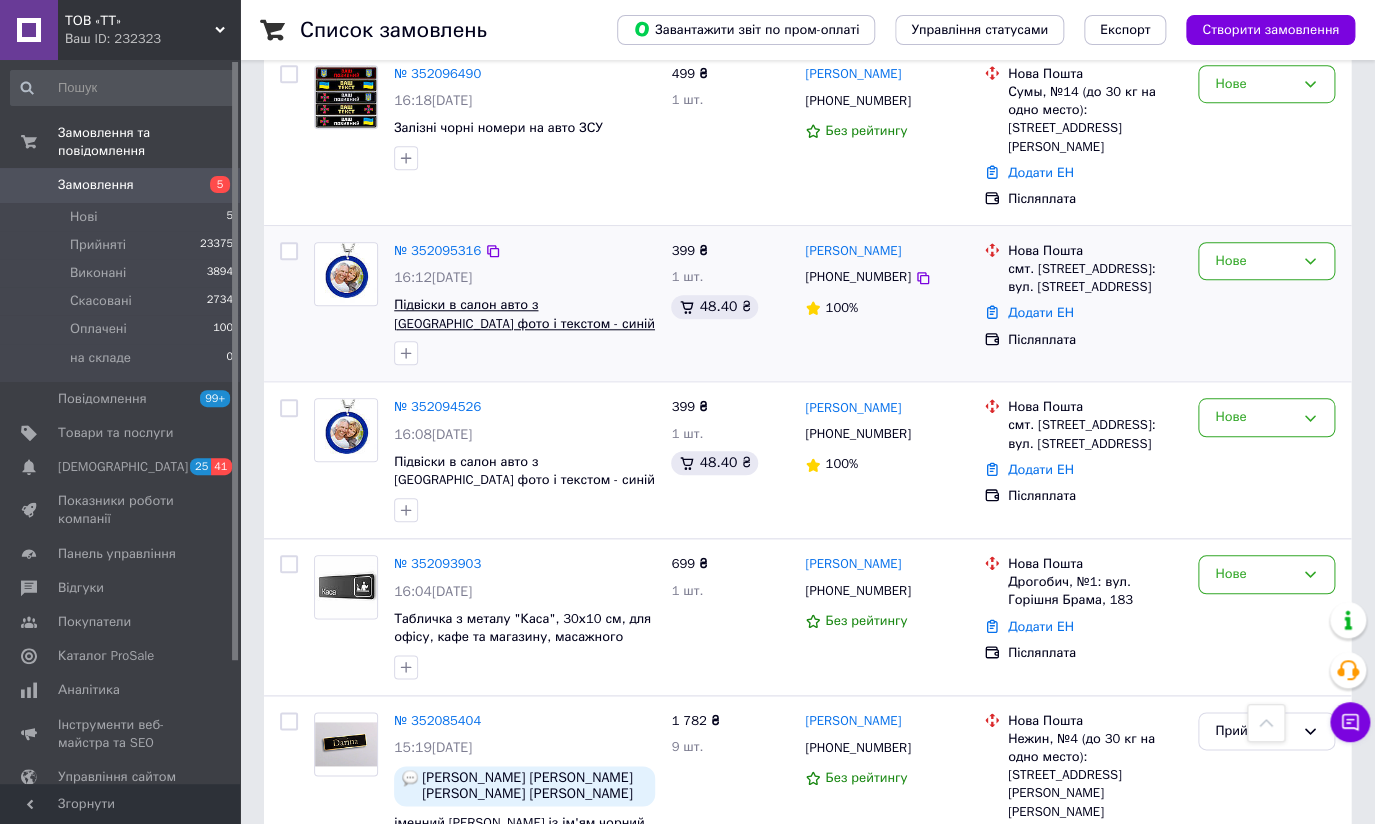 scroll, scrollTop: 545, scrollLeft: 0, axis: vertical 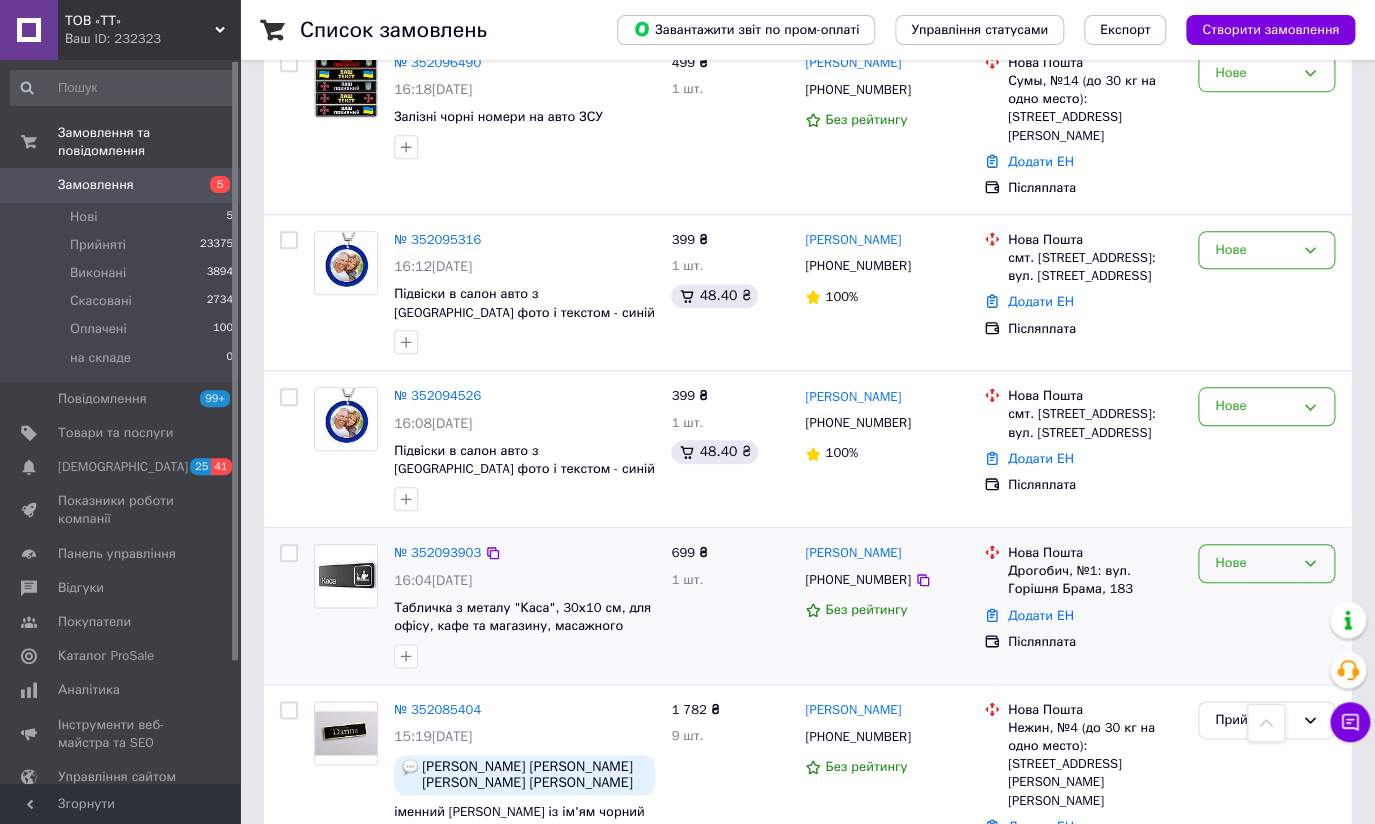 click on "Нове" at bounding box center [1254, 563] 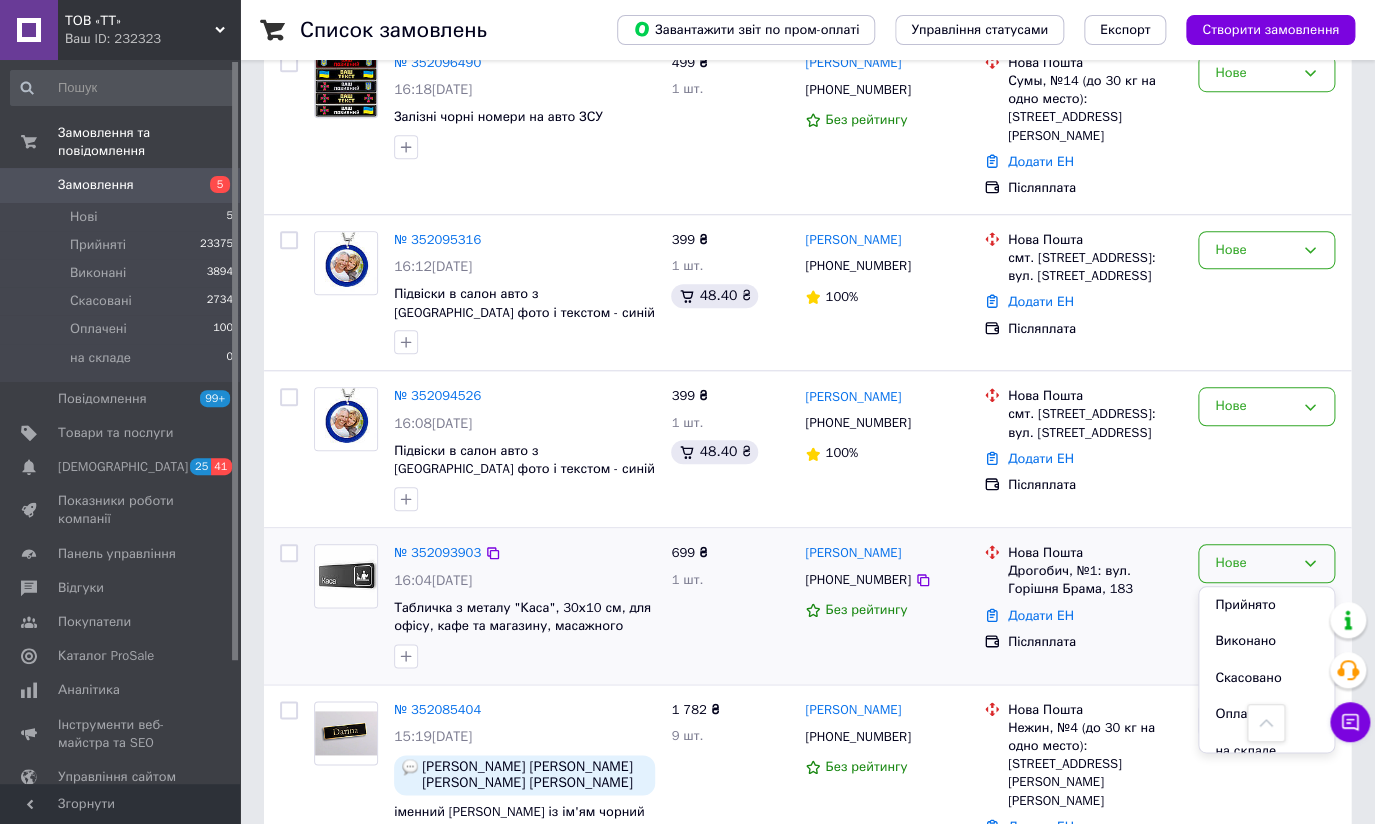 drag, startPoint x: 1240, startPoint y: 560, endPoint x: 1040, endPoint y: 594, distance: 202.86942 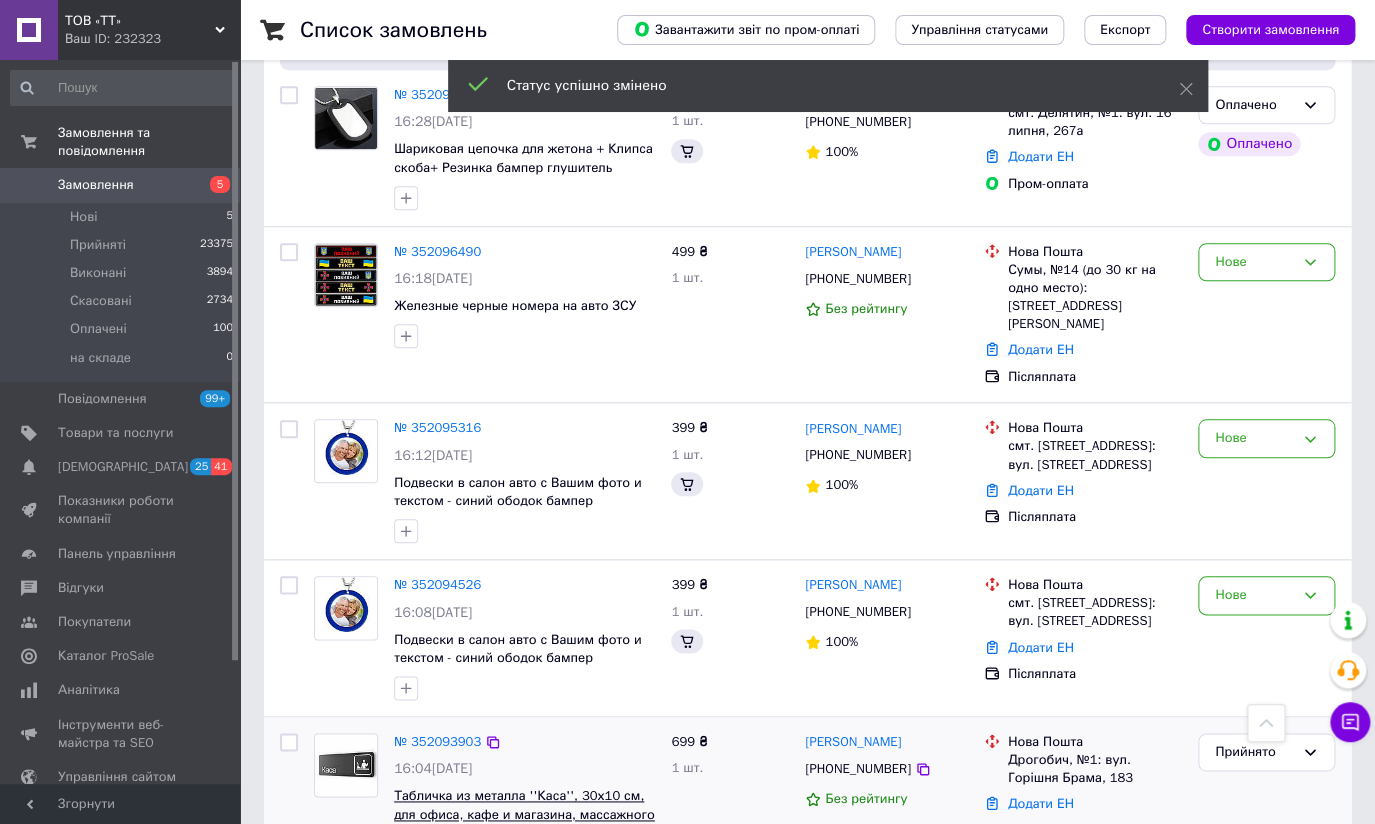 scroll, scrollTop: 734, scrollLeft: 0, axis: vertical 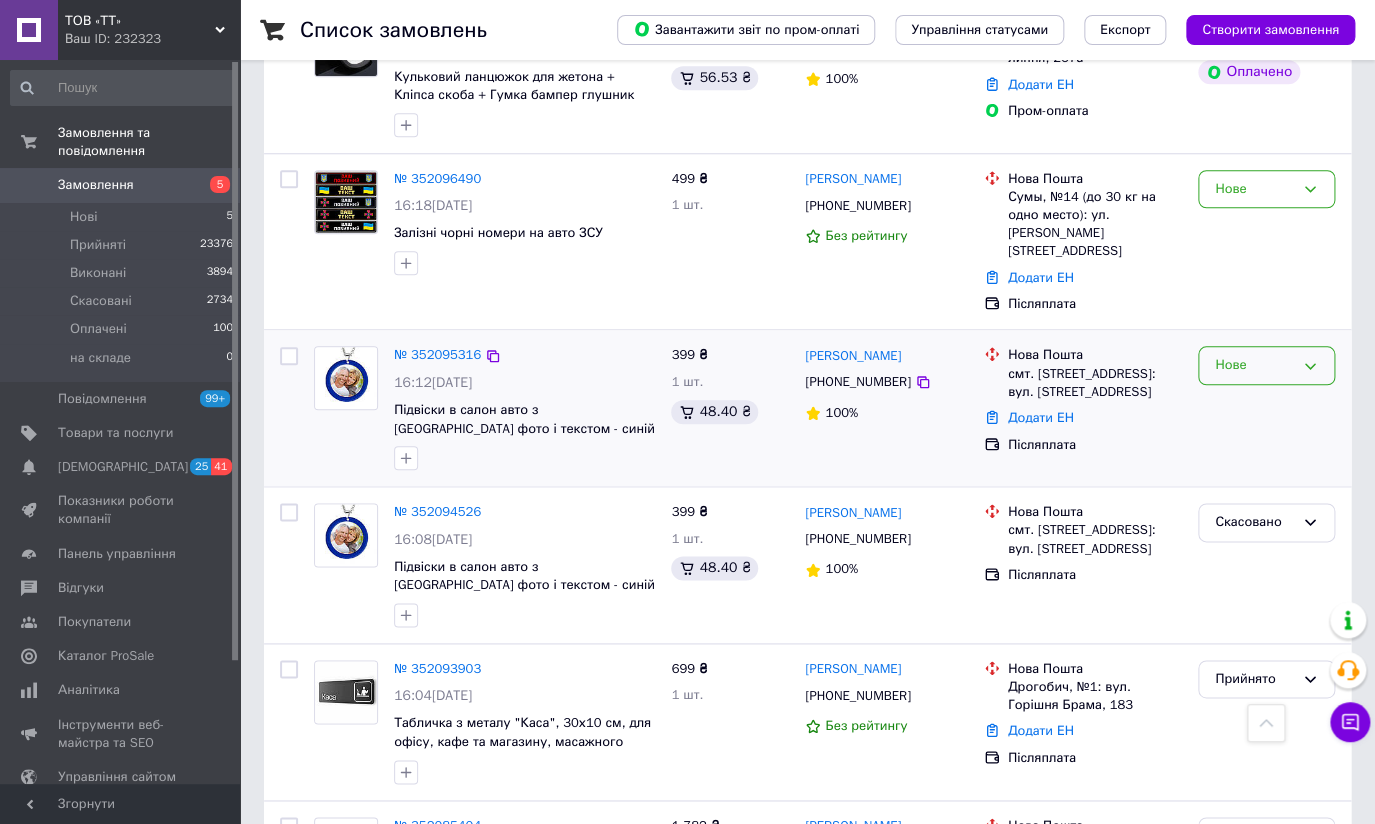click 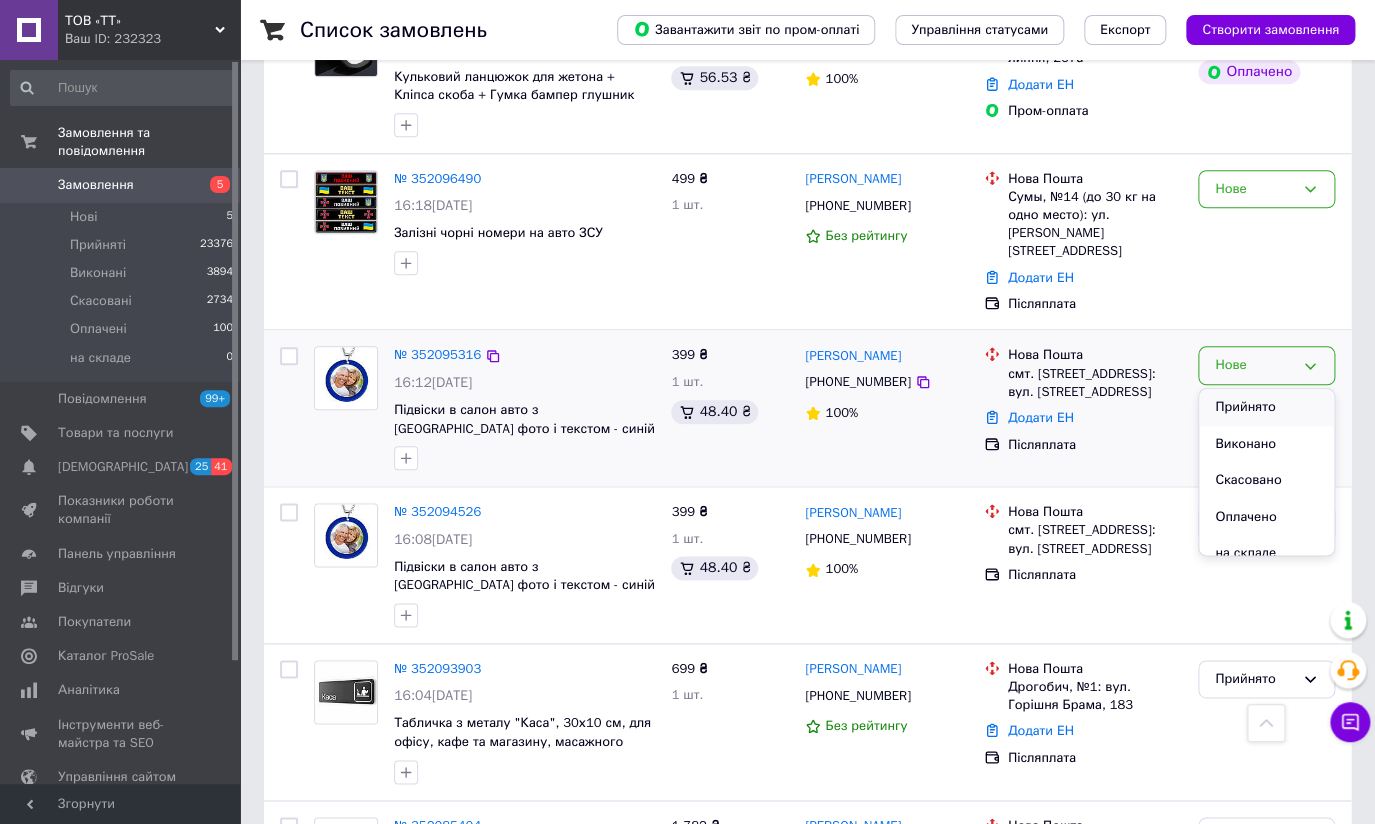 click on "Прийнято" at bounding box center [1266, 407] 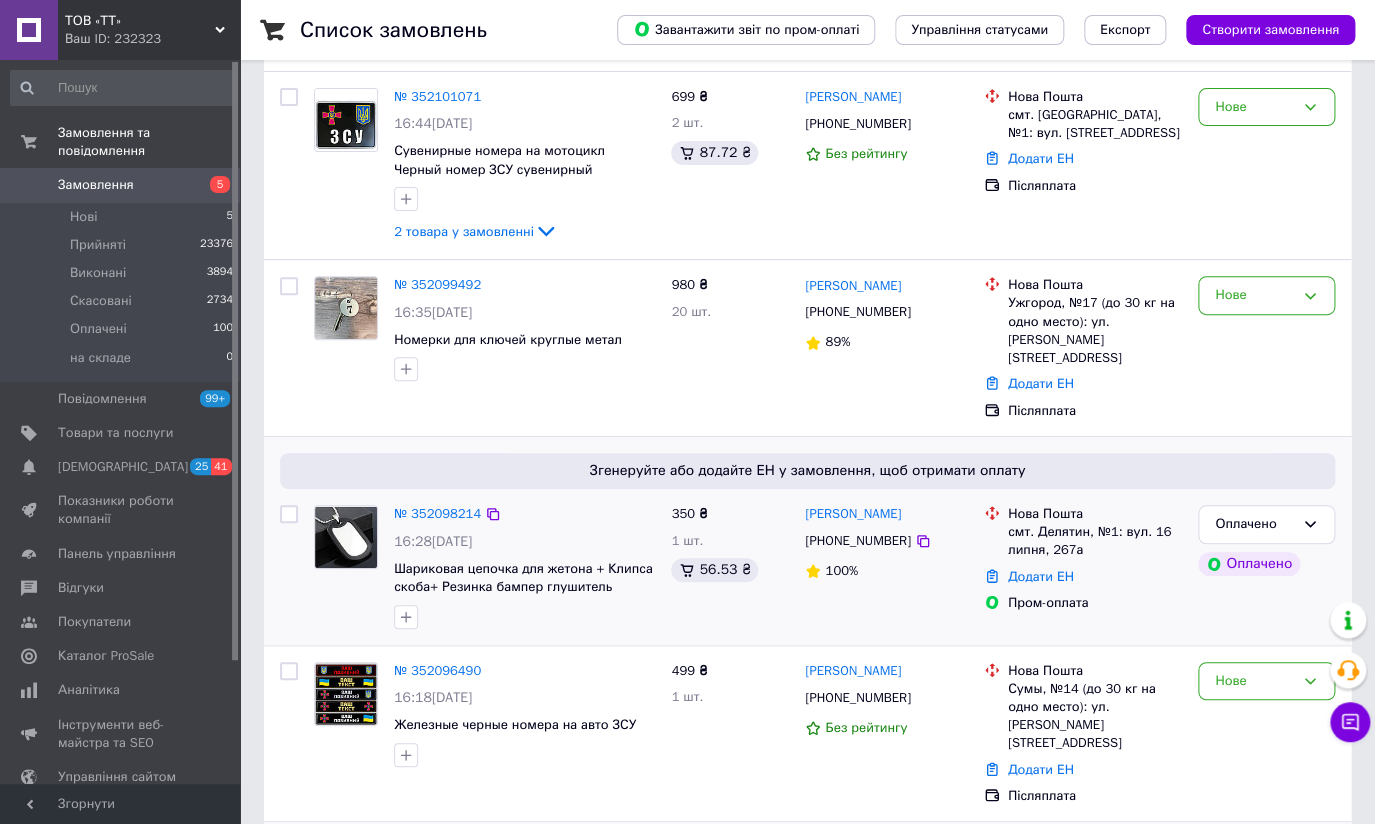 scroll, scrollTop: 181, scrollLeft: 0, axis: vertical 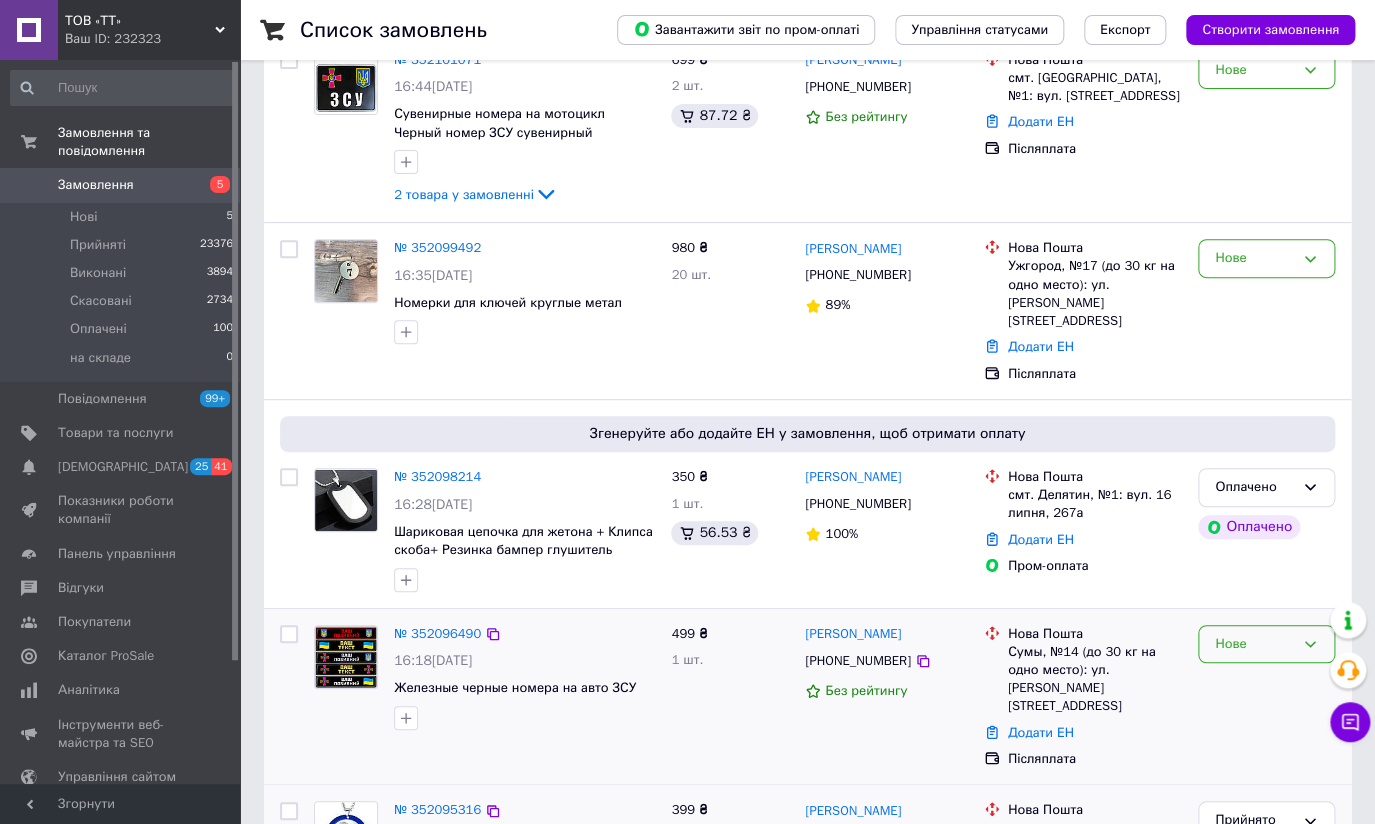 click on "Нове" at bounding box center [1254, 644] 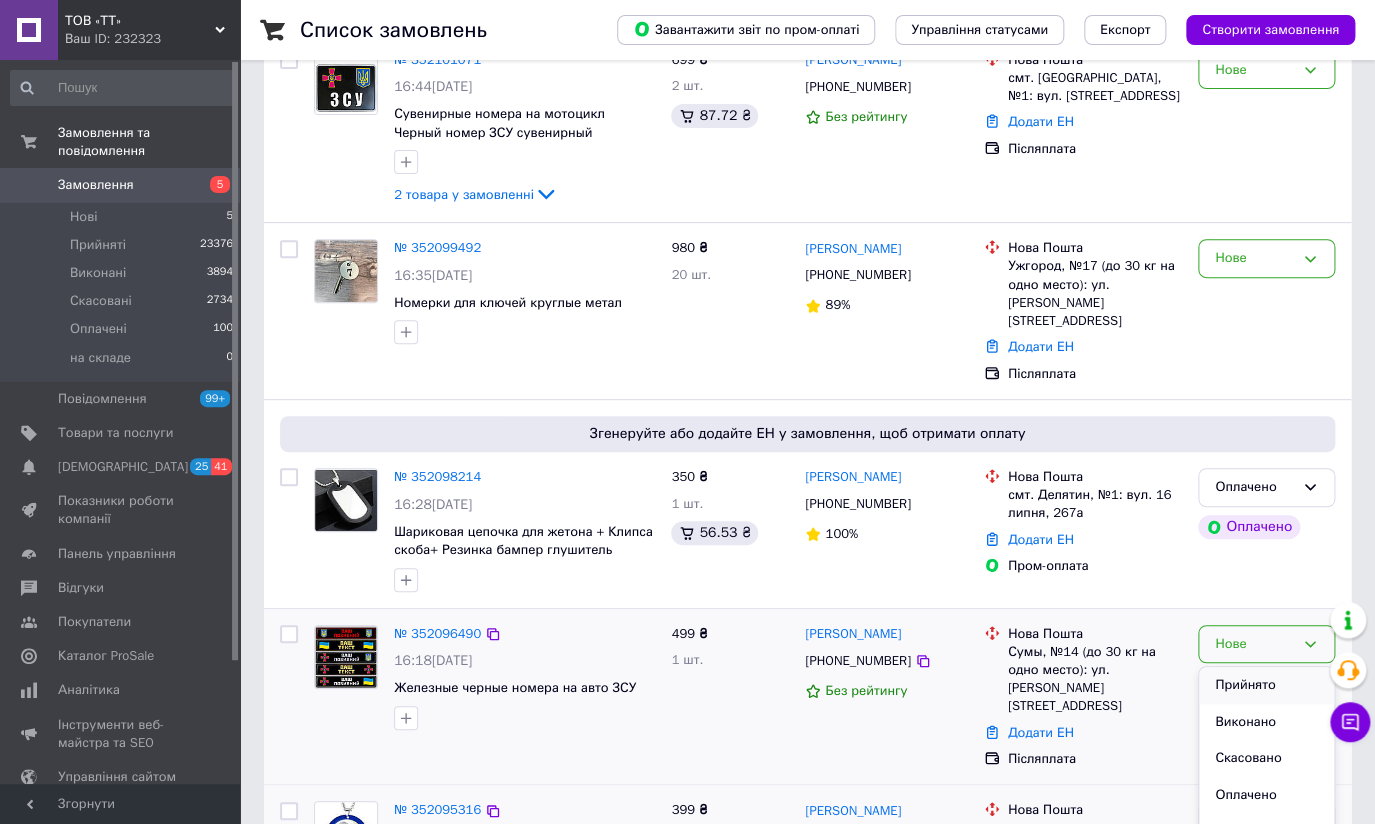click on "Прийнято" at bounding box center [1266, 685] 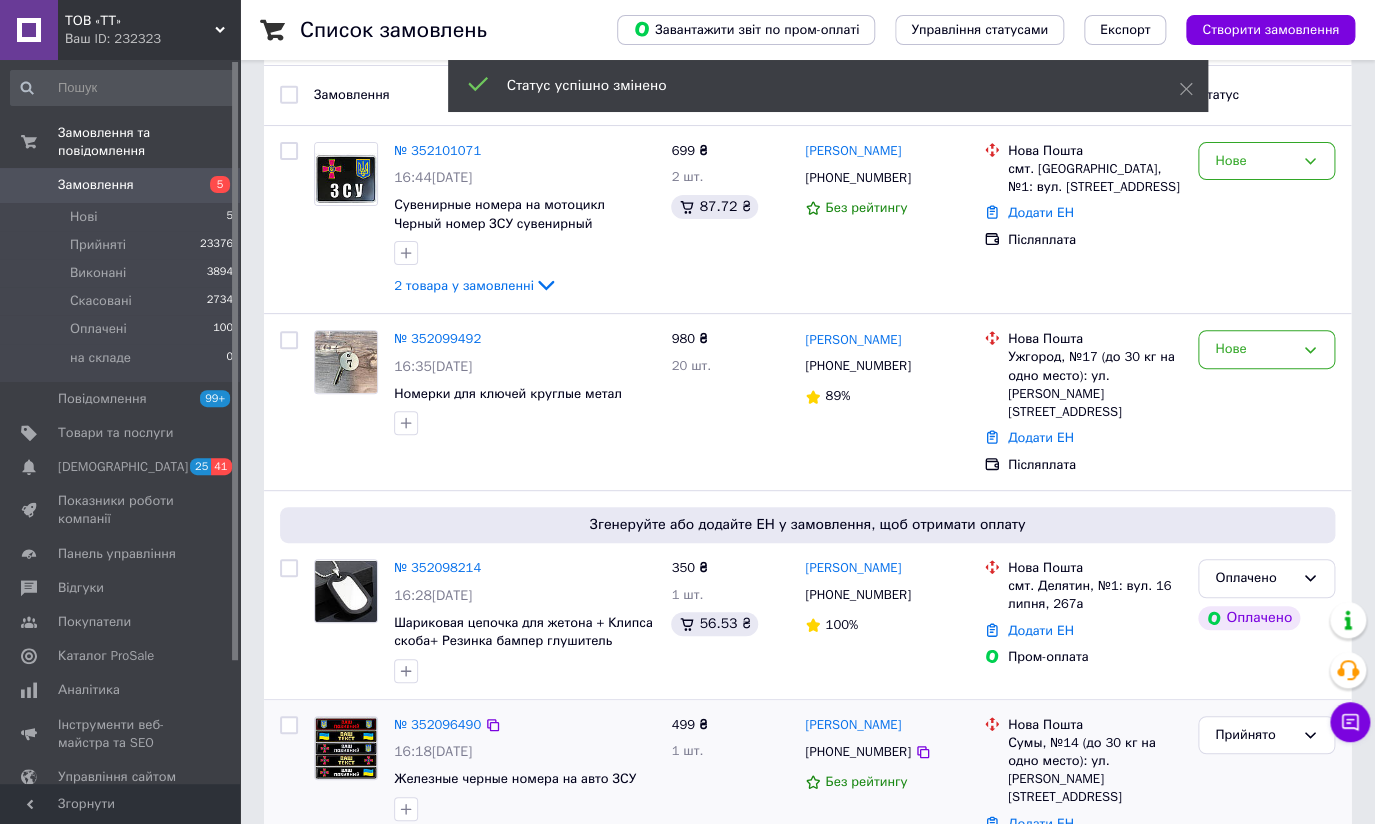 scroll, scrollTop: 0, scrollLeft: 0, axis: both 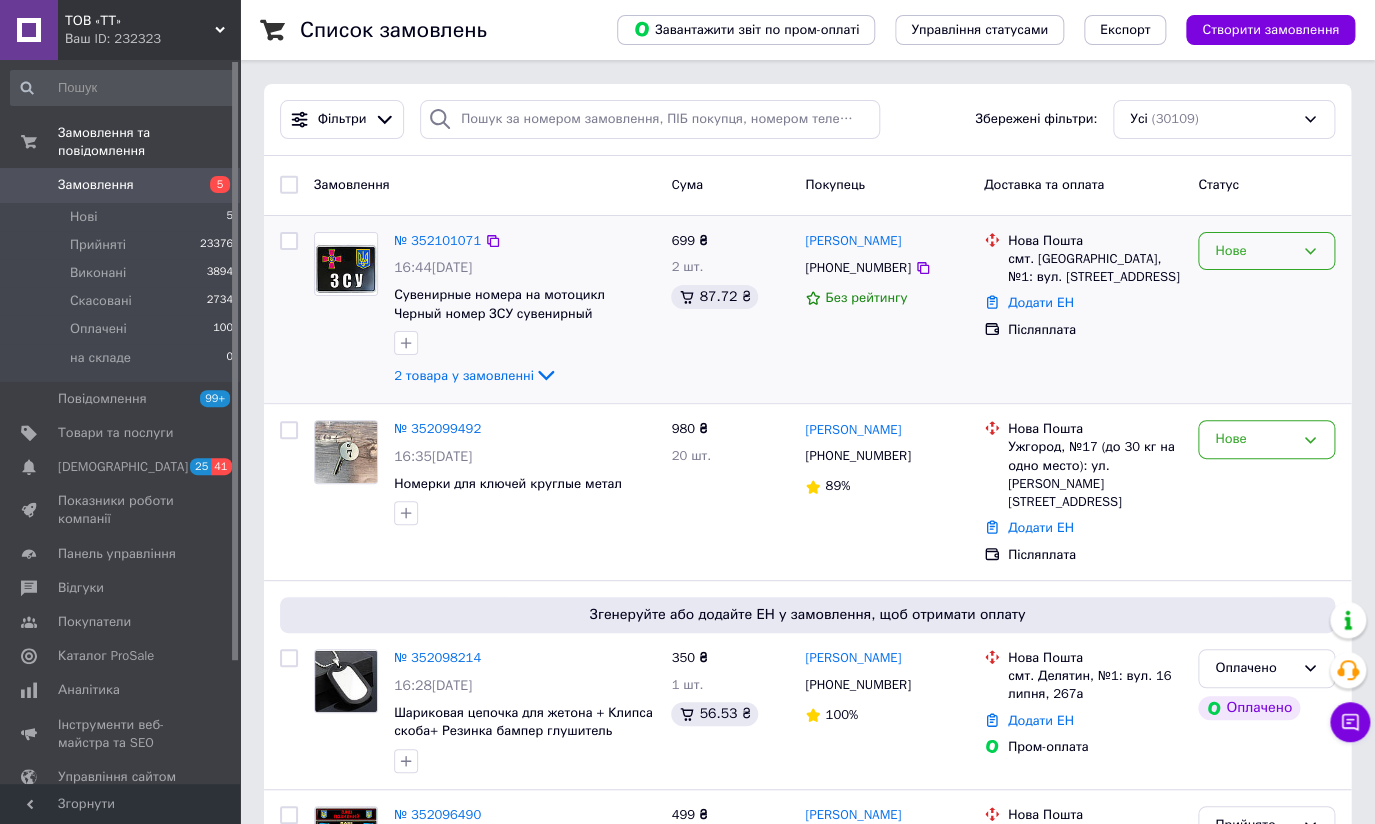 click 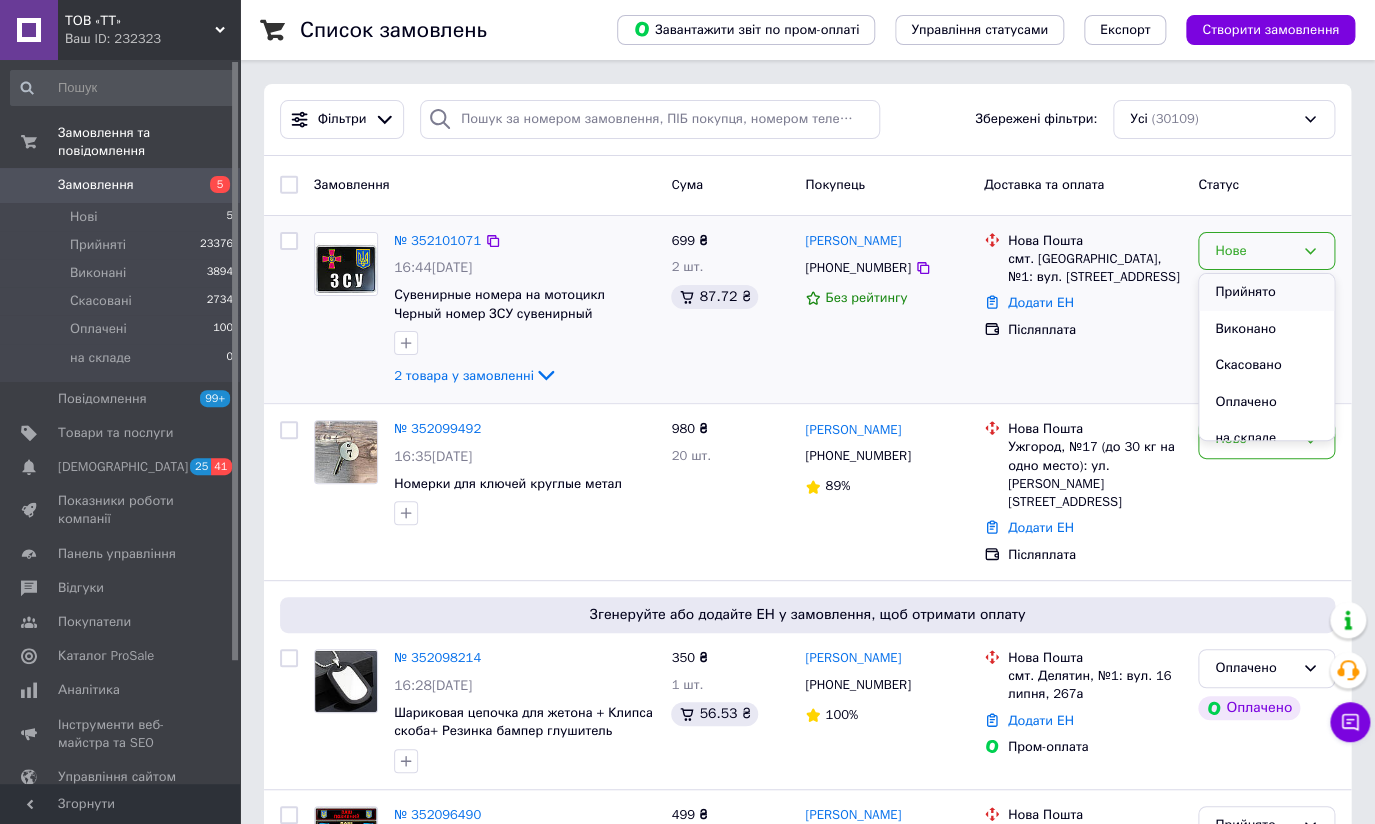 click on "Прийнято" at bounding box center [1266, 292] 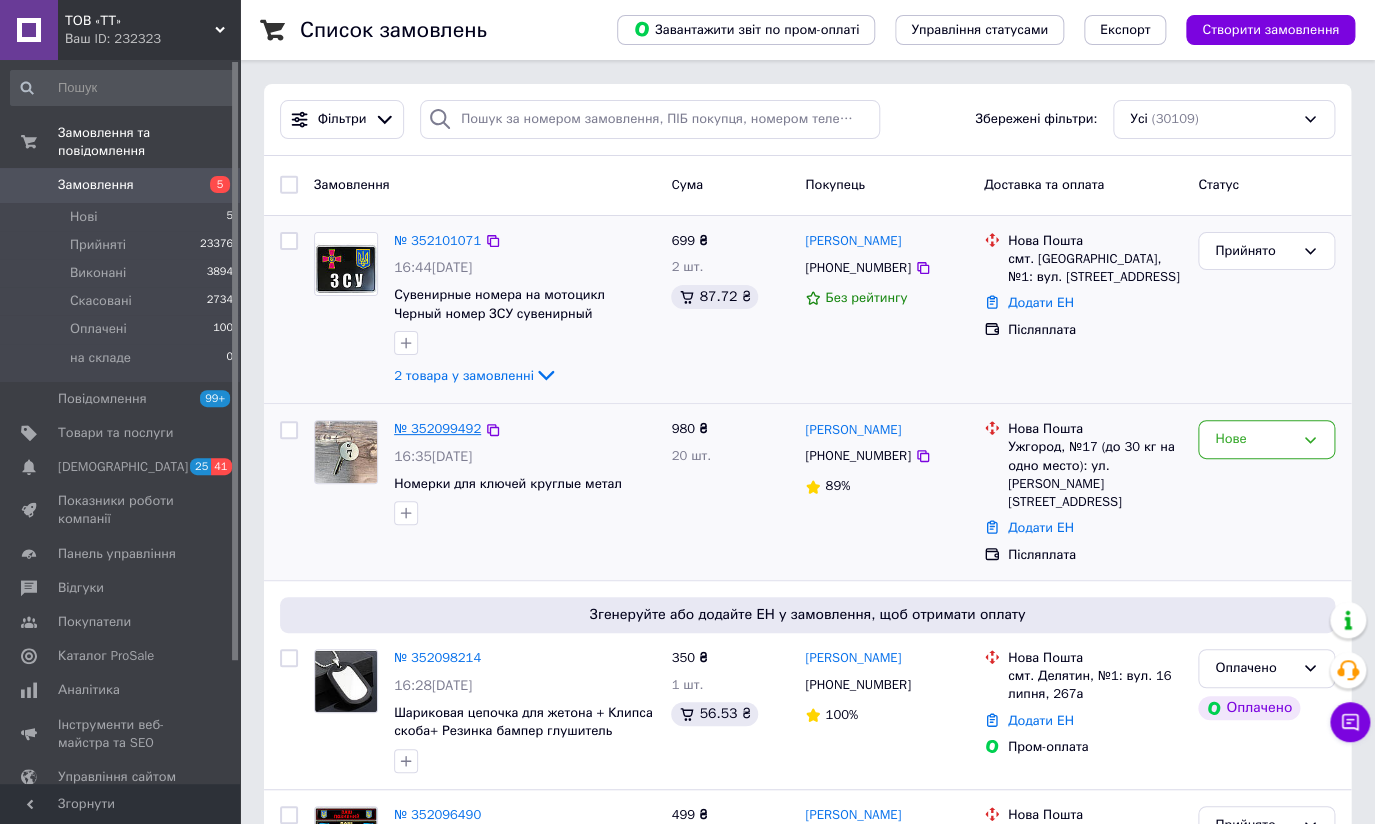click on "№ 352099492" at bounding box center [437, 428] 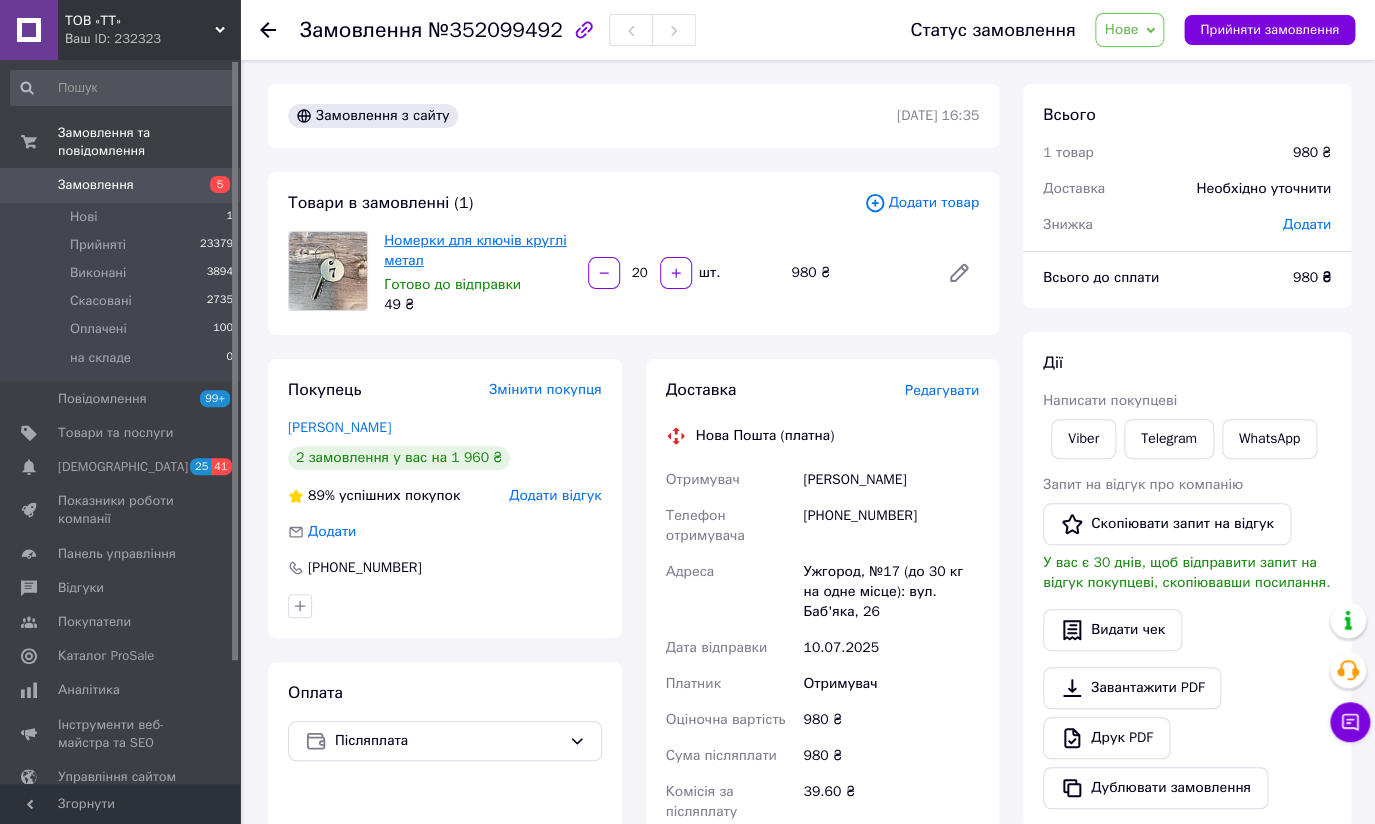 click on "Номерки для ключів круглі метал" at bounding box center (475, 250) 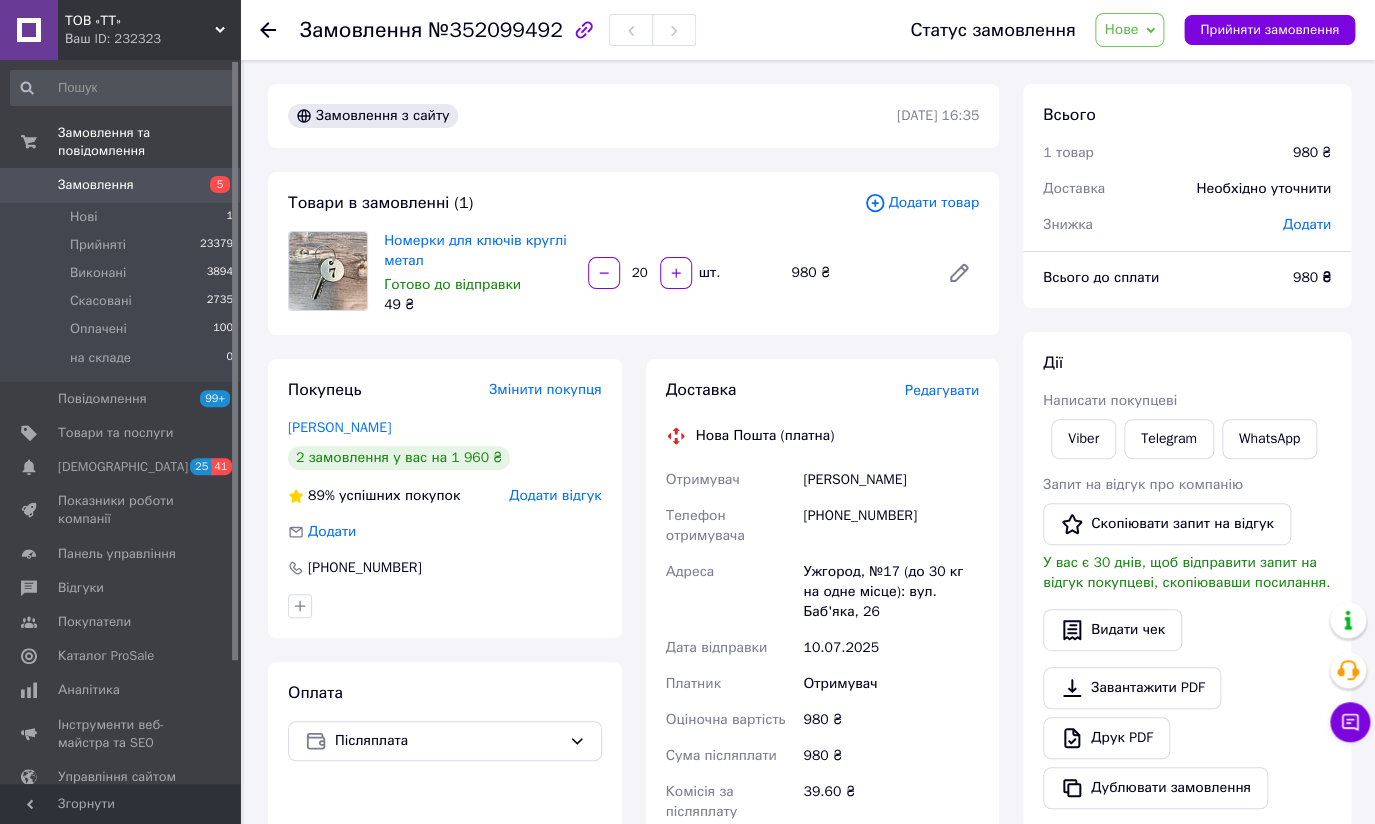 click on "Нове" at bounding box center (1129, 30) 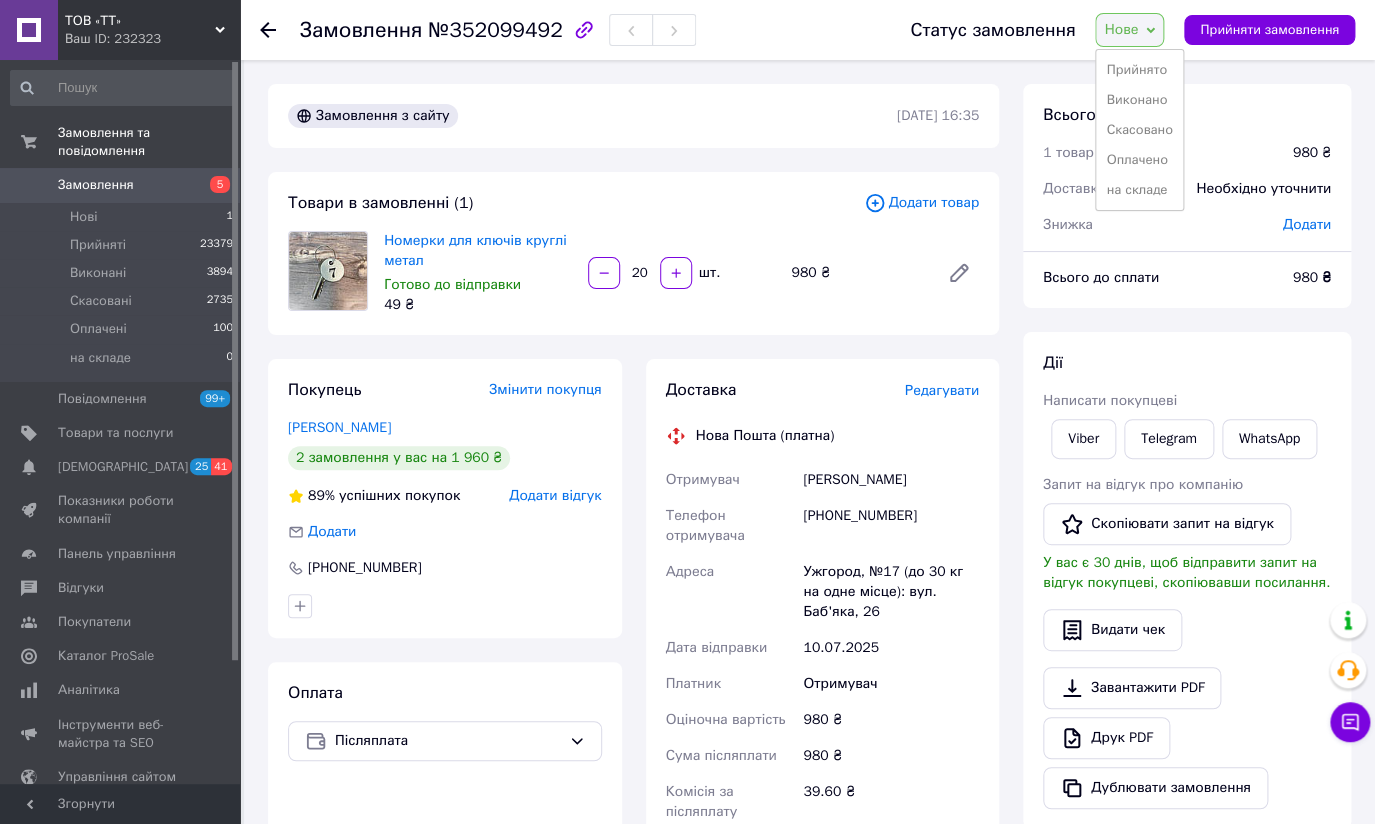 click on "Прийнято Виконано Скасовано Оплачено на складе" at bounding box center (1139, 130) 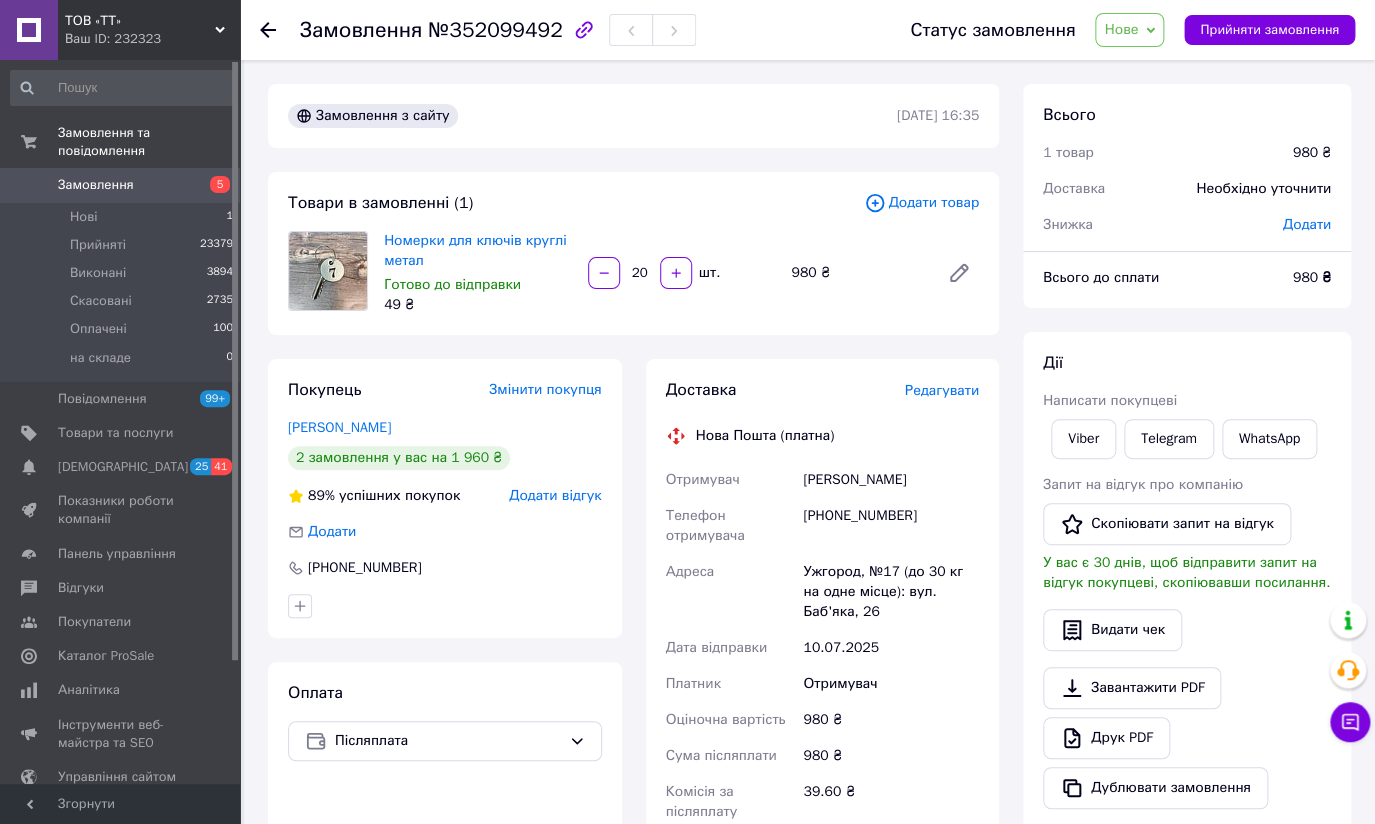 drag, startPoint x: 1155, startPoint y: 35, endPoint x: 1150, endPoint y: 52, distance: 17.720045 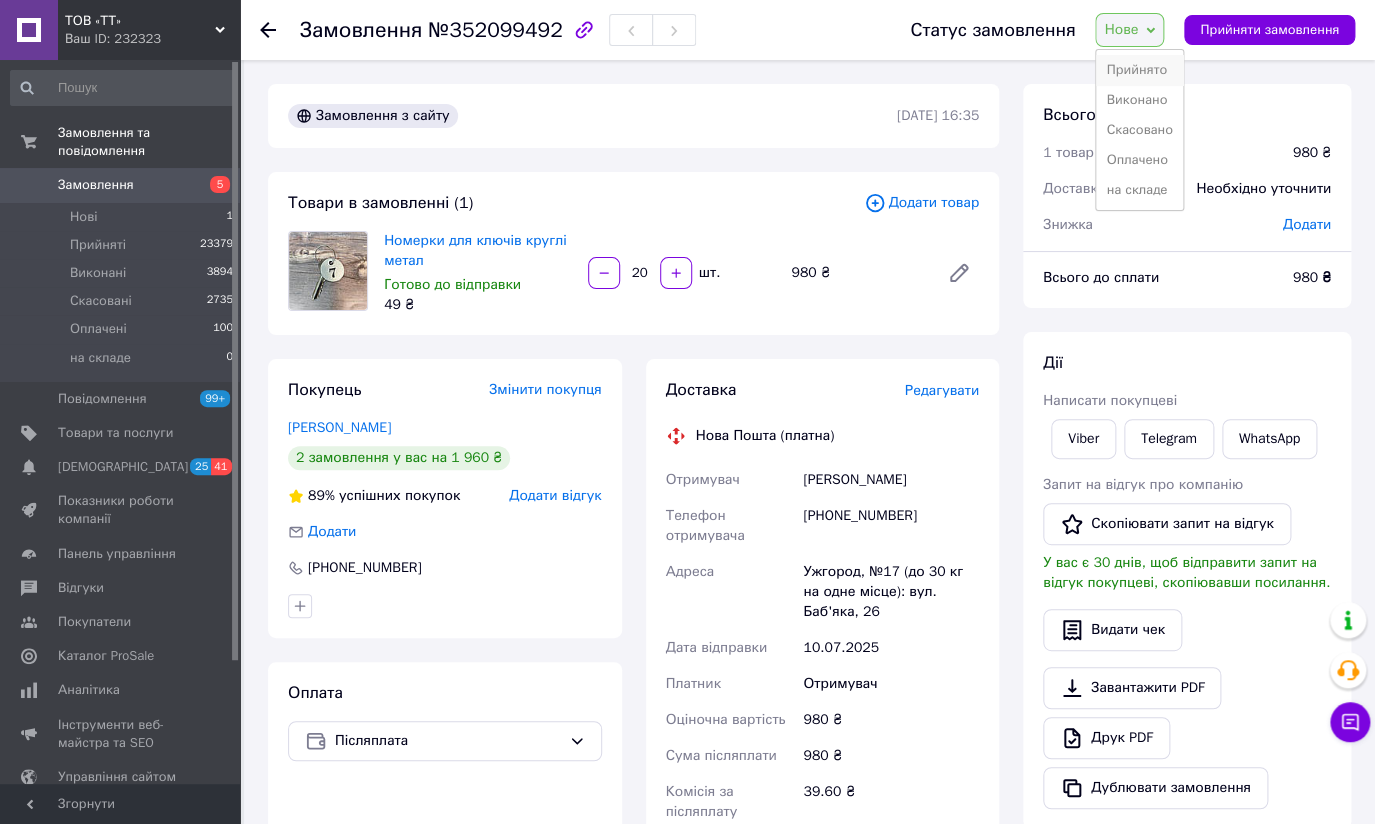 click on "Прийнято" at bounding box center (1139, 70) 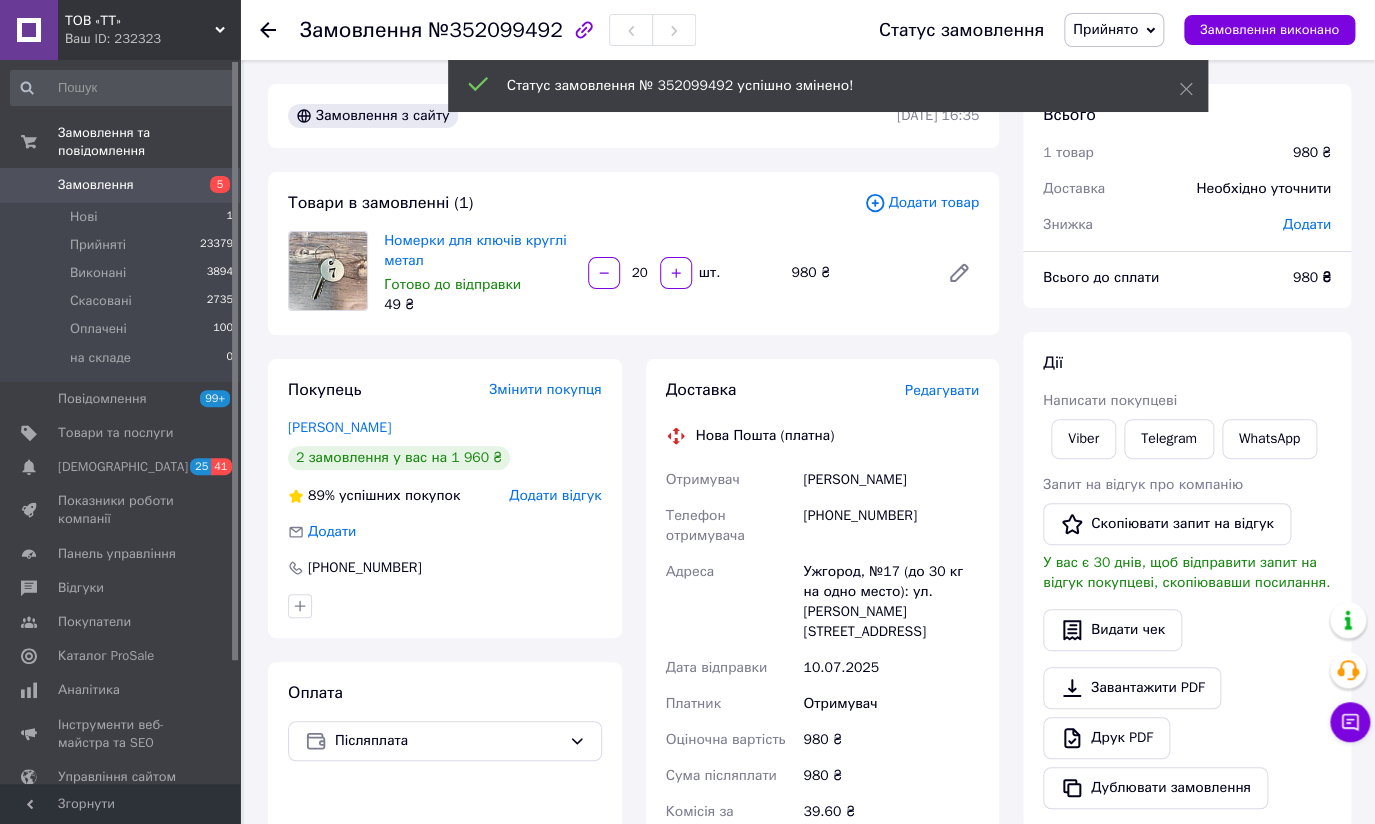 click on "Замовлення 5" at bounding box center [122, 185] 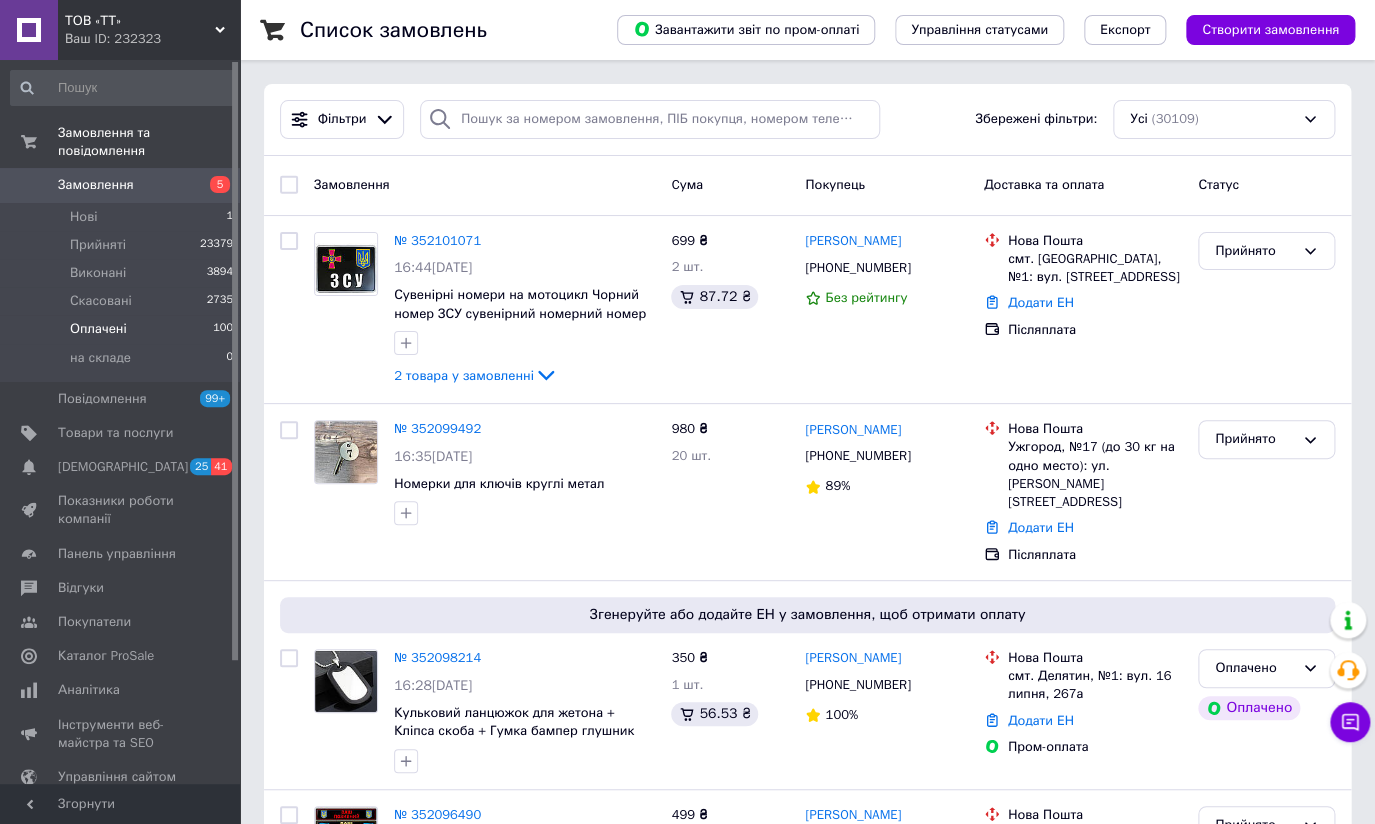 click on "Оплачені" at bounding box center (98, 329) 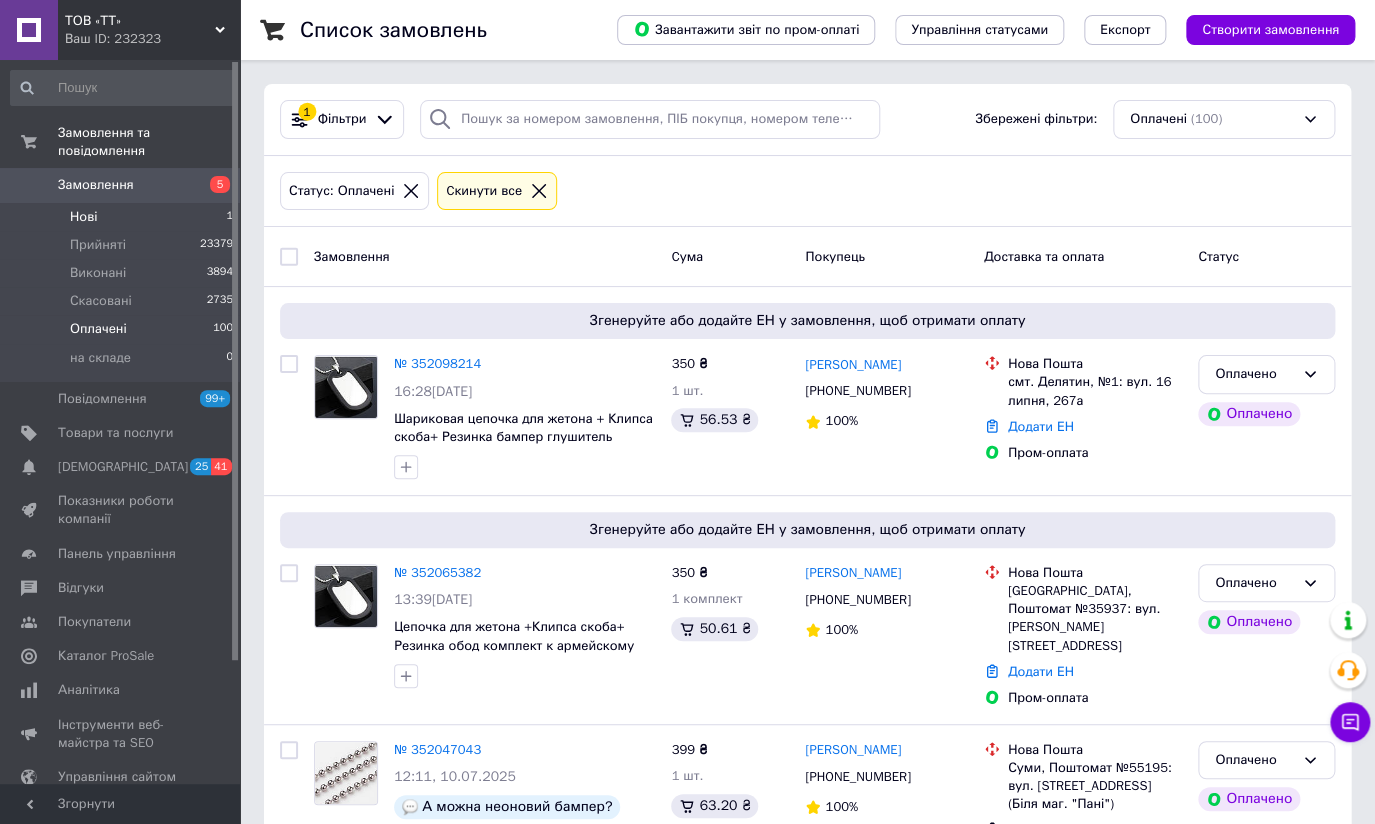 click on "Нові 1" at bounding box center (122, 217) 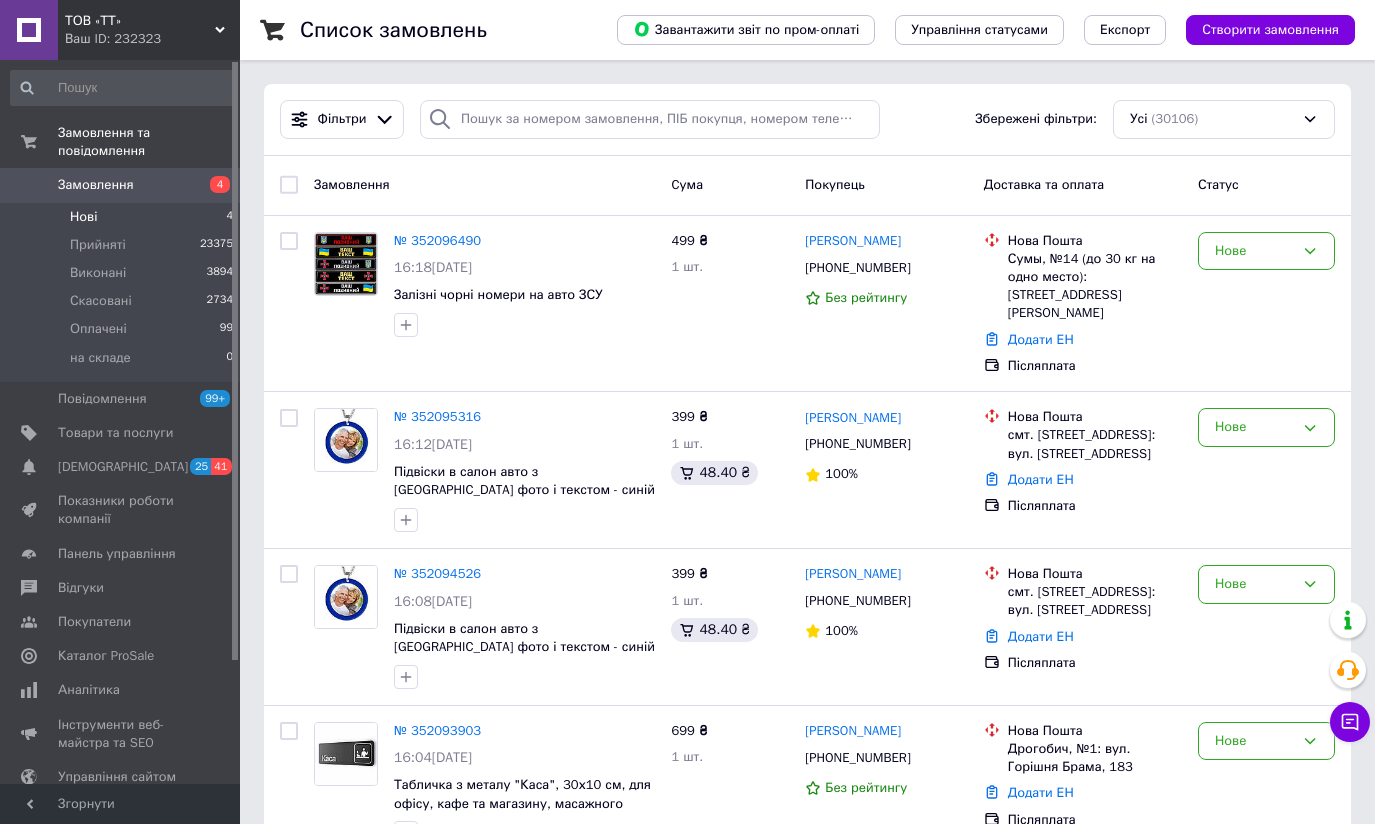 scroll, scrollTop: 0, scrollLeft: 0, axis: both 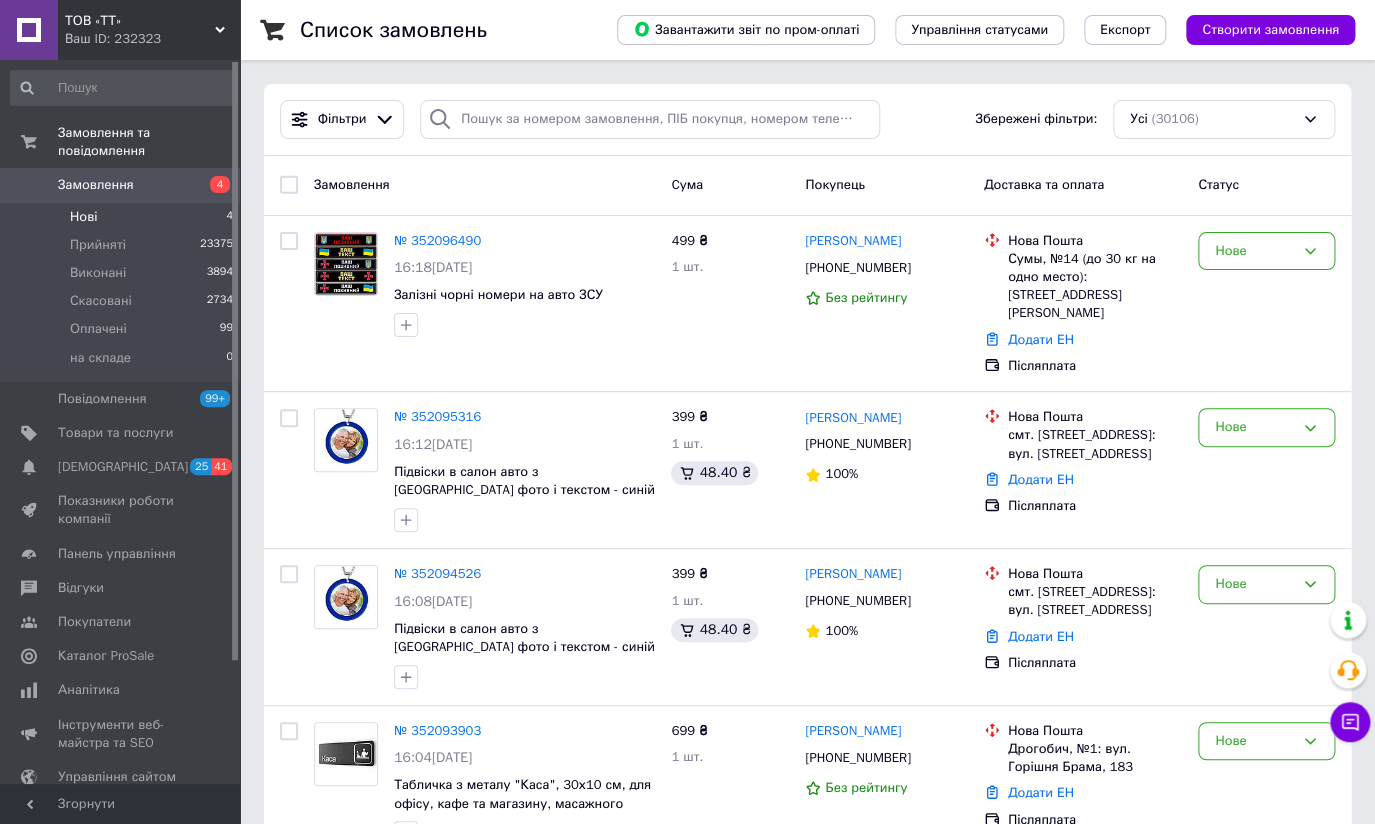 click on "Нові 4" at bounding box center (122, 217) 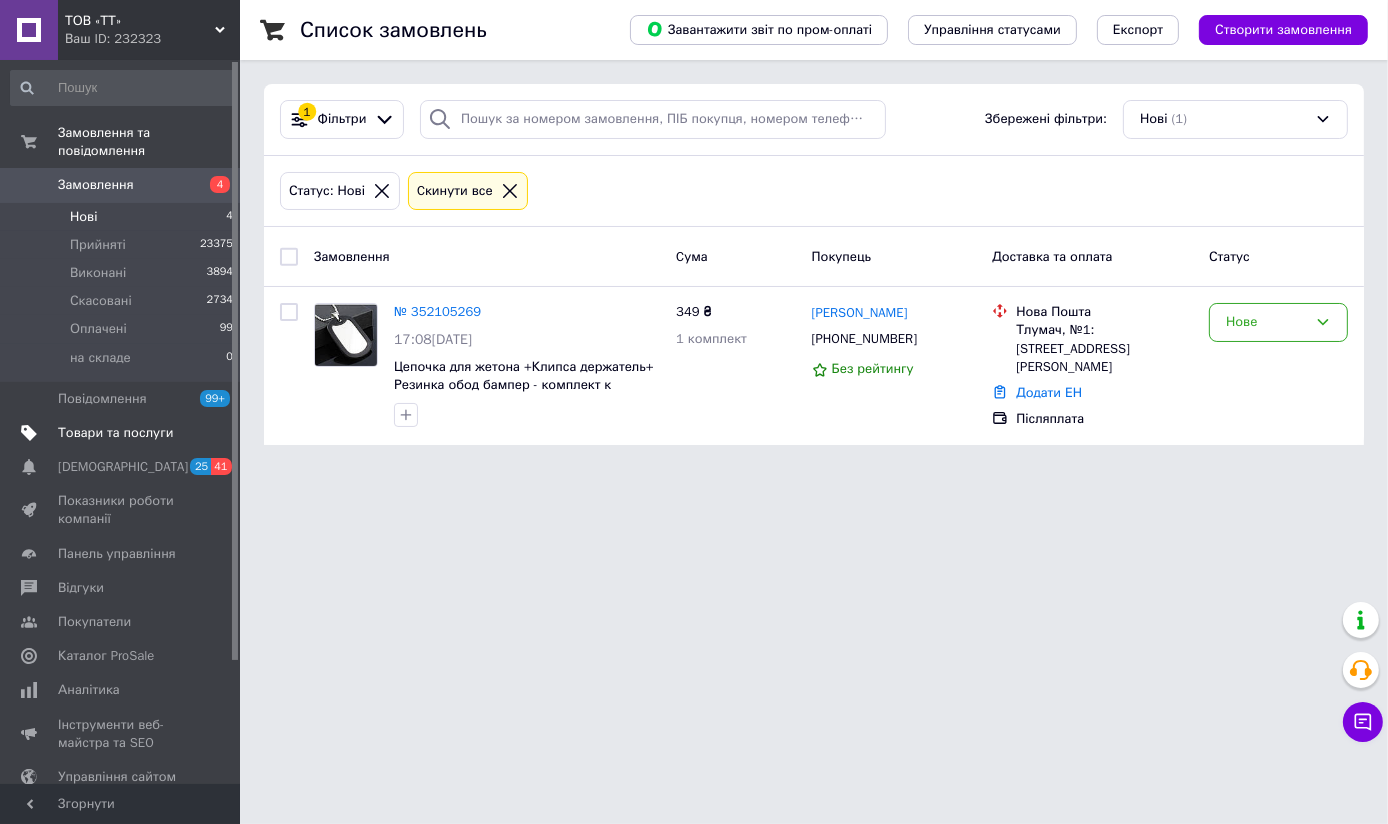 click on "Товари та послуги" at bounding box center [115, 433] 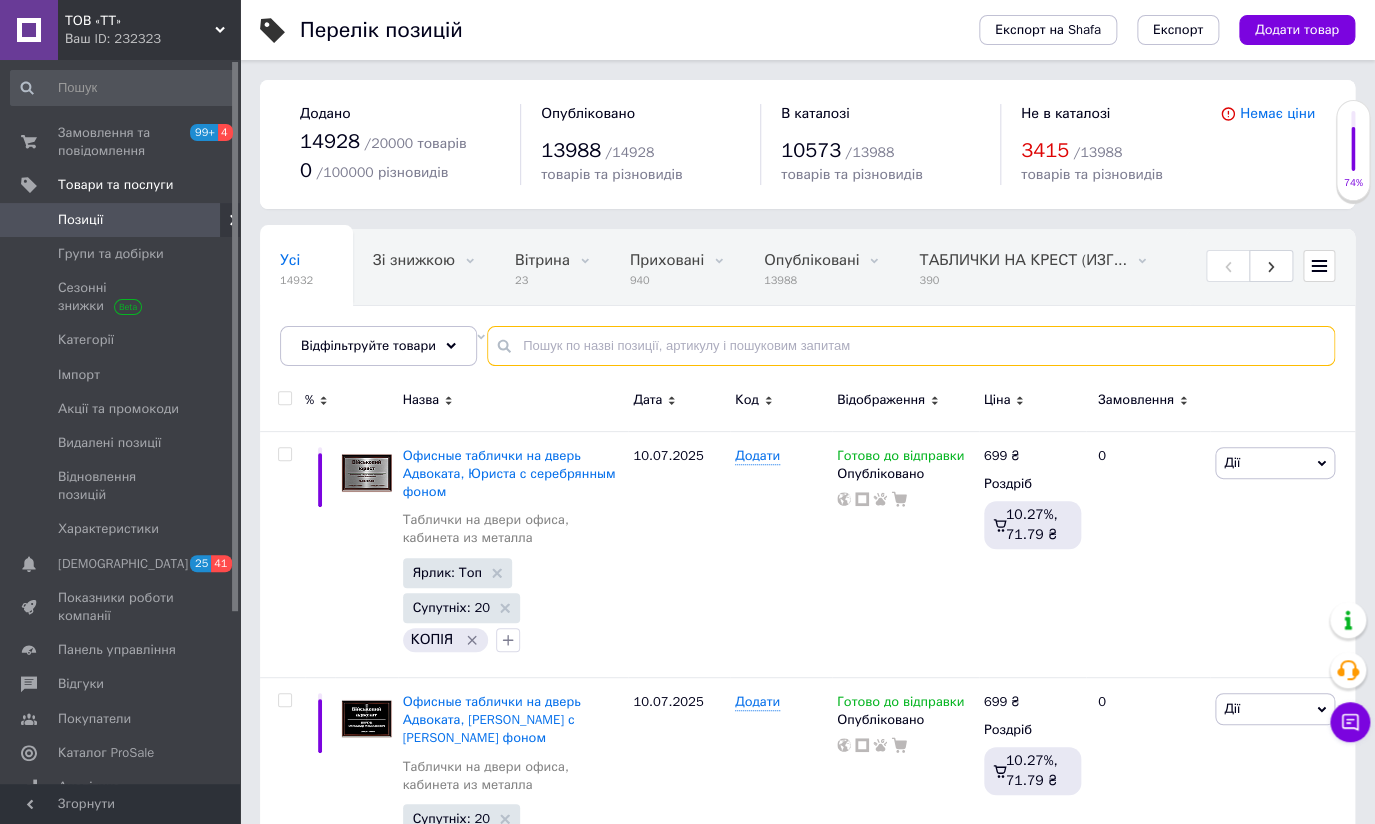 click at bounding box center (911, 346) 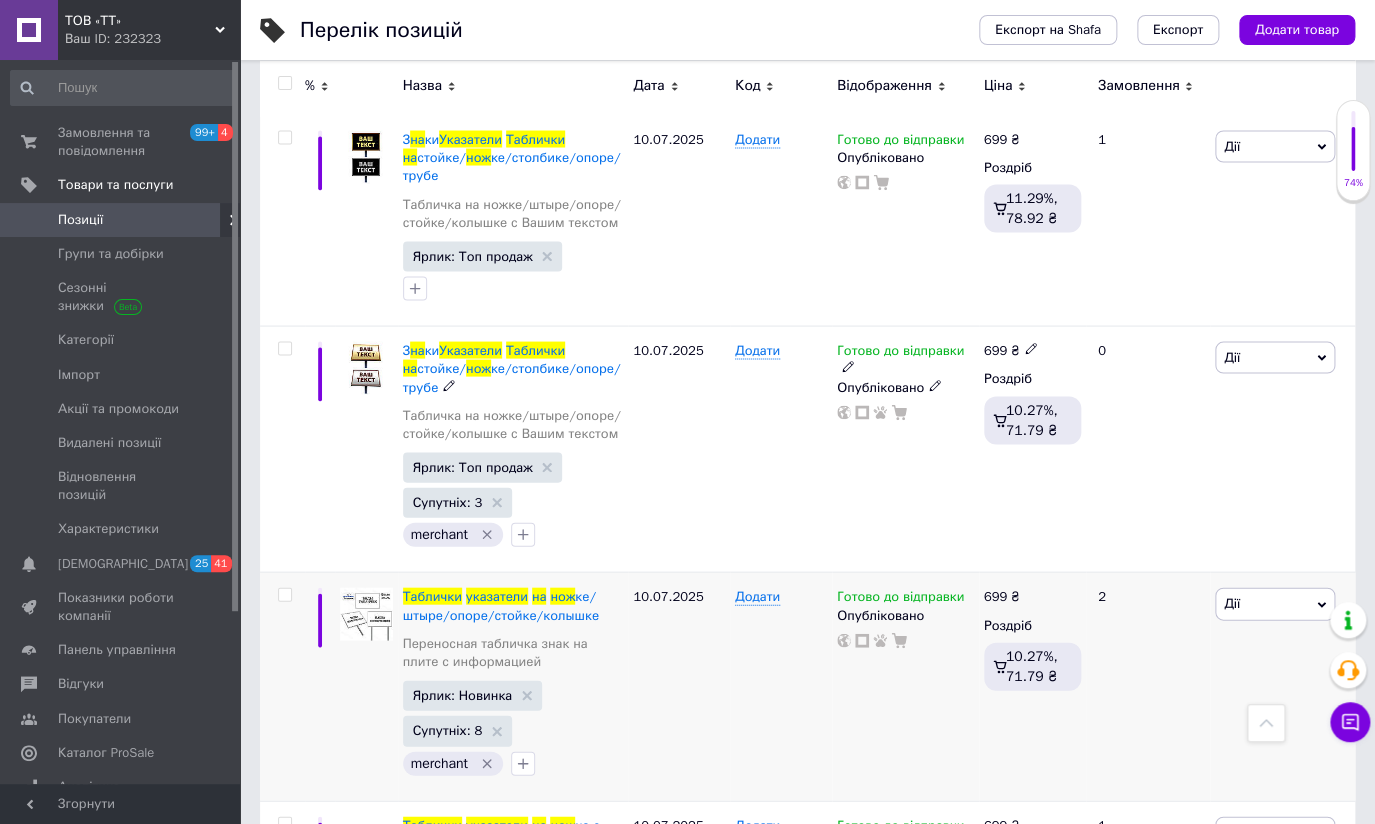 scroll, scrollTop: 1545, scrollLeft: 0, axis: vertical 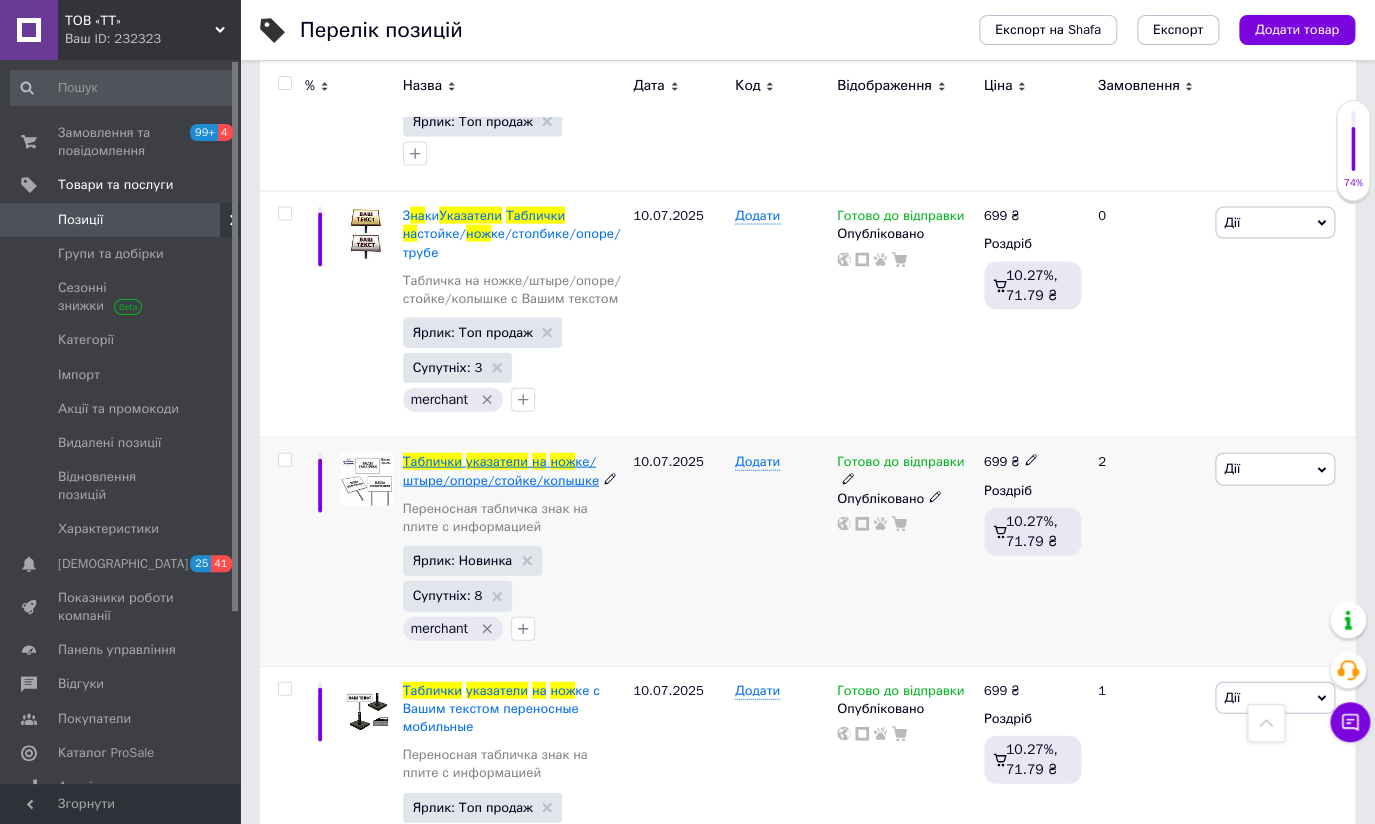 type on "таблички указатели на нож" 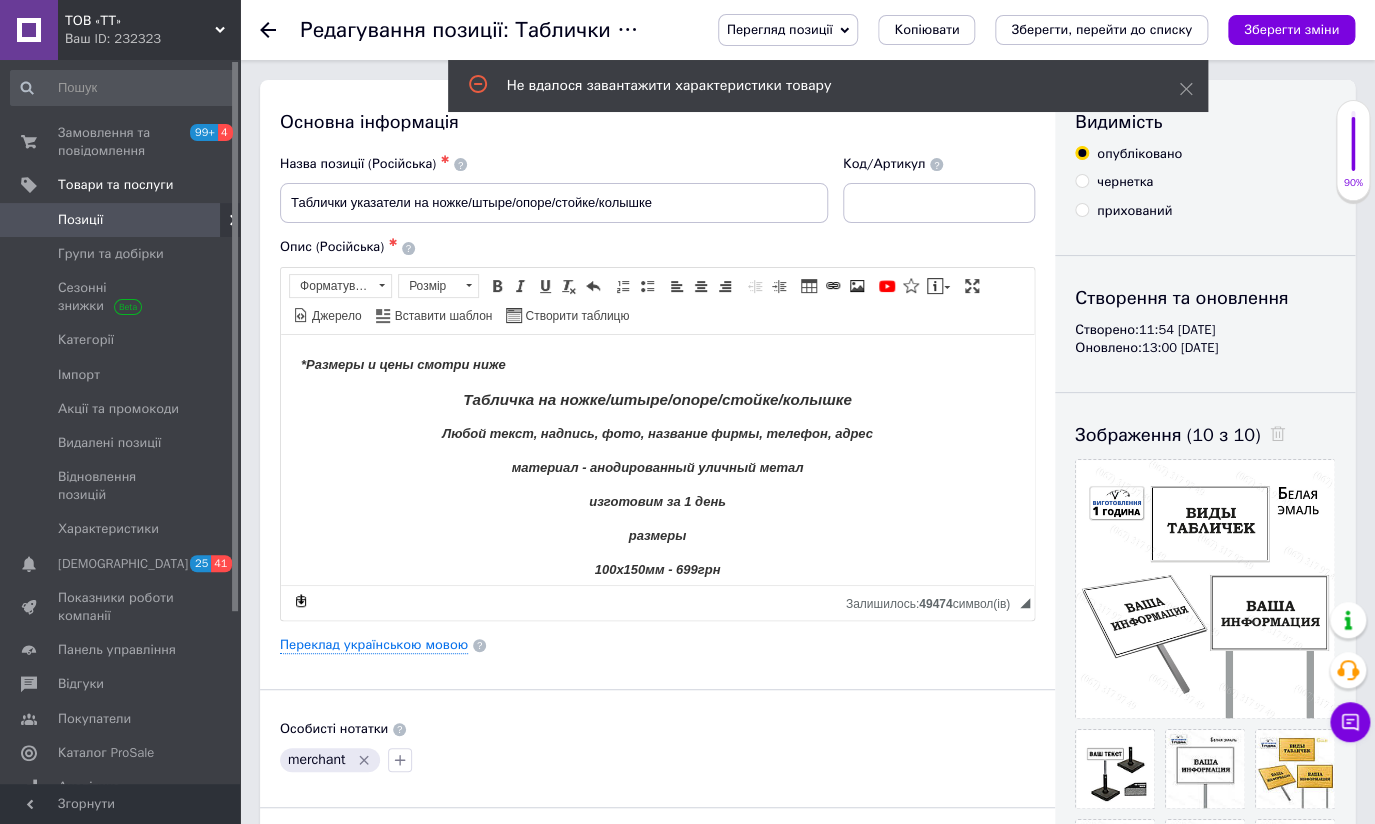 scroll, scrollTop: 272, scrollLeft: 0, axis: vertical 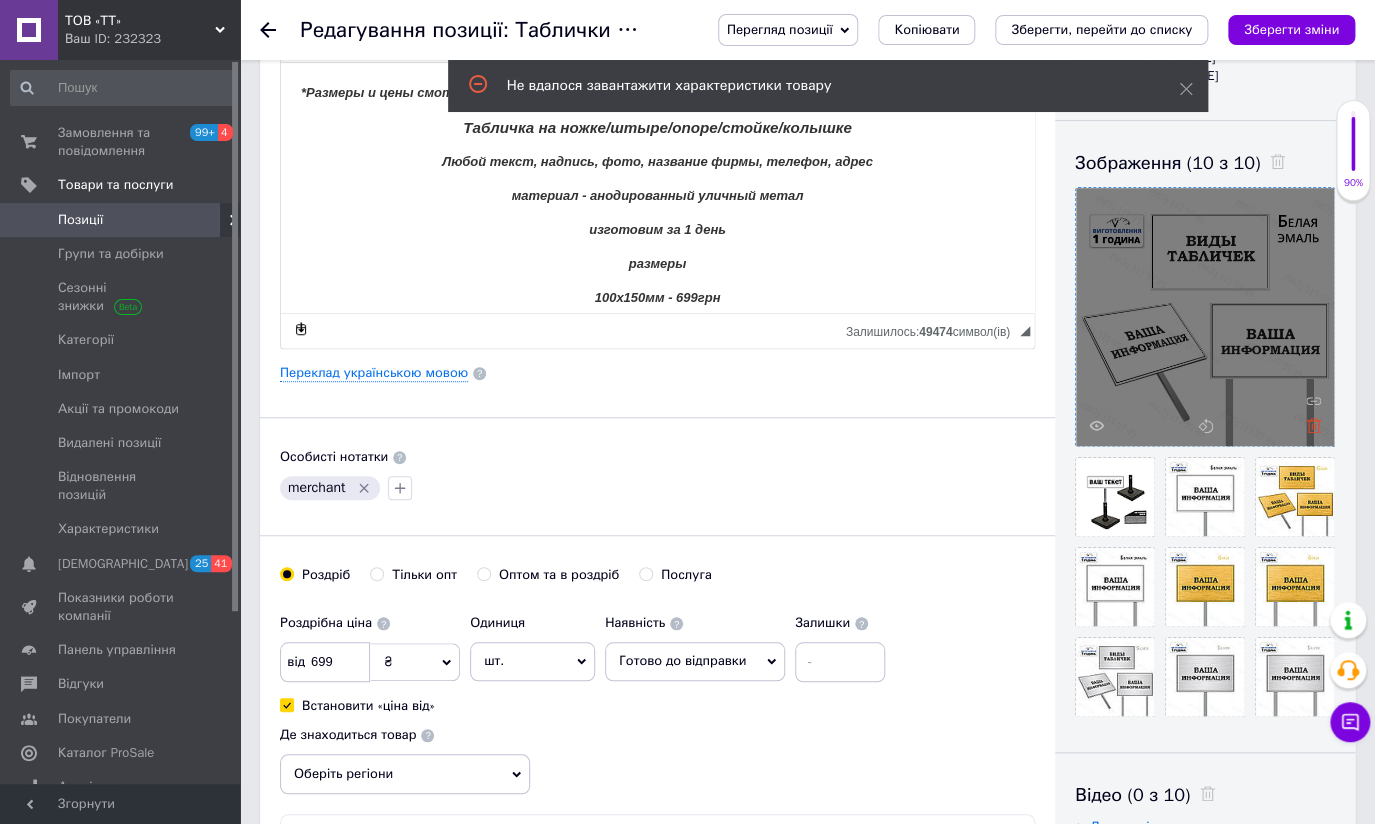 click 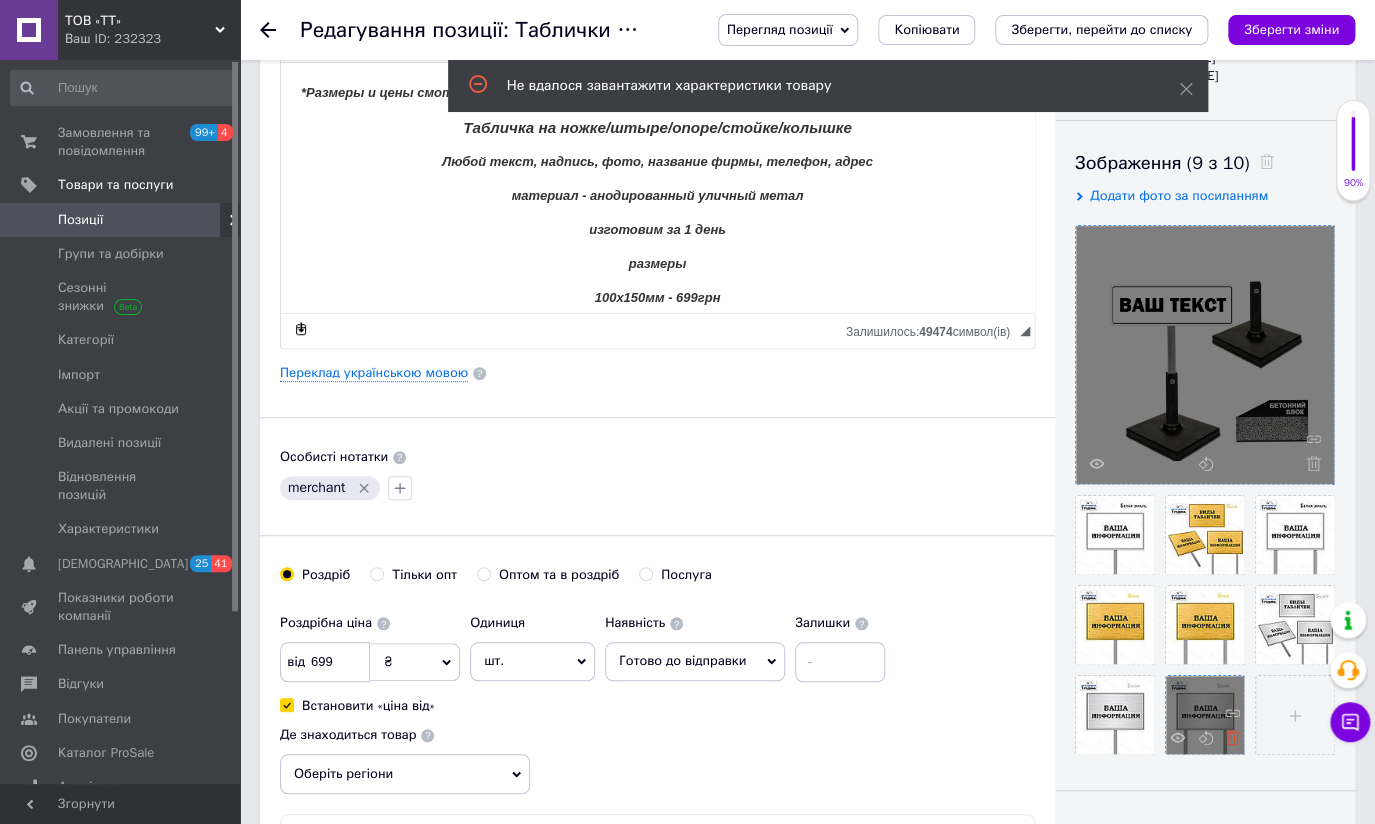 click 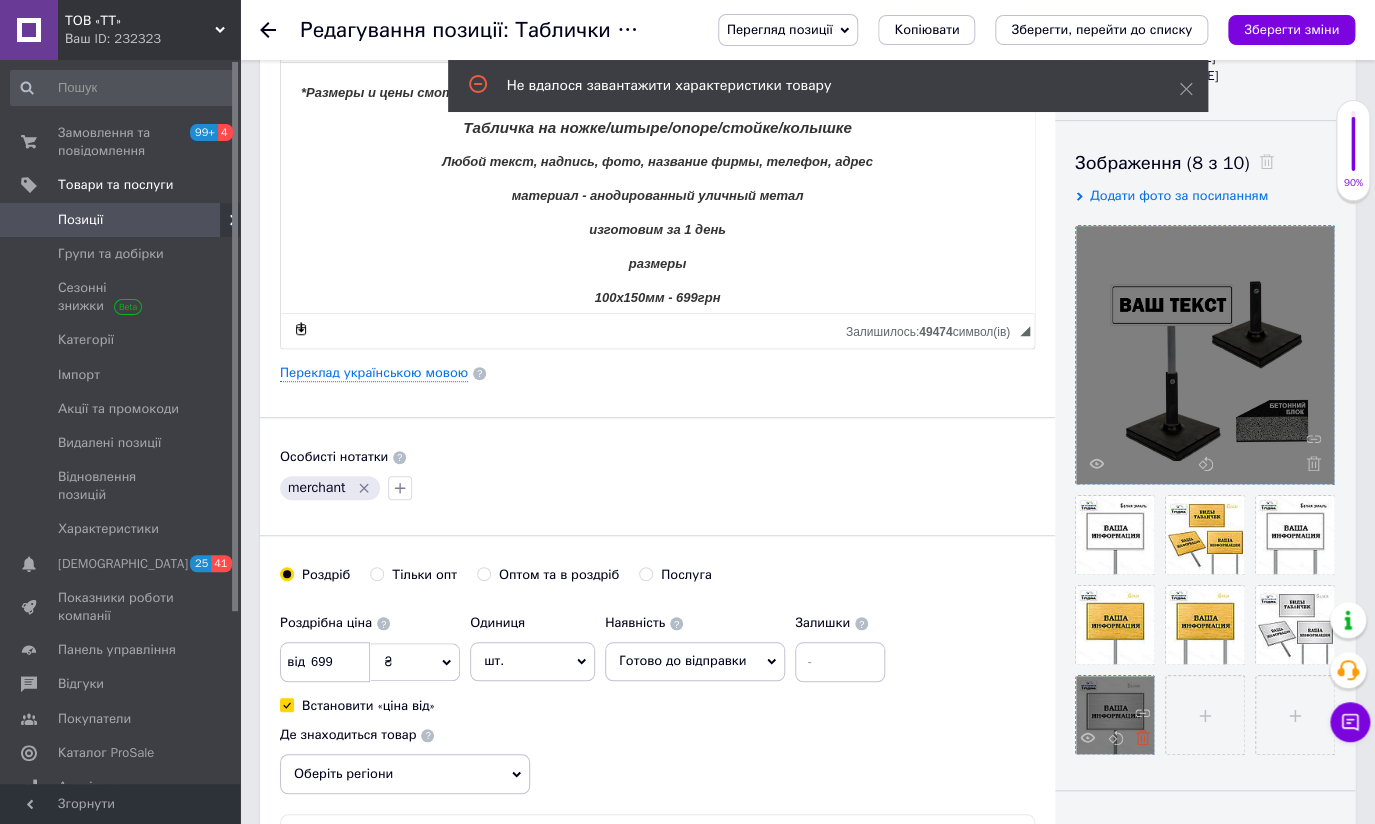 click 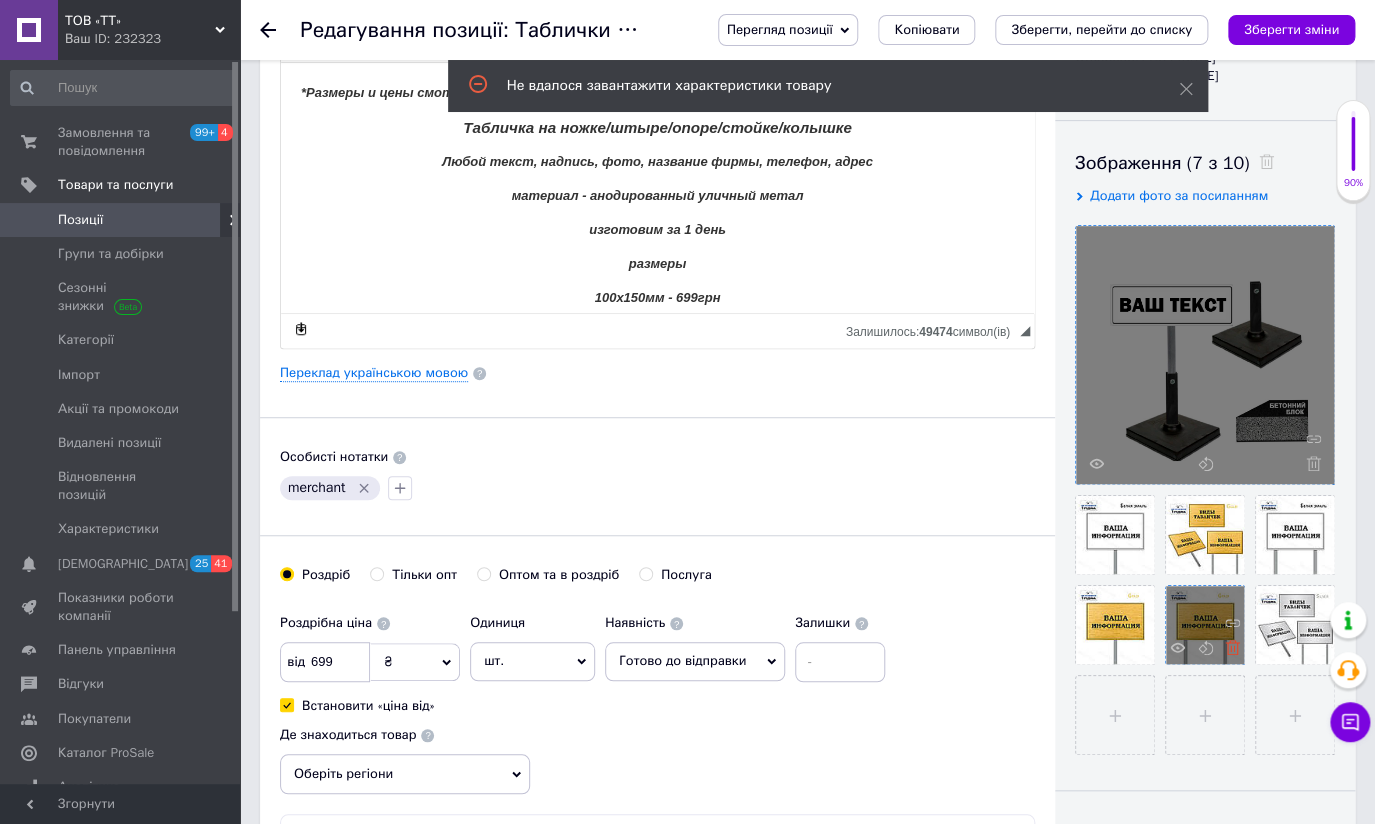 click 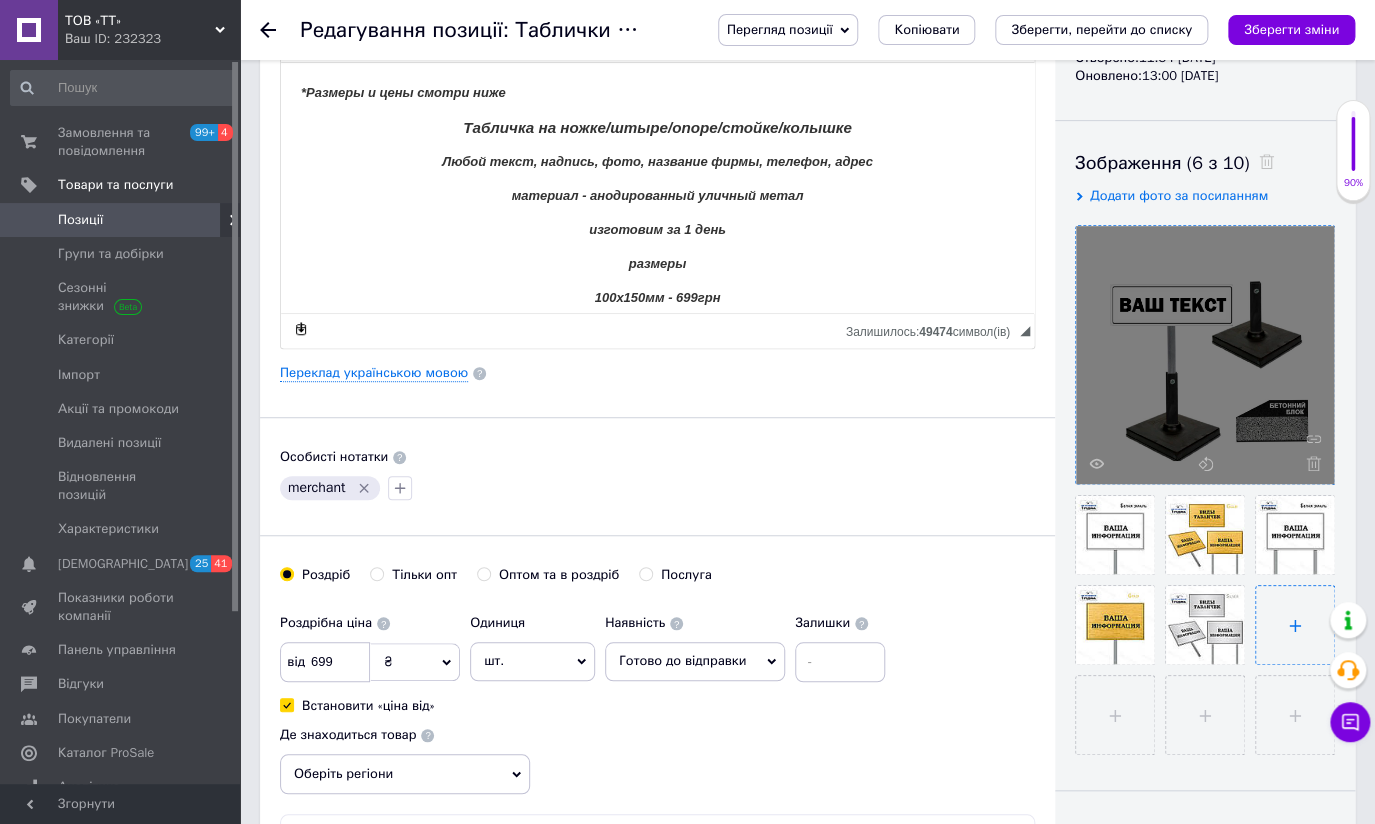 click at bounding box center [1295, 625] 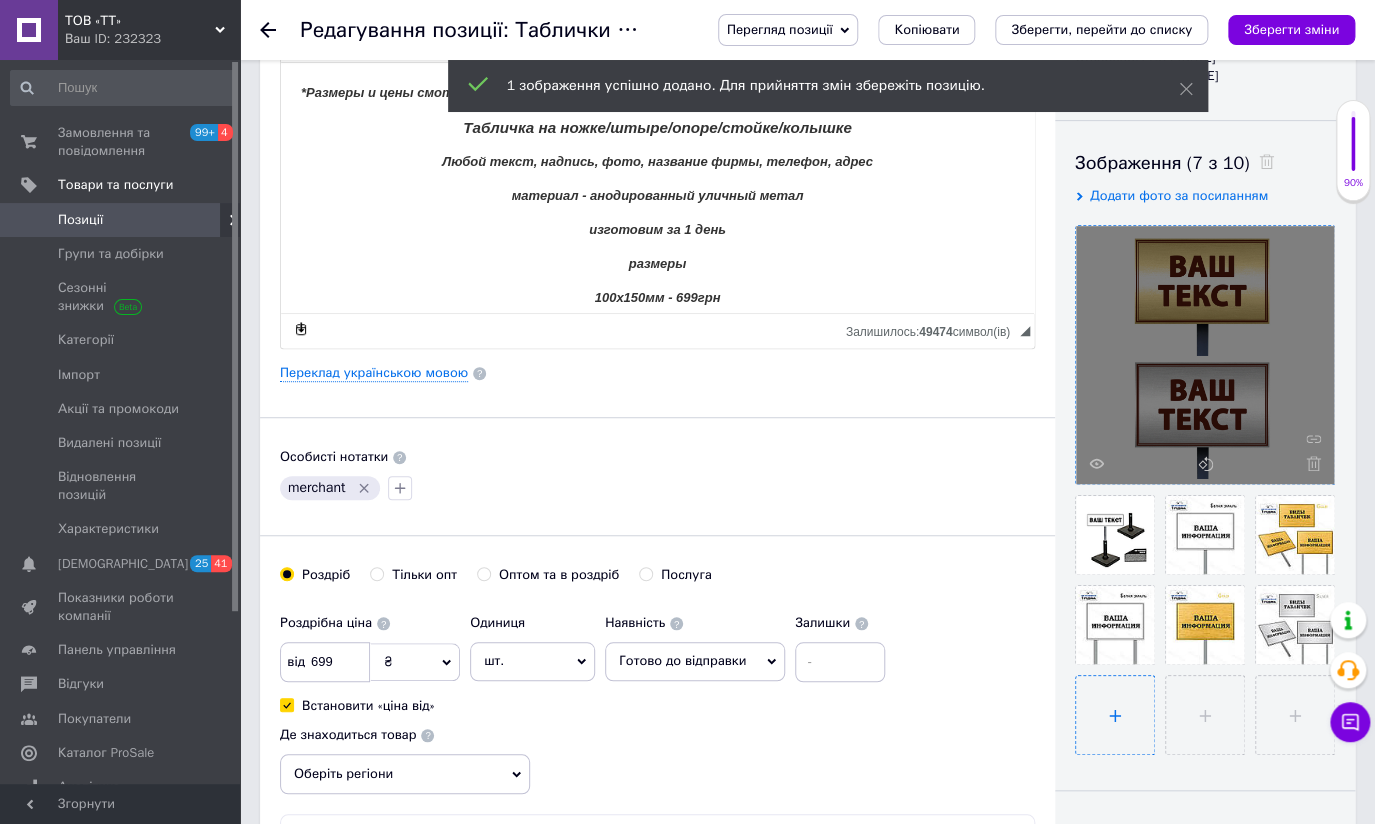 click at bounding box center [1115, 715] 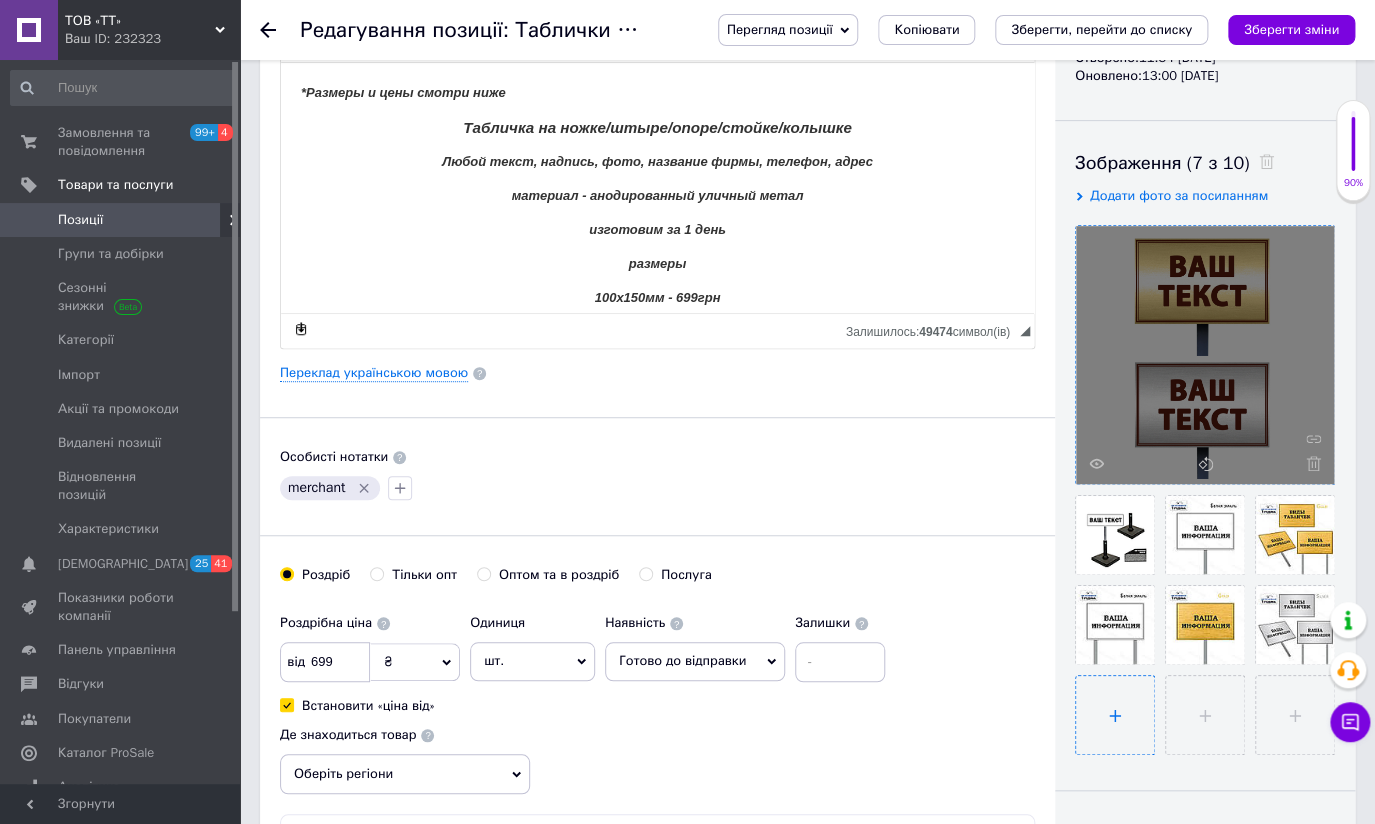 type on "C:\fakepath\032.jpg" 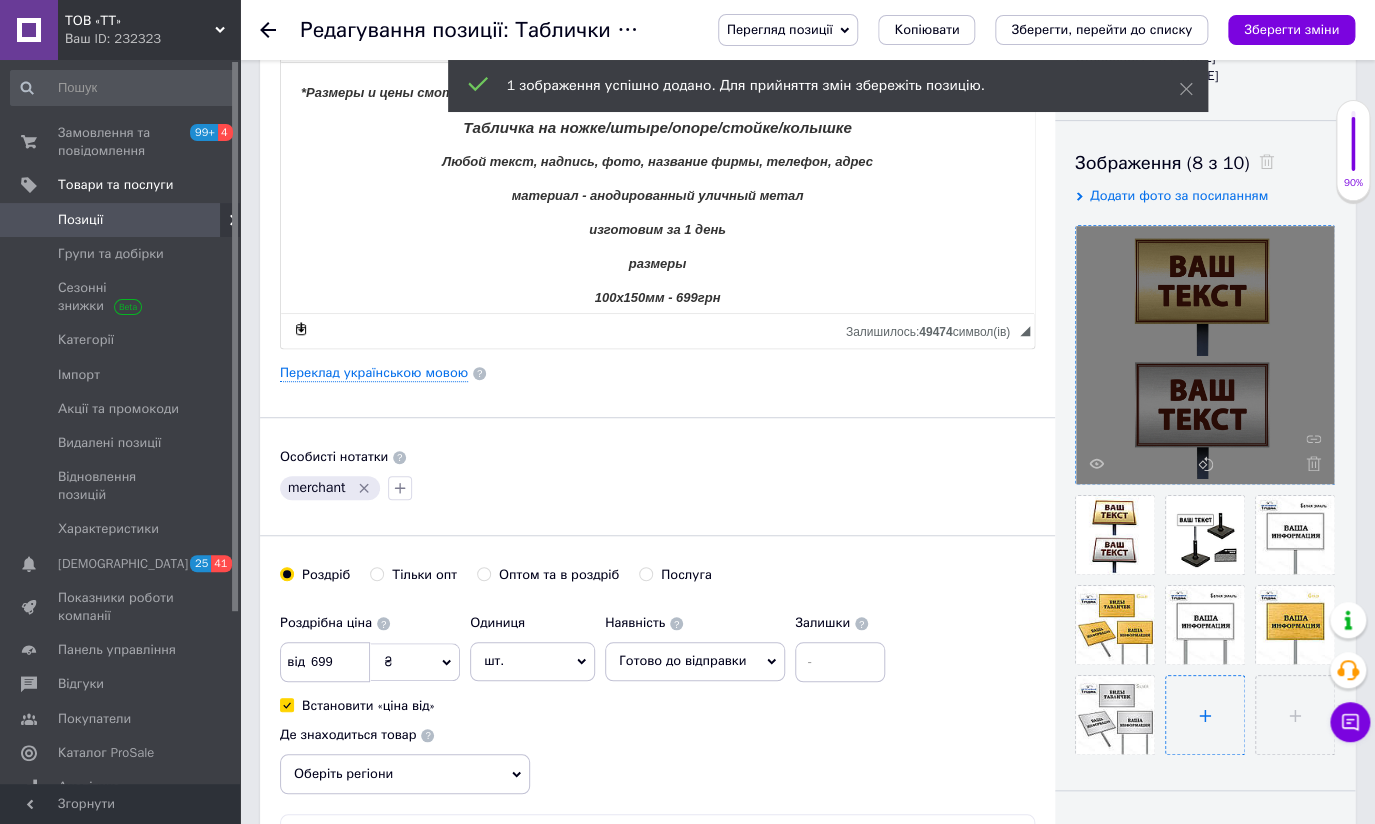 click at bounding box center [1205, 715] 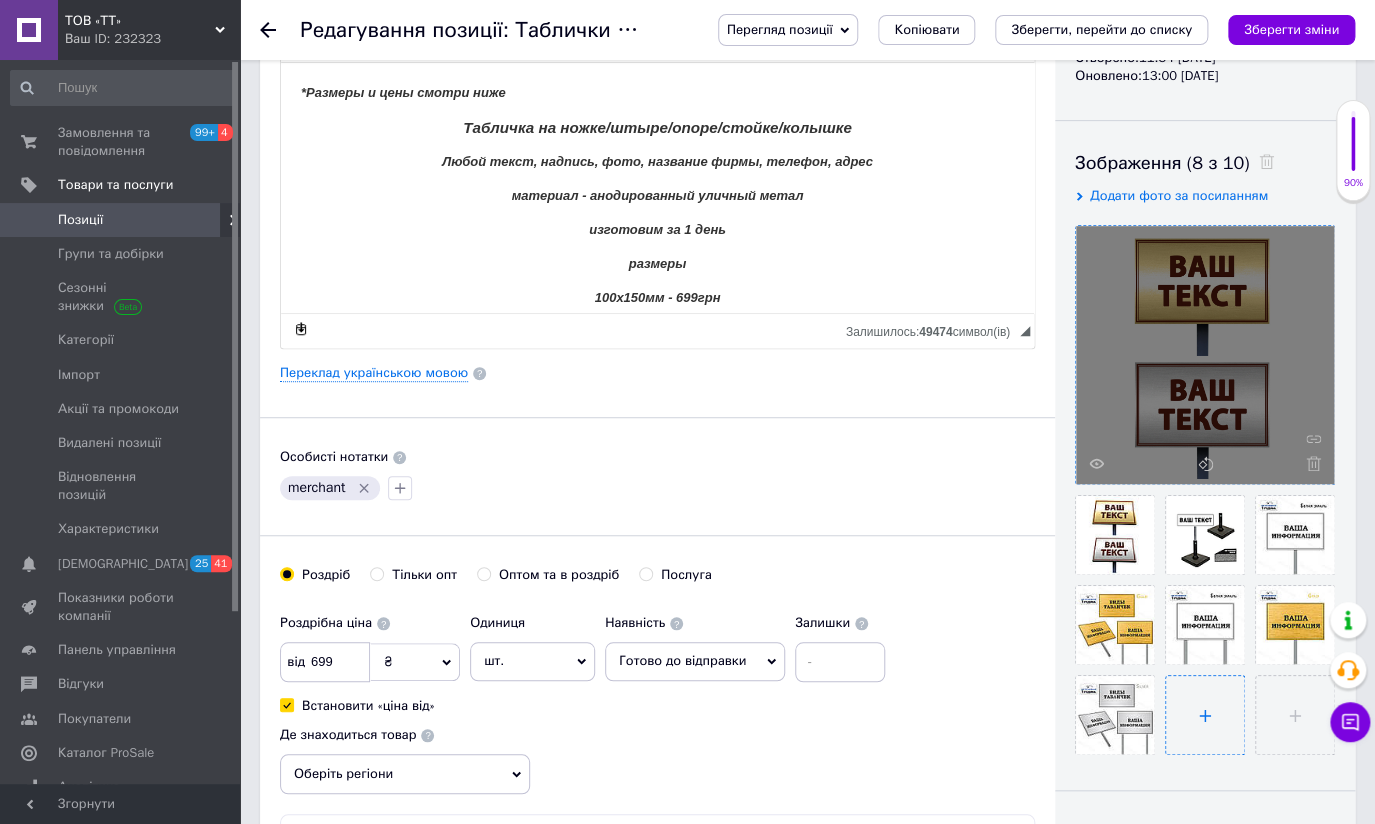 type on "C:\fakepath\033.jpg" 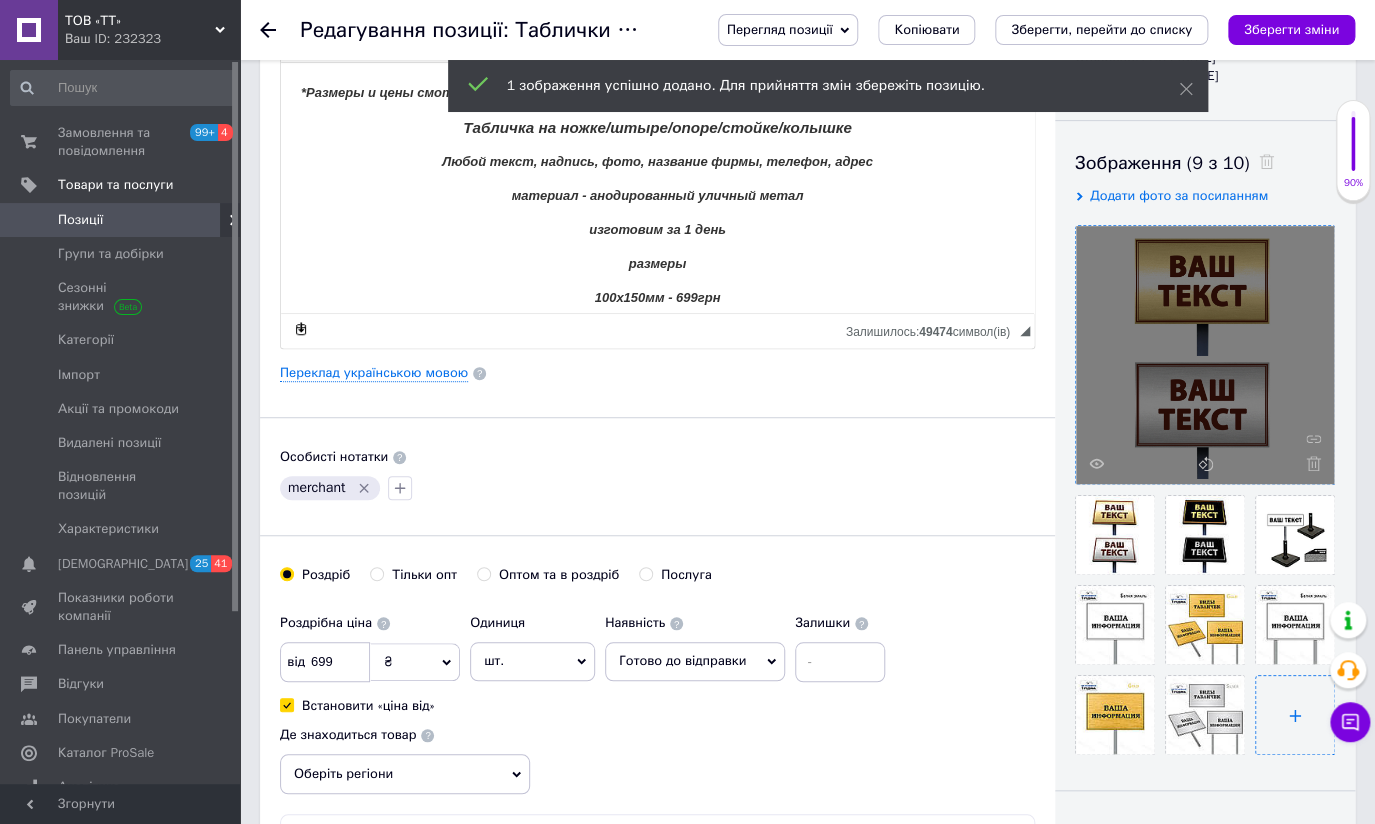 click at bounding box center [1295, 715] 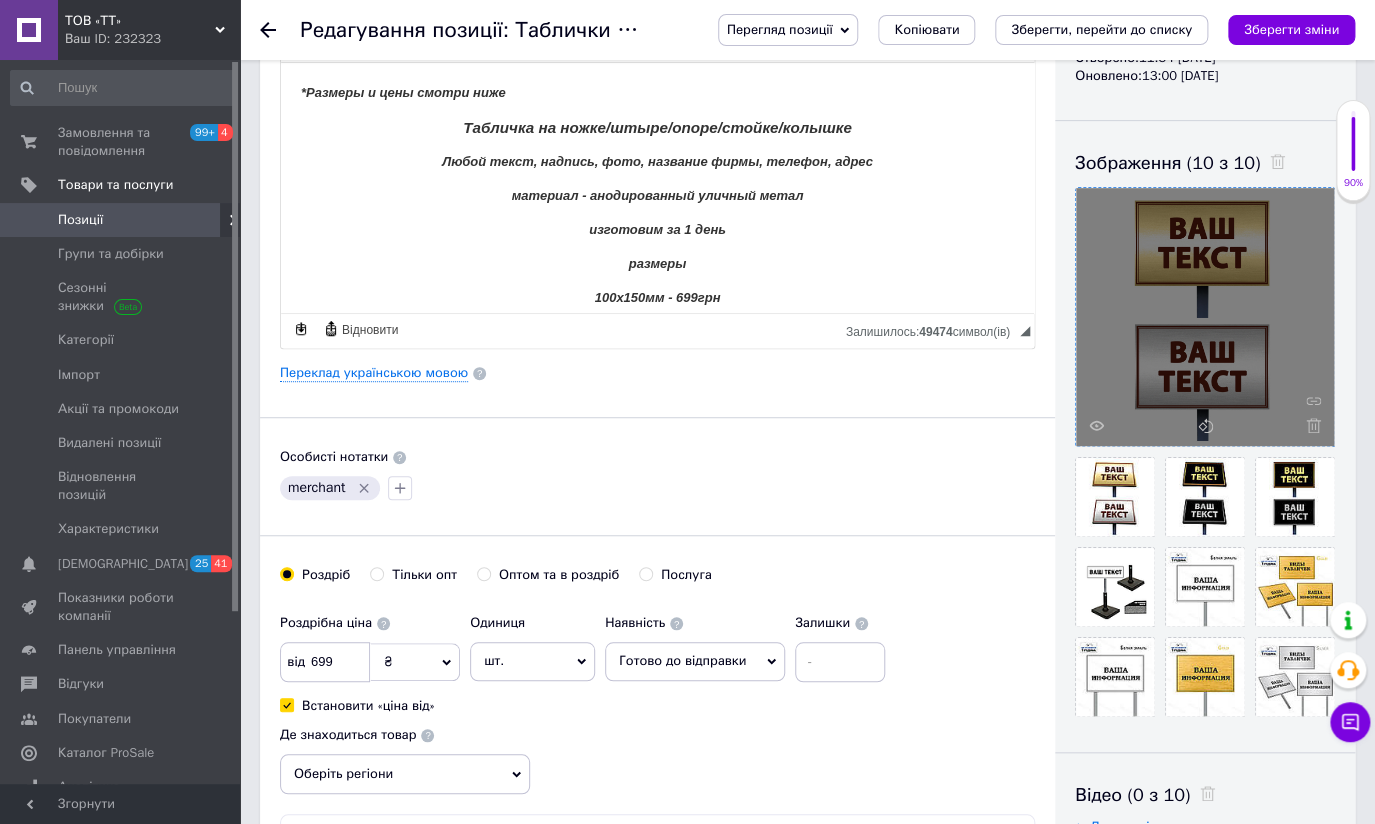 click 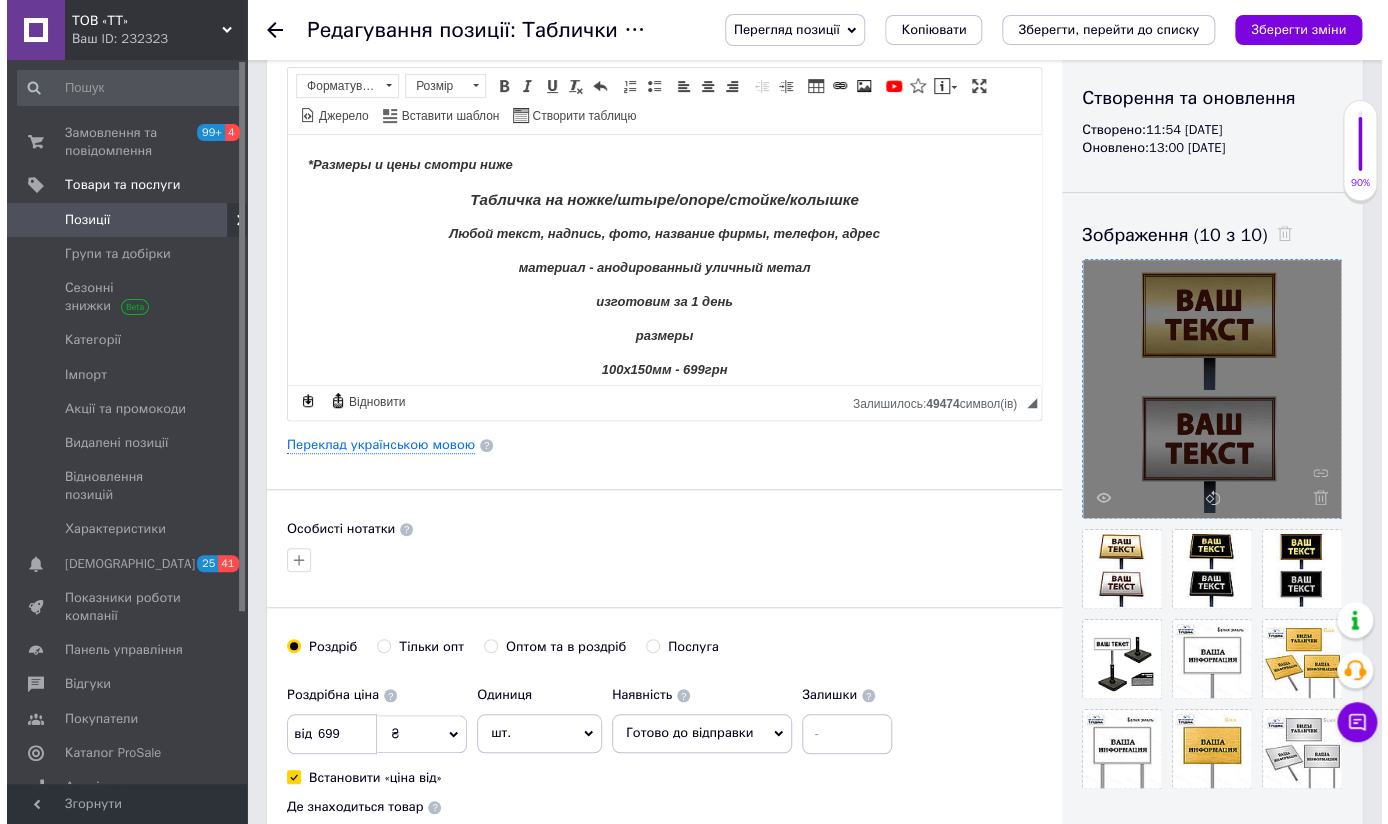scroll, scrollTop: 90, scrollLeft: 0, axis: vertical 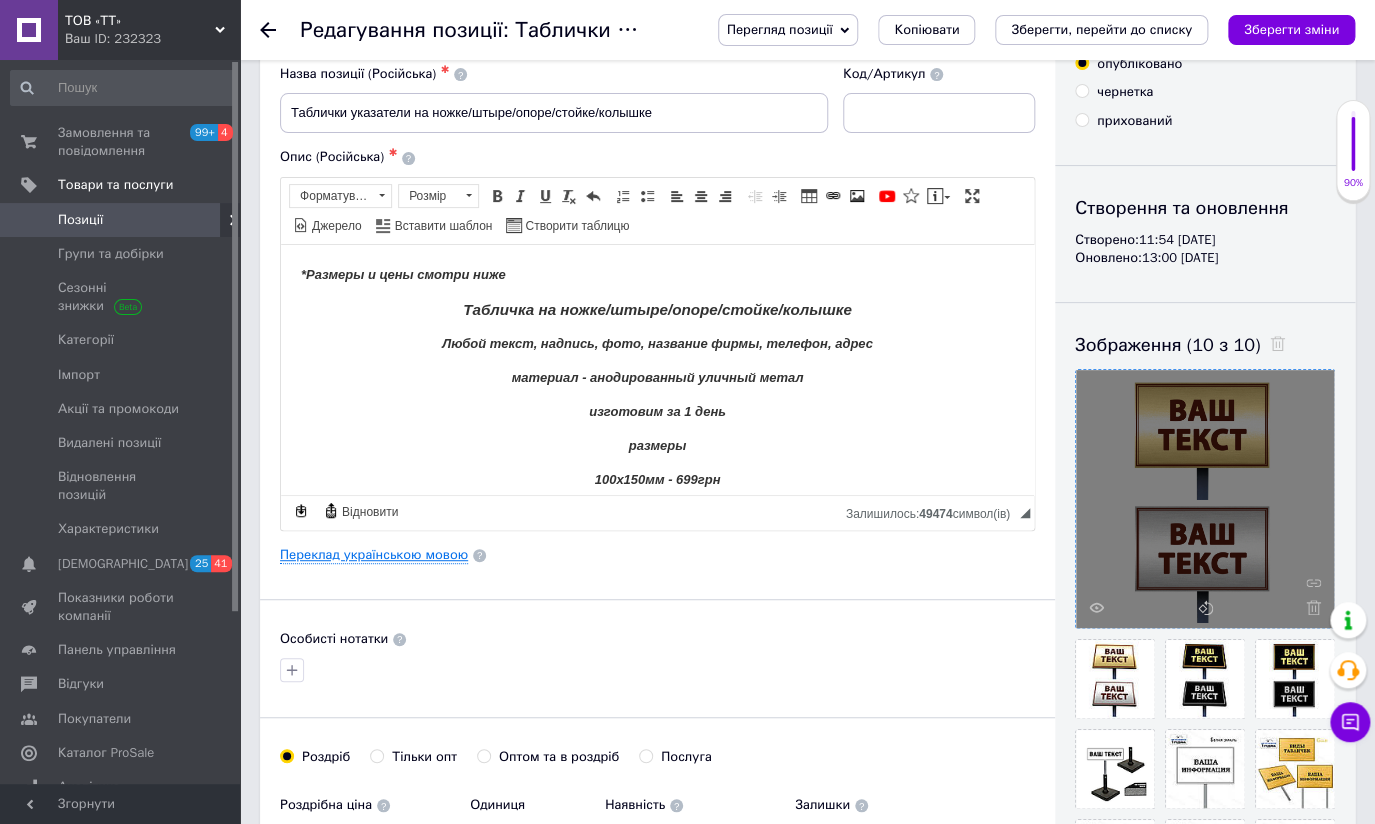 click on "Переклад українською мовою" at bounding box center (374, 555) 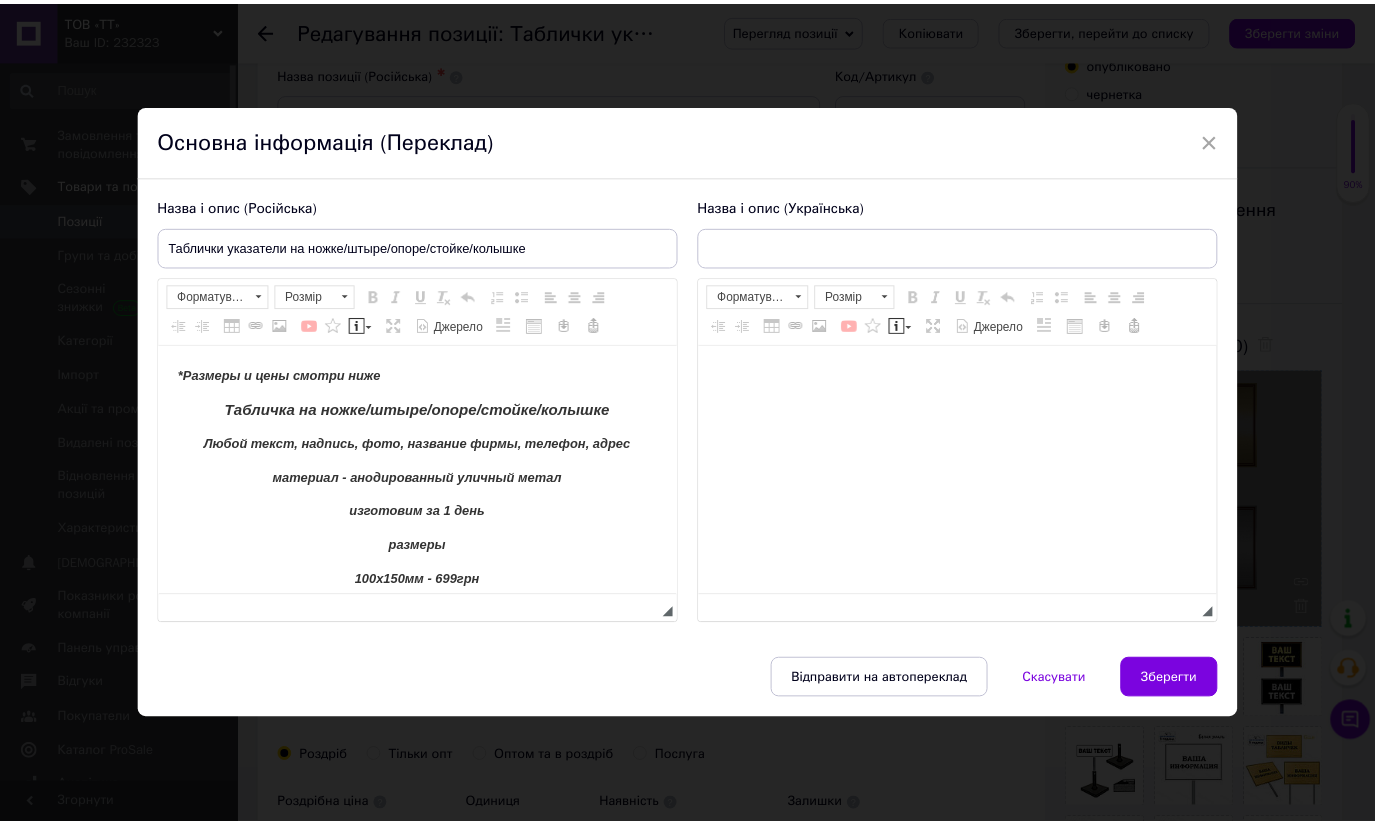 scroll, scrollTop: 0, scrollLeft: 0, axis: both 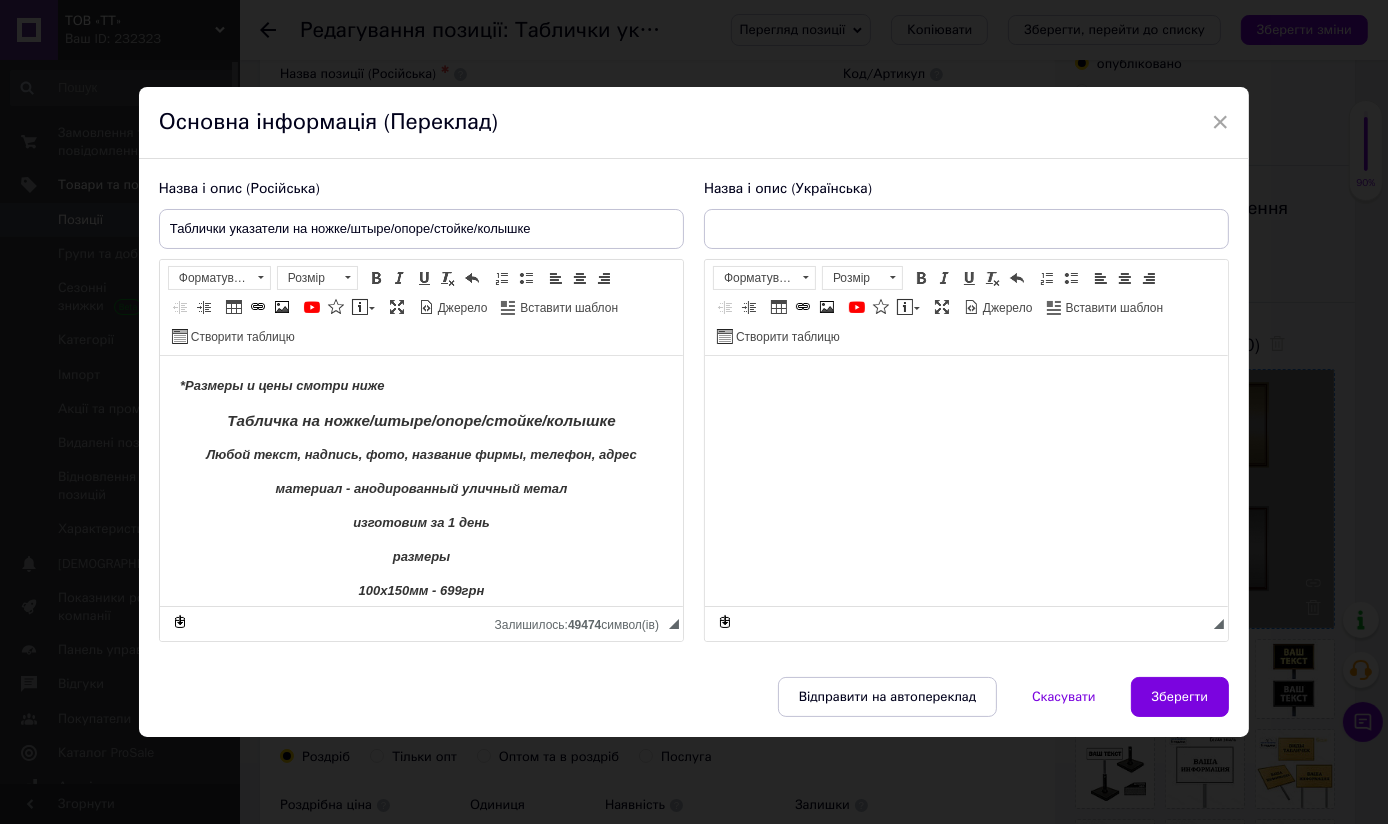type on "Таблички покажчики на ніжці/штирі/опорі/стійці/колисці" 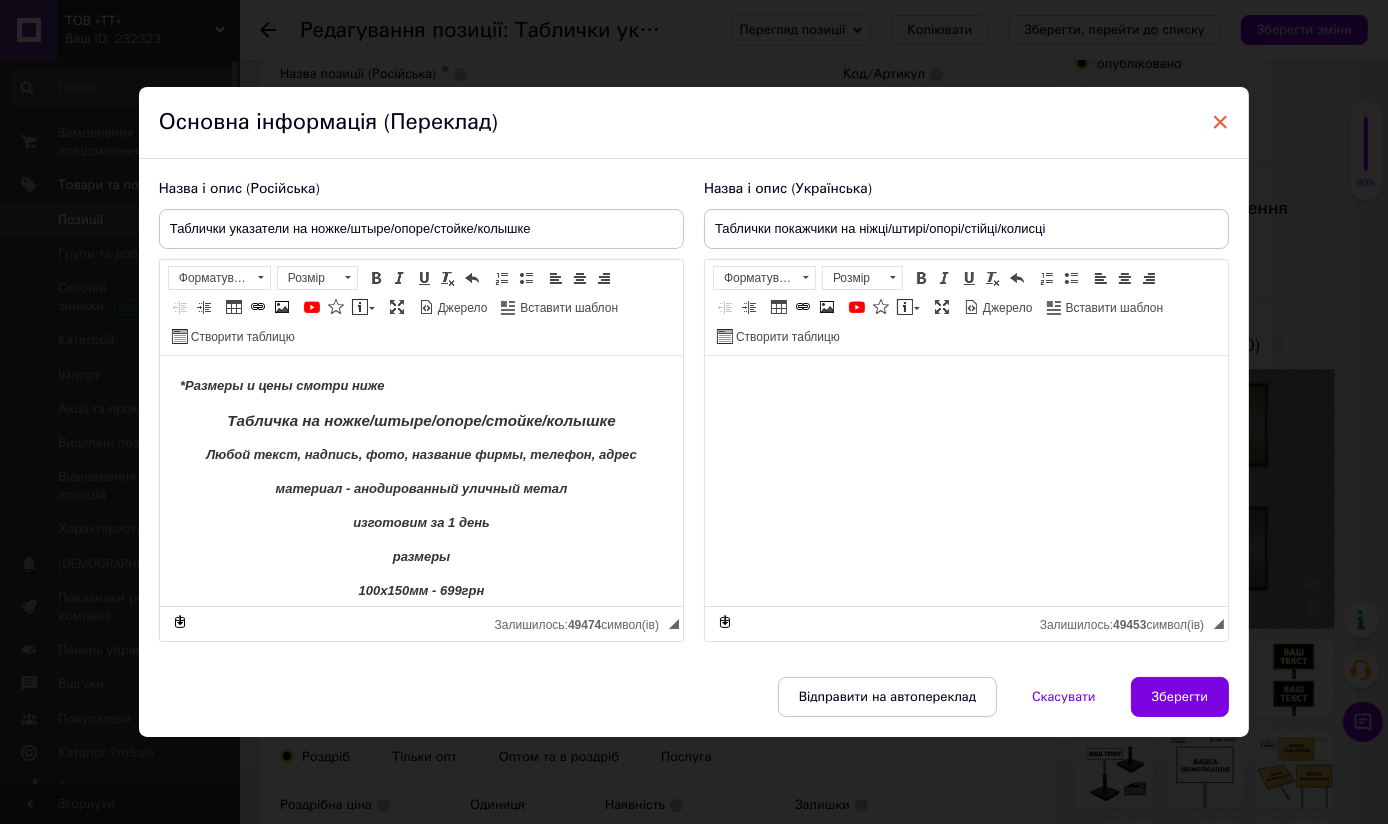 click on "×" at bounding box center (1221, 122) 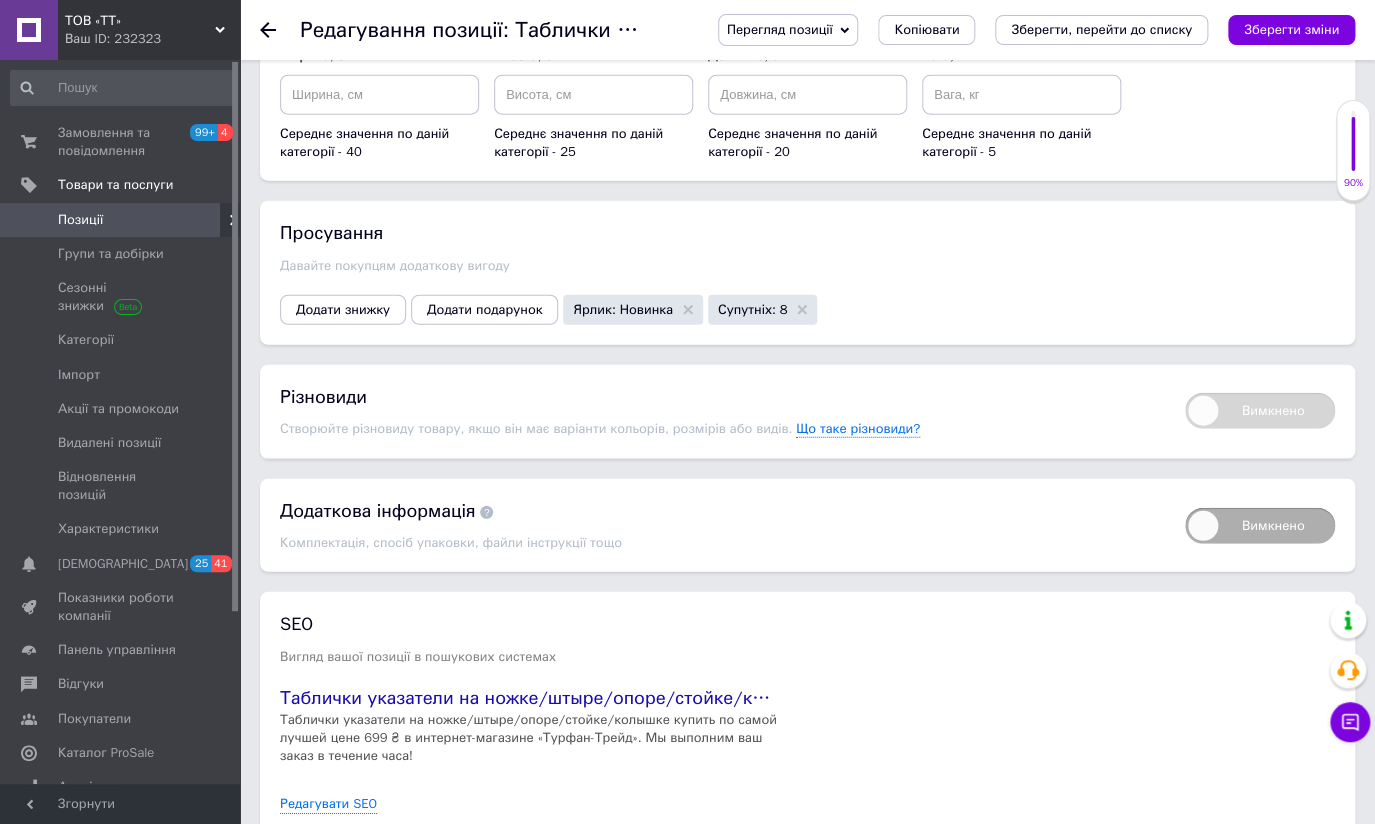 scroll, scrollTop: 1989, scrollLeft: 0, axis: vertical 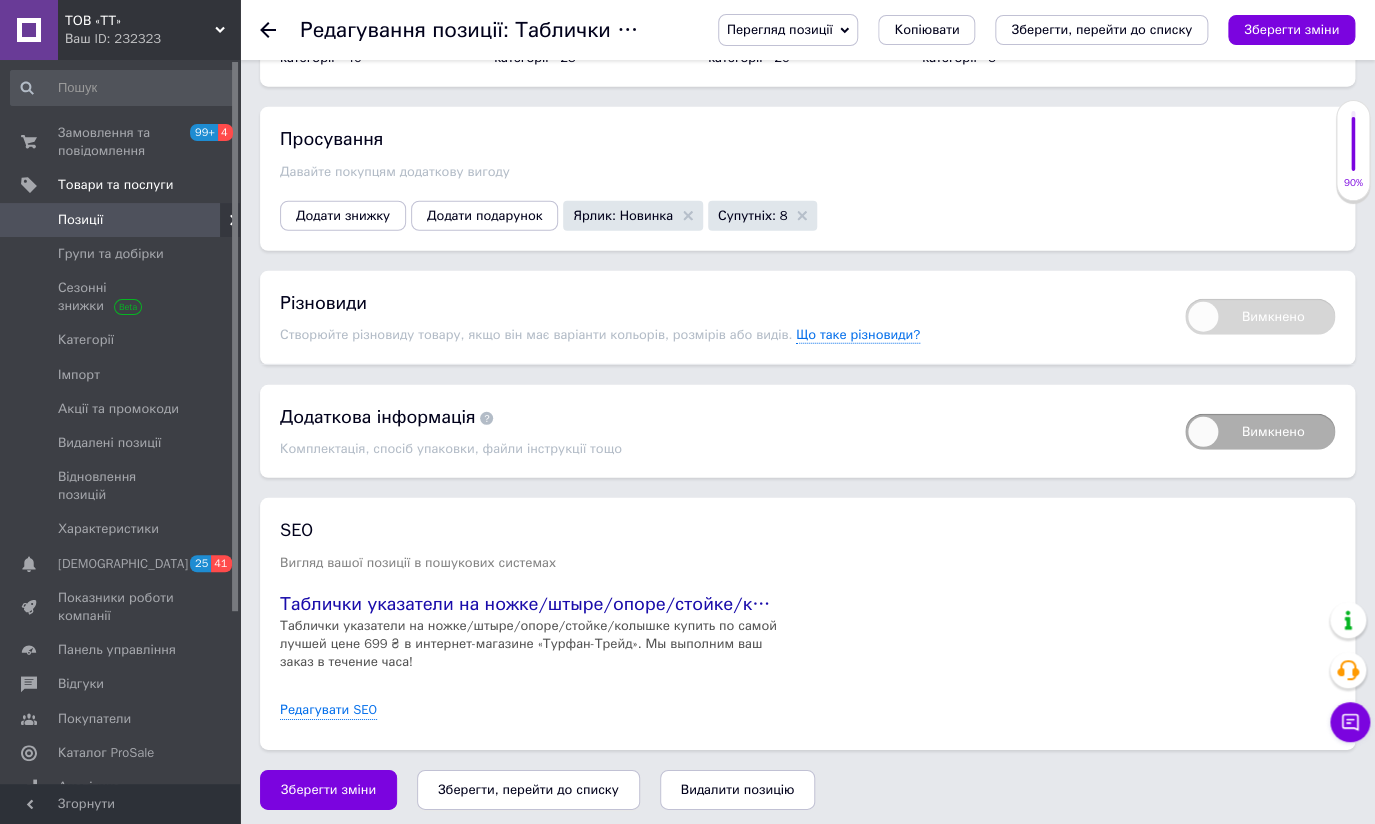 click on "Зберегти, перейти до списку" at bounding box center (528, 789) 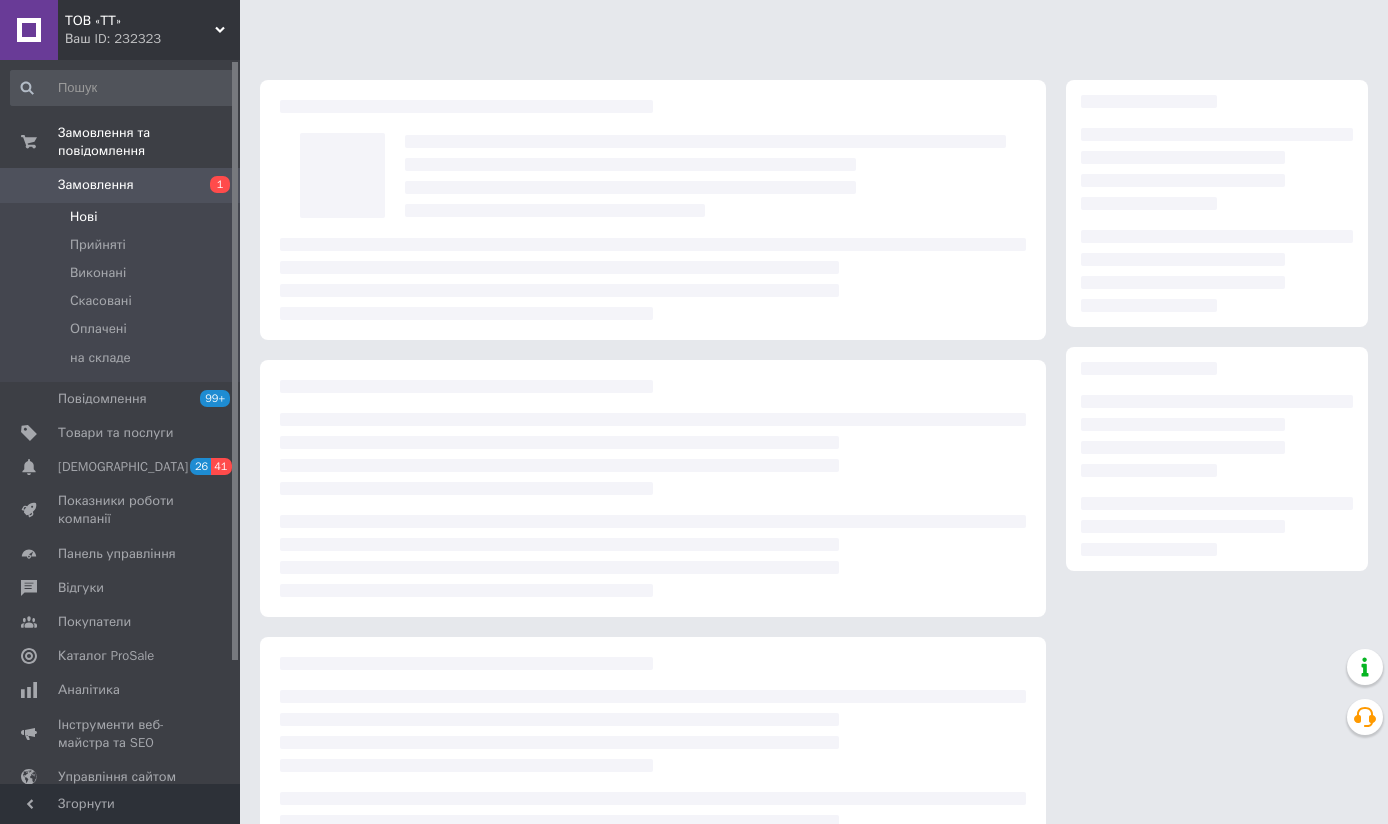 scroll, scrollTop: 0, scrollLeft: 0, axis: both 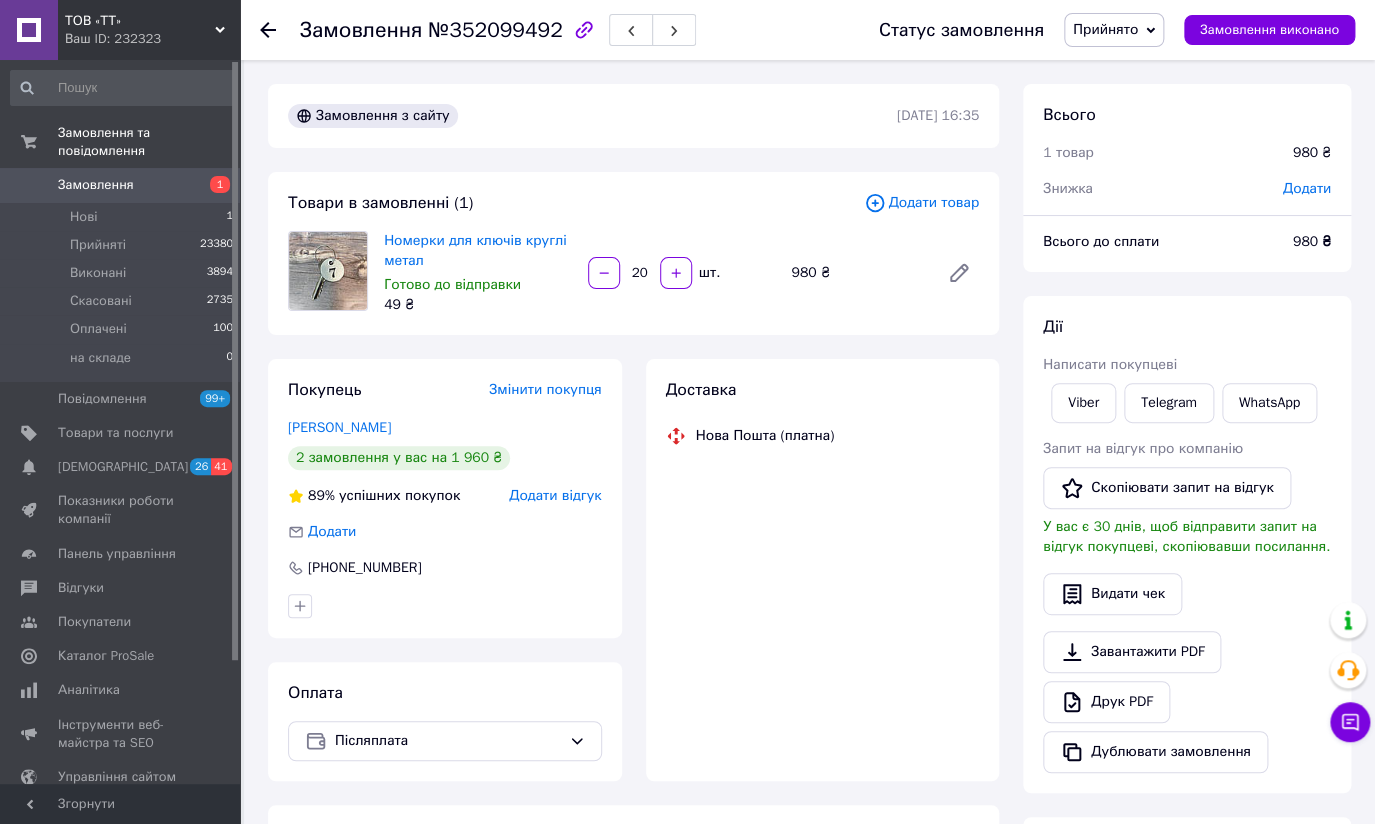click on "1" at bounding box center (212, 185) 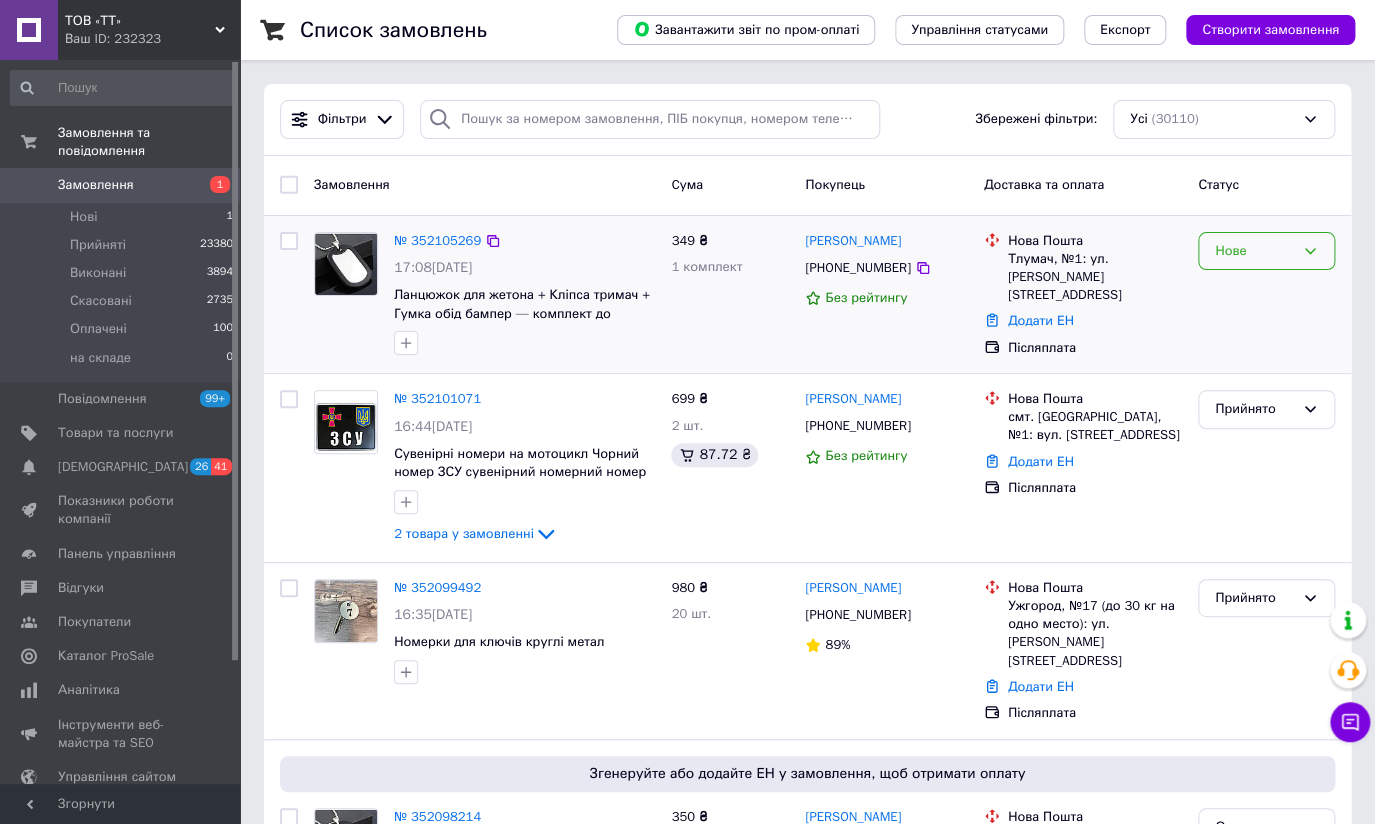 click 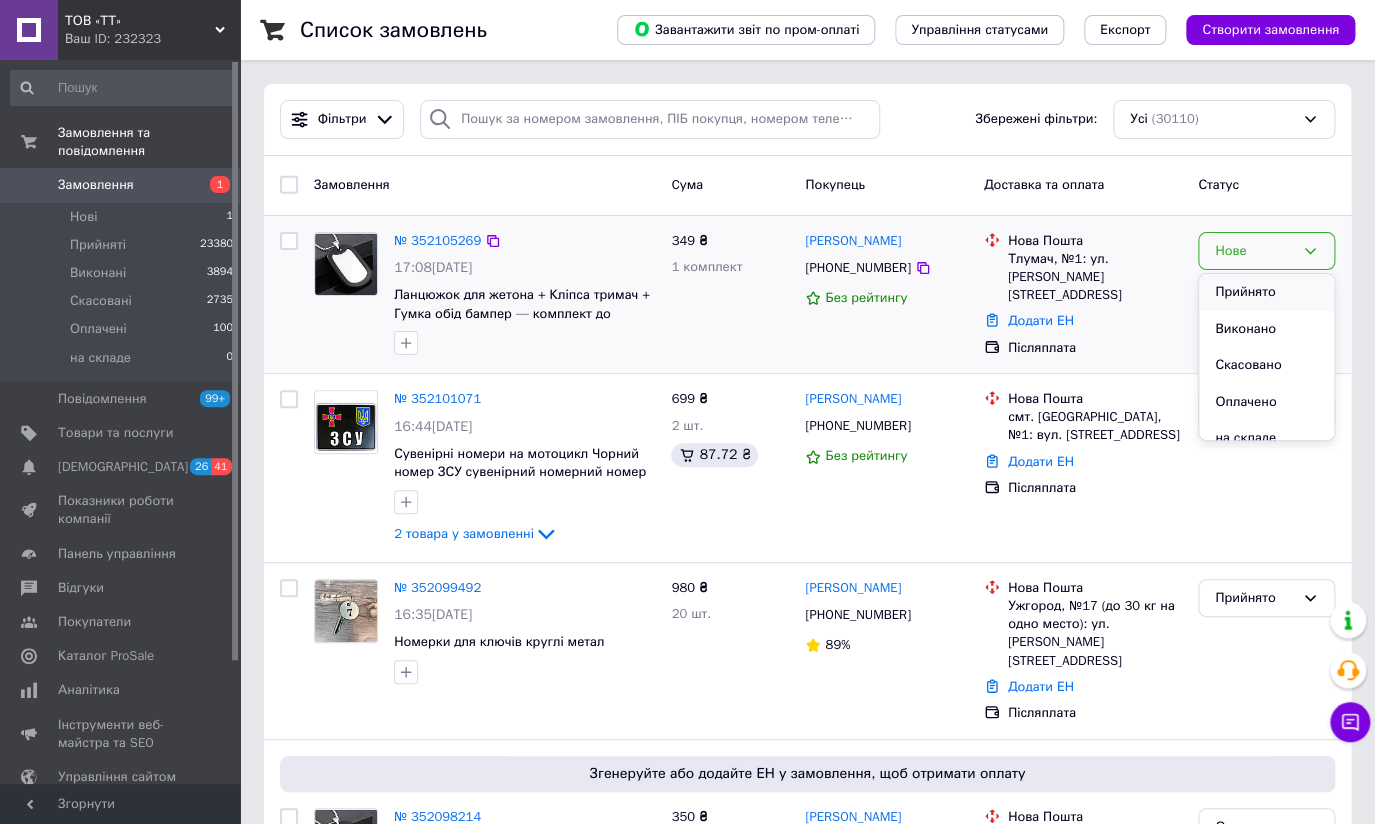 click on "Прийнято" at bounding box center (1266, 292) 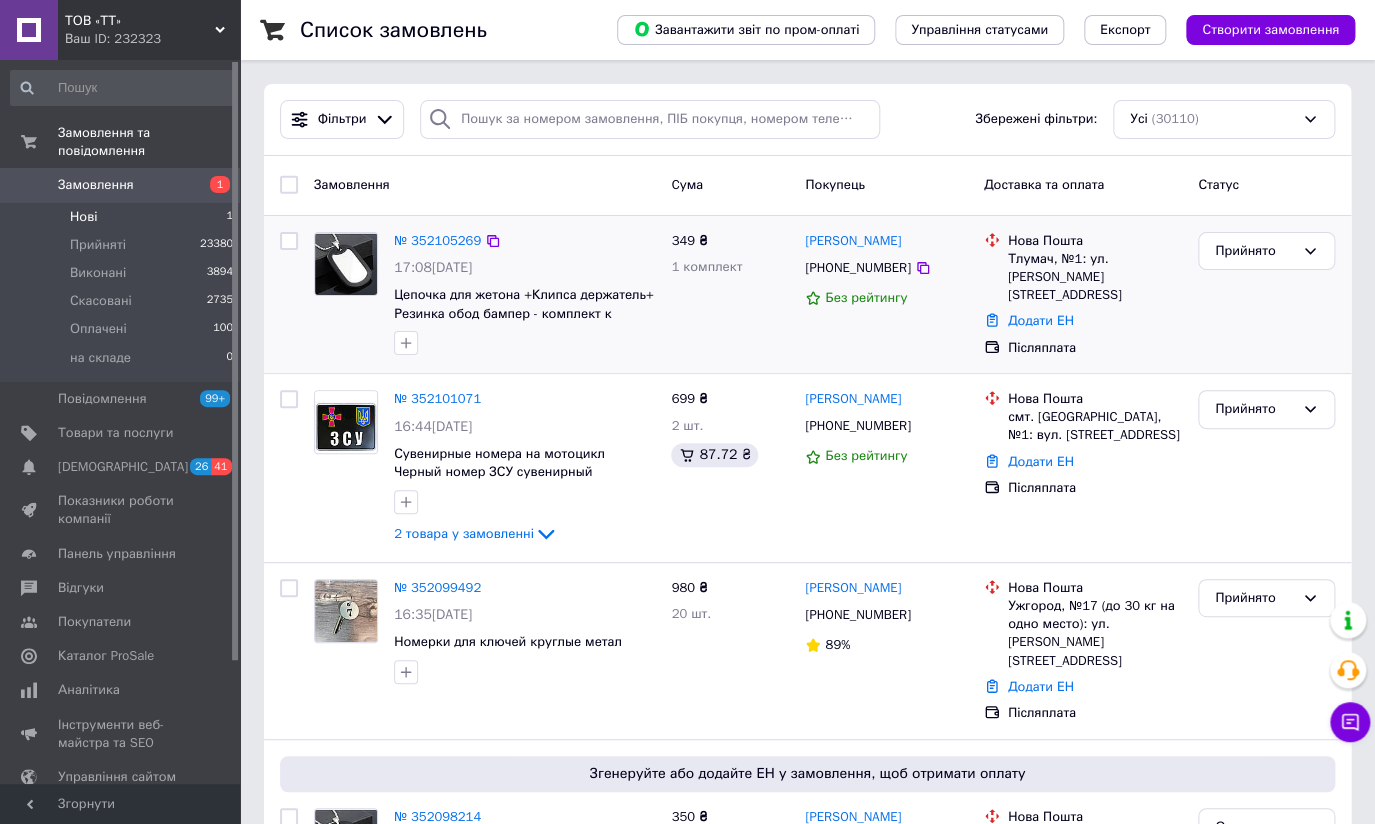 click on "Нові 1" at bounding box center [122, 217] 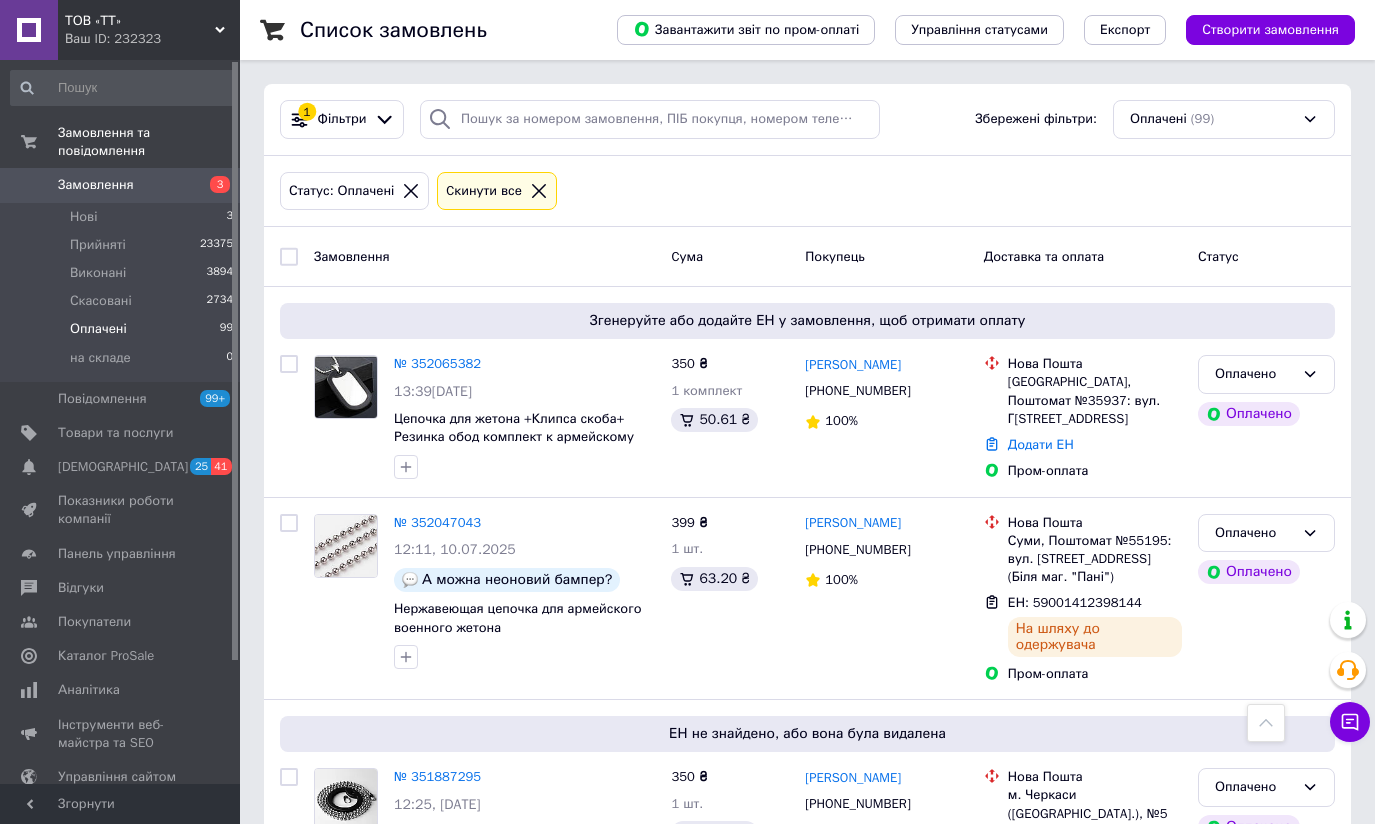 scroll, scrollTop: 1181, scrollLeft: 0, axis: vertical 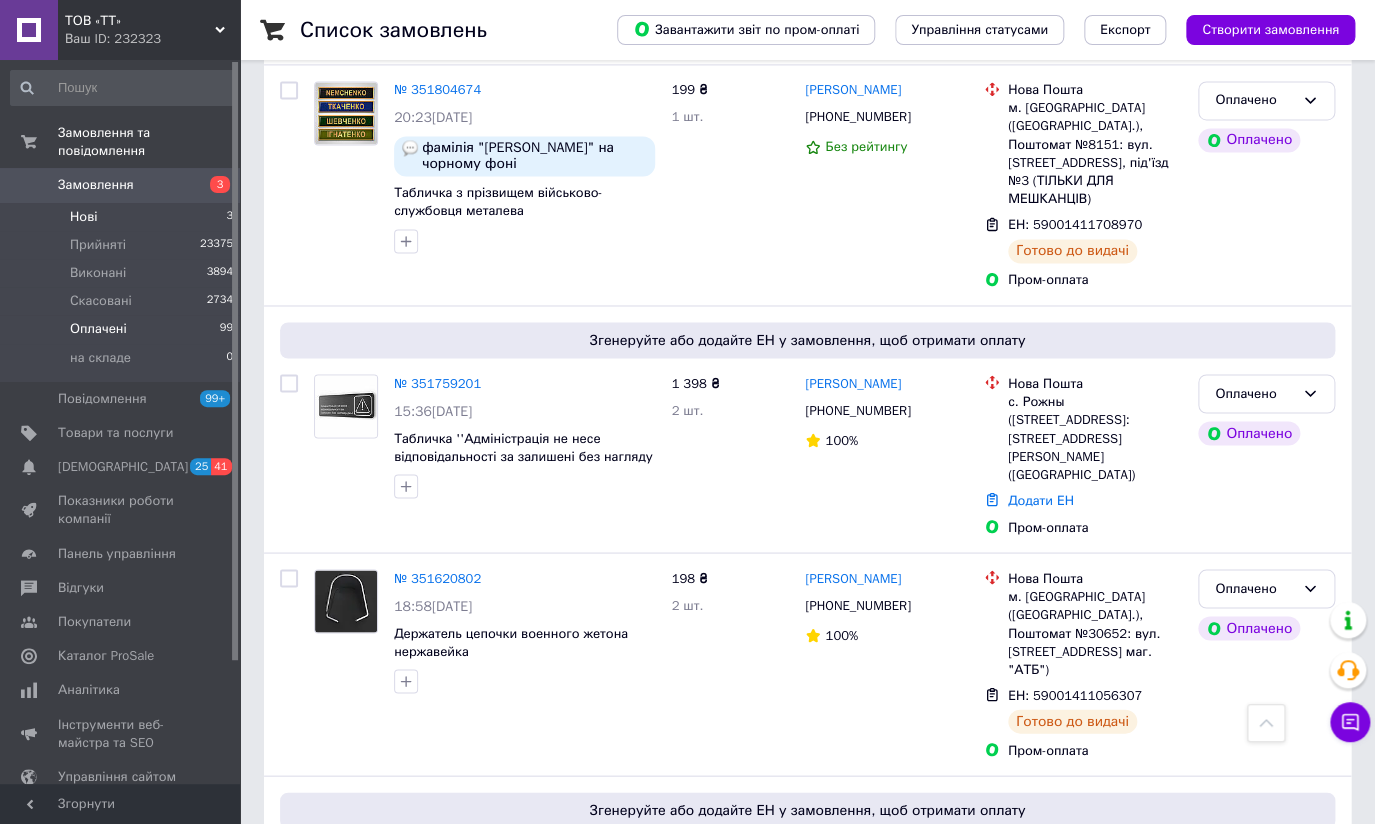 click on "Нові 3" at bounding box center (122, 217) 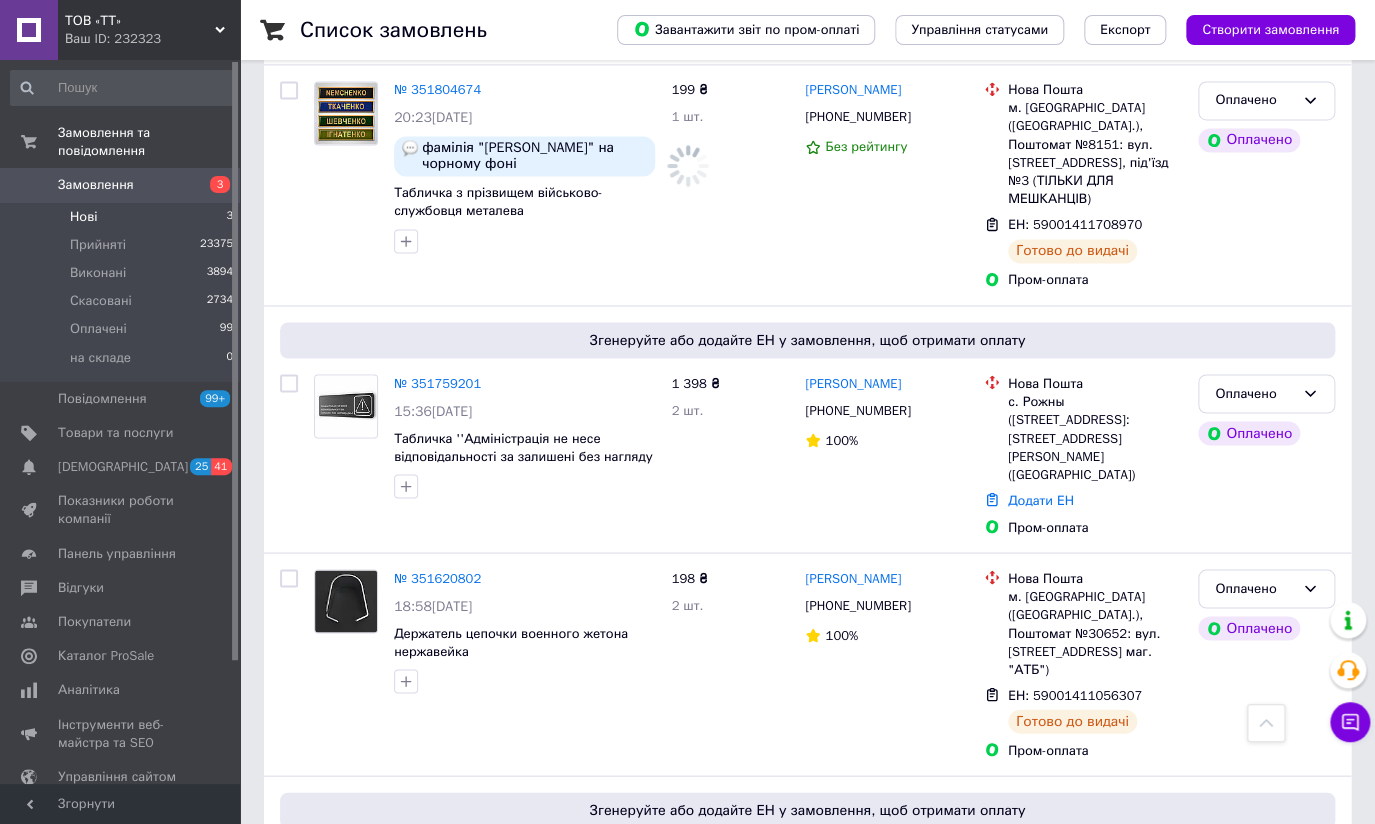 scroll, scrollTop: 0, scrollLeft: 0, axis: both 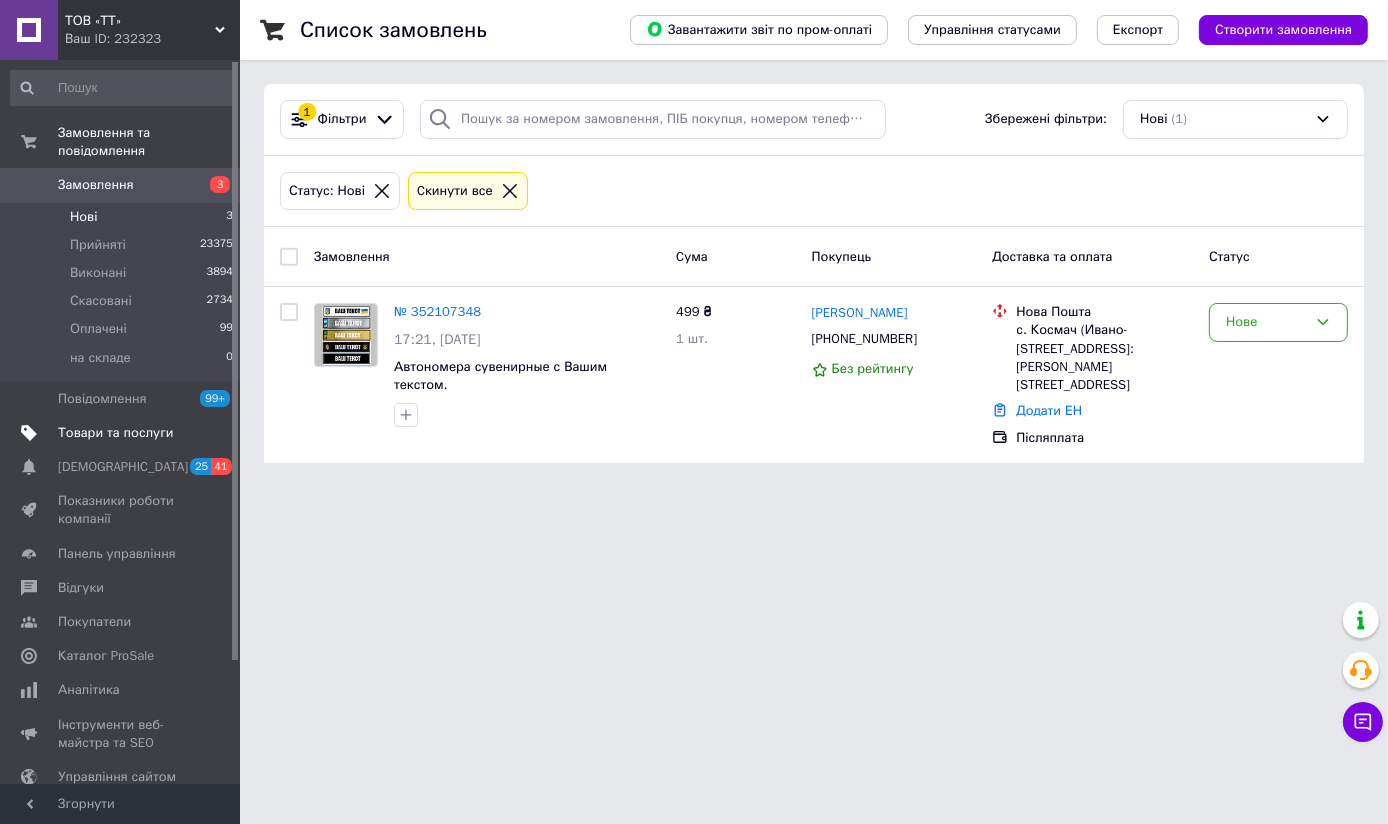 click on "Товари та послуги" at bounding box center (115, 433) 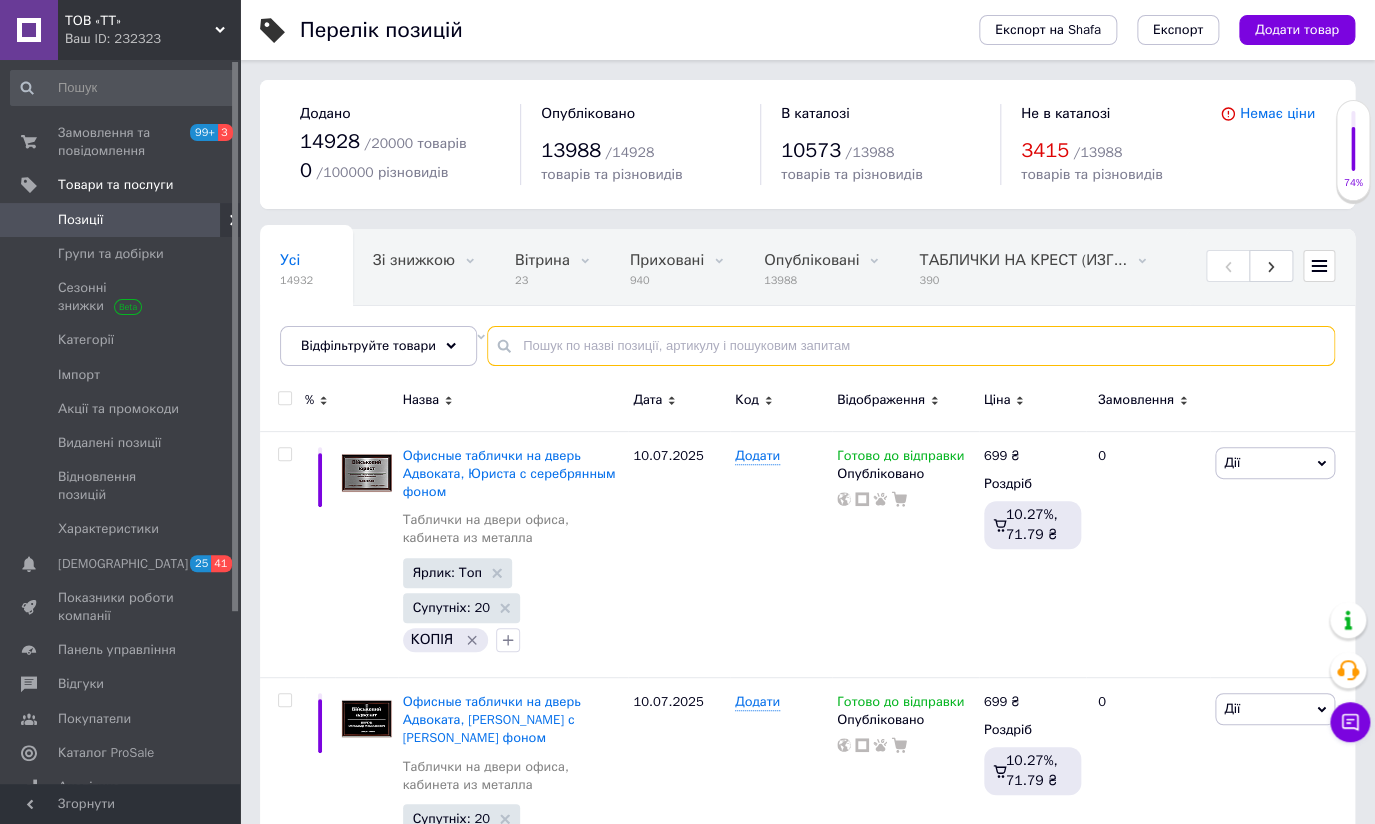 click at bounding box center (911, 346) 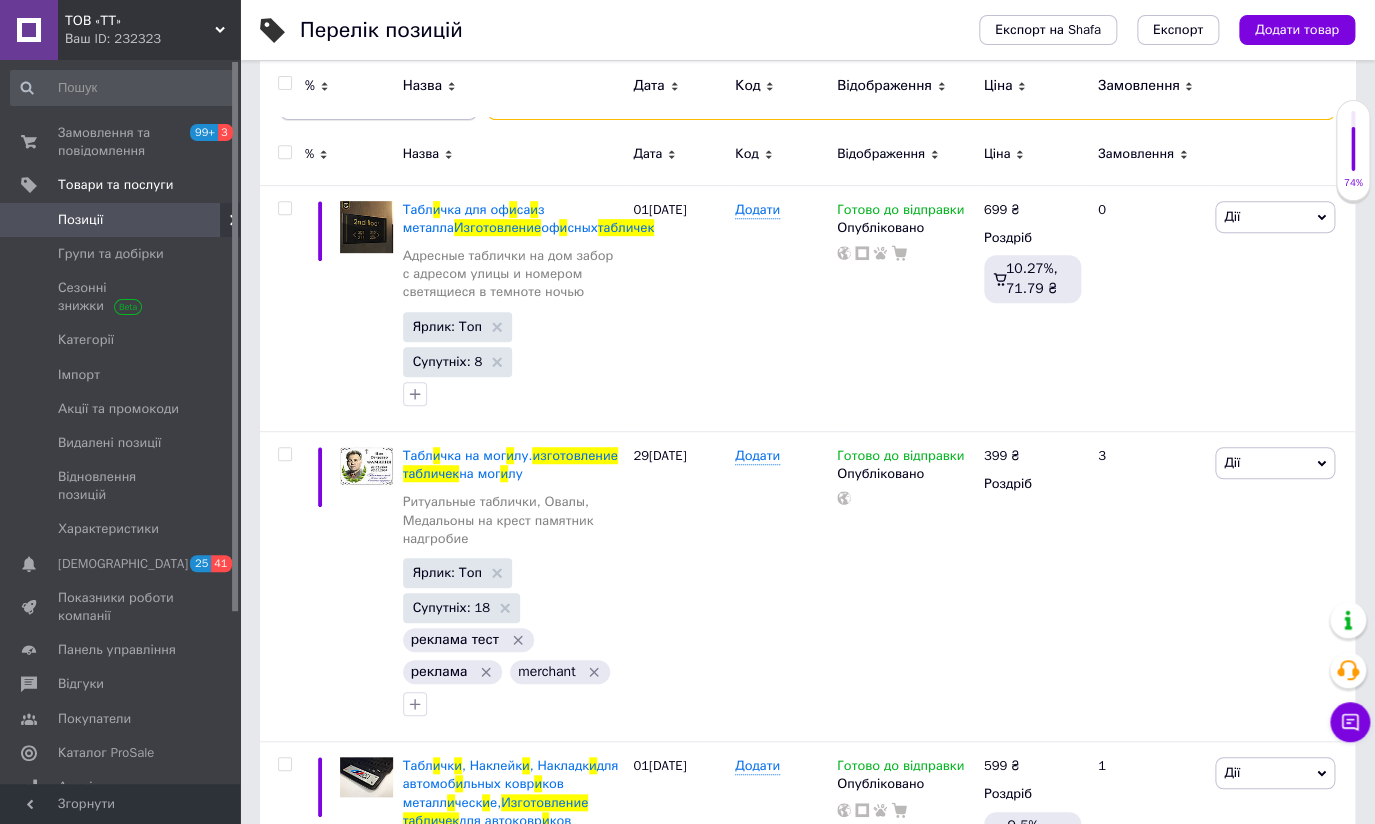 scroll, scrollTop: 0, scrollLeft: 0, axis: both 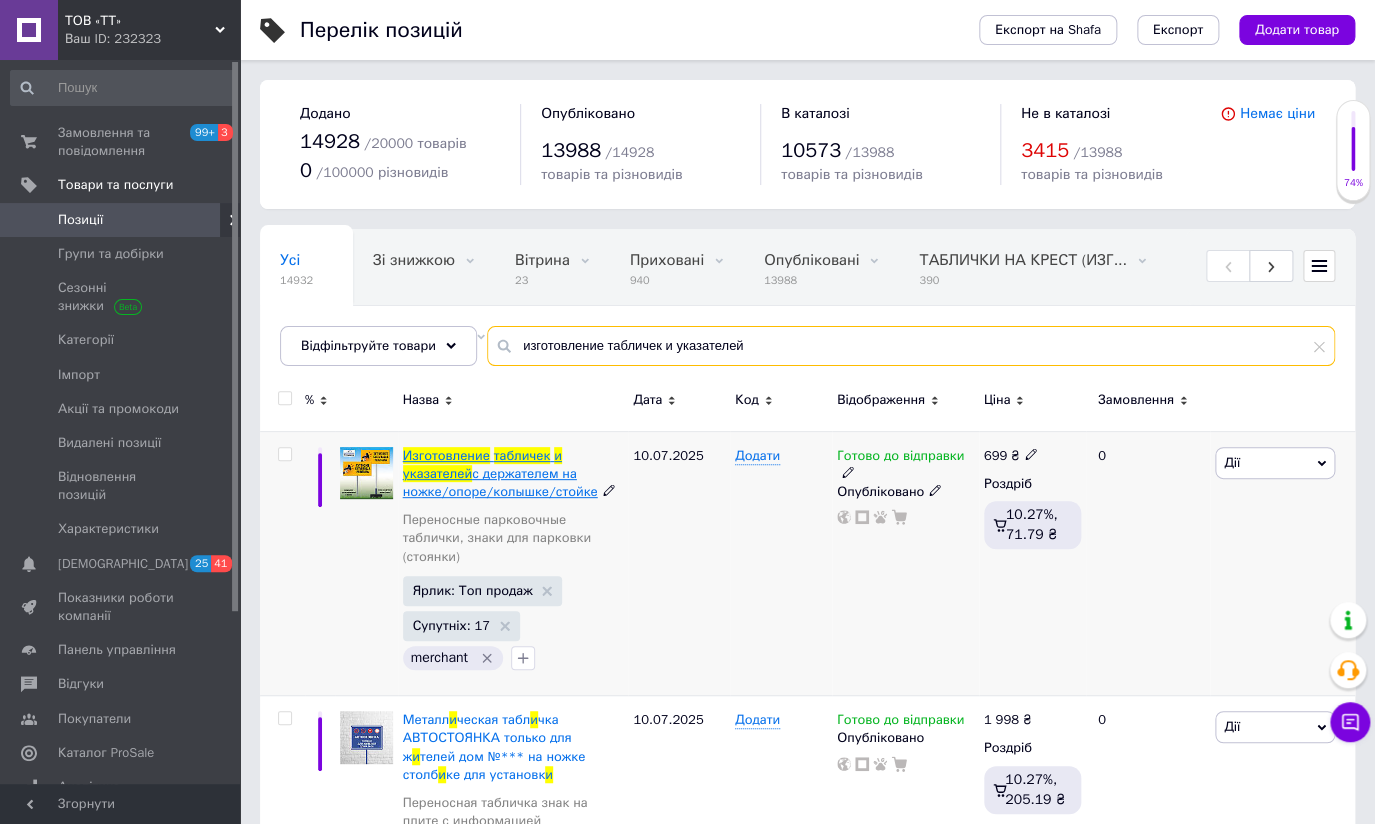 type on "изготовление табличек и указателей" 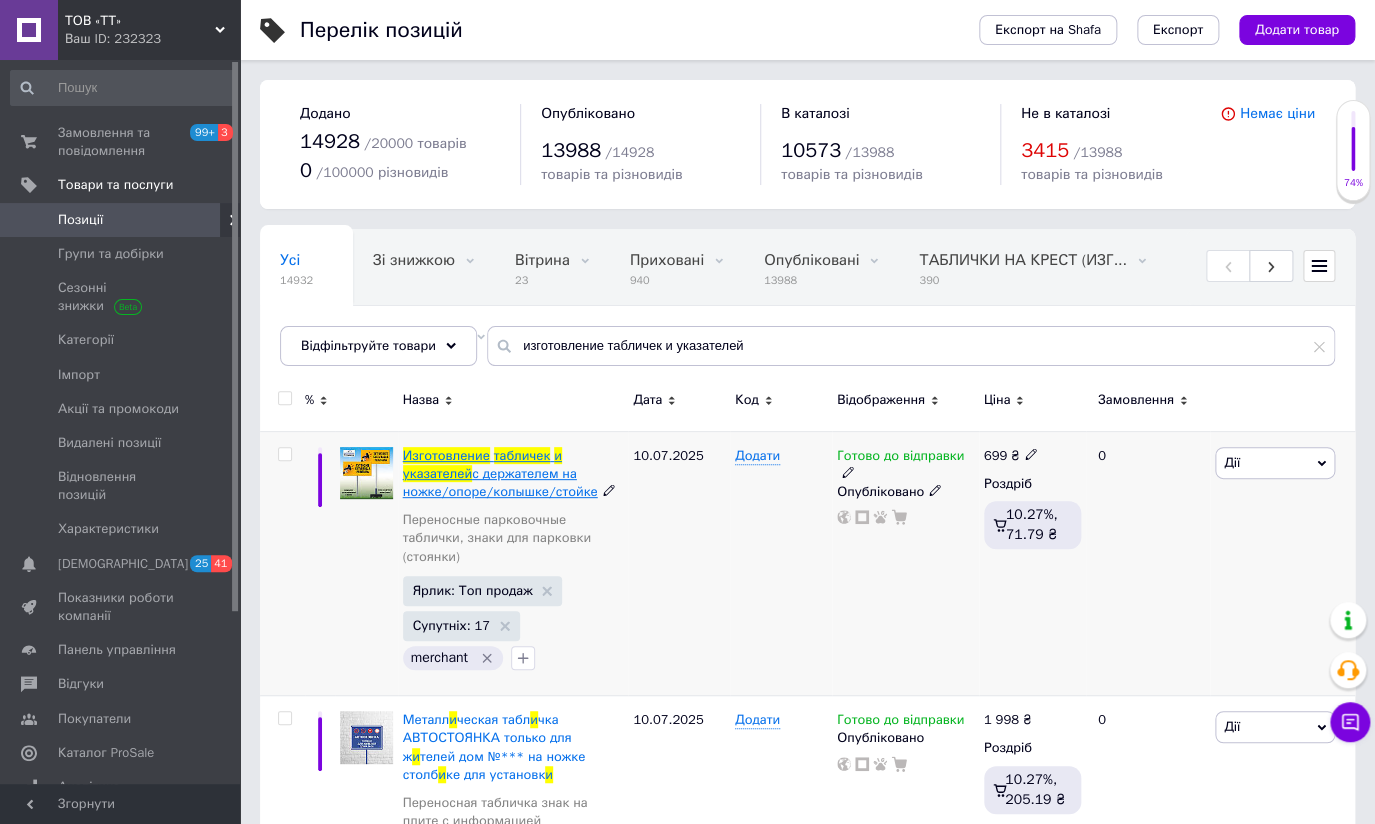 click on "Изготовление" at bounding box center (446, 455) 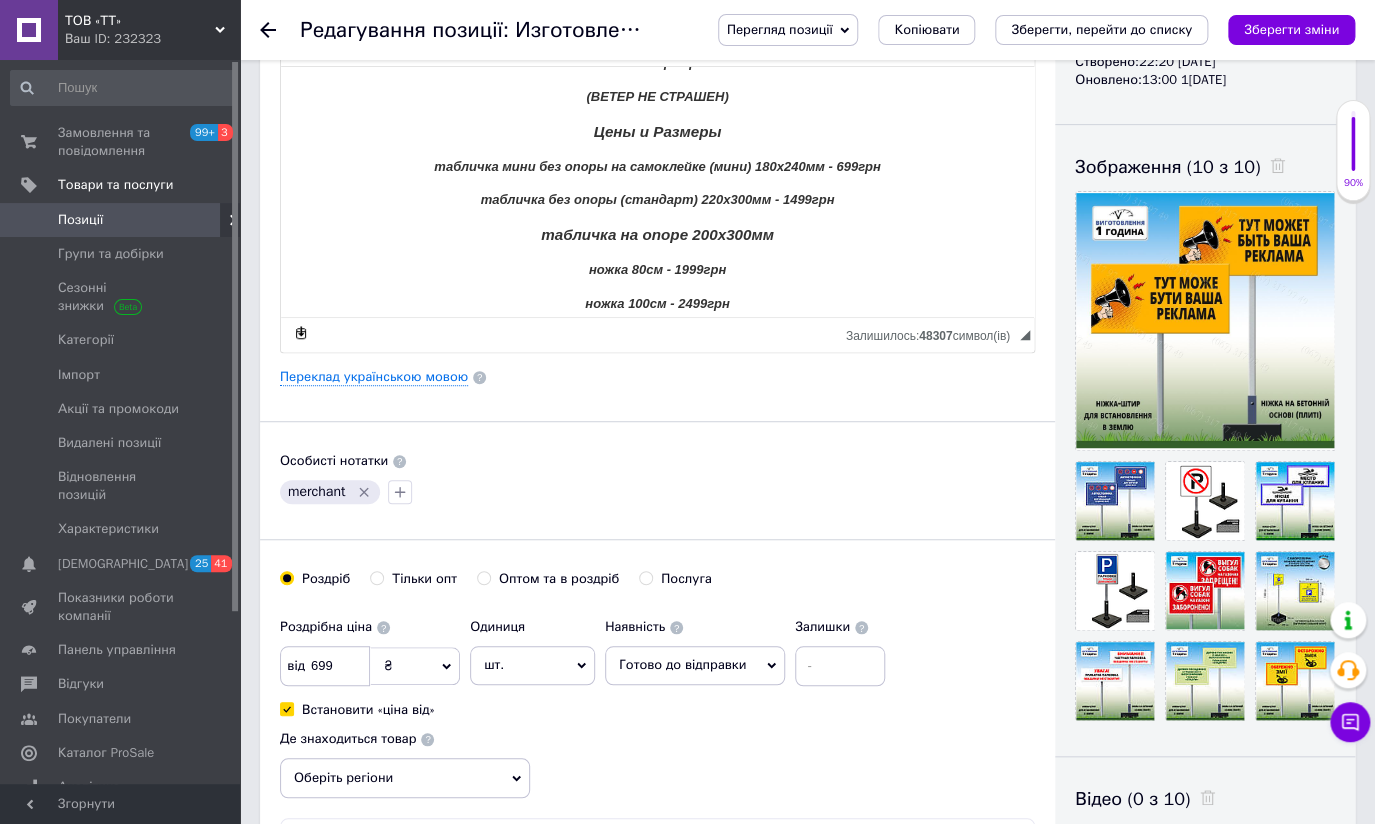 scroll, scrollTop: 272, scrollLeft: 0, axis: vertical 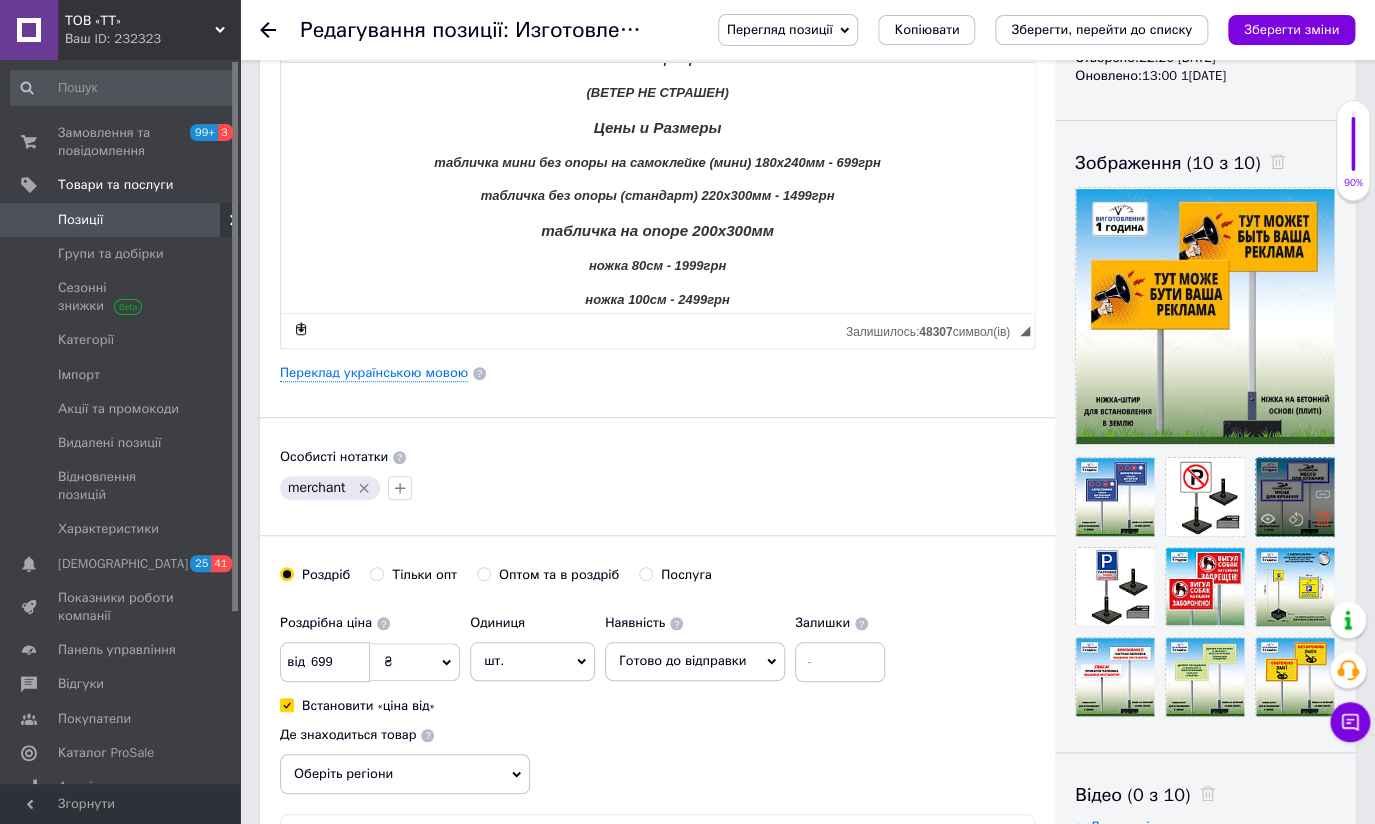 click 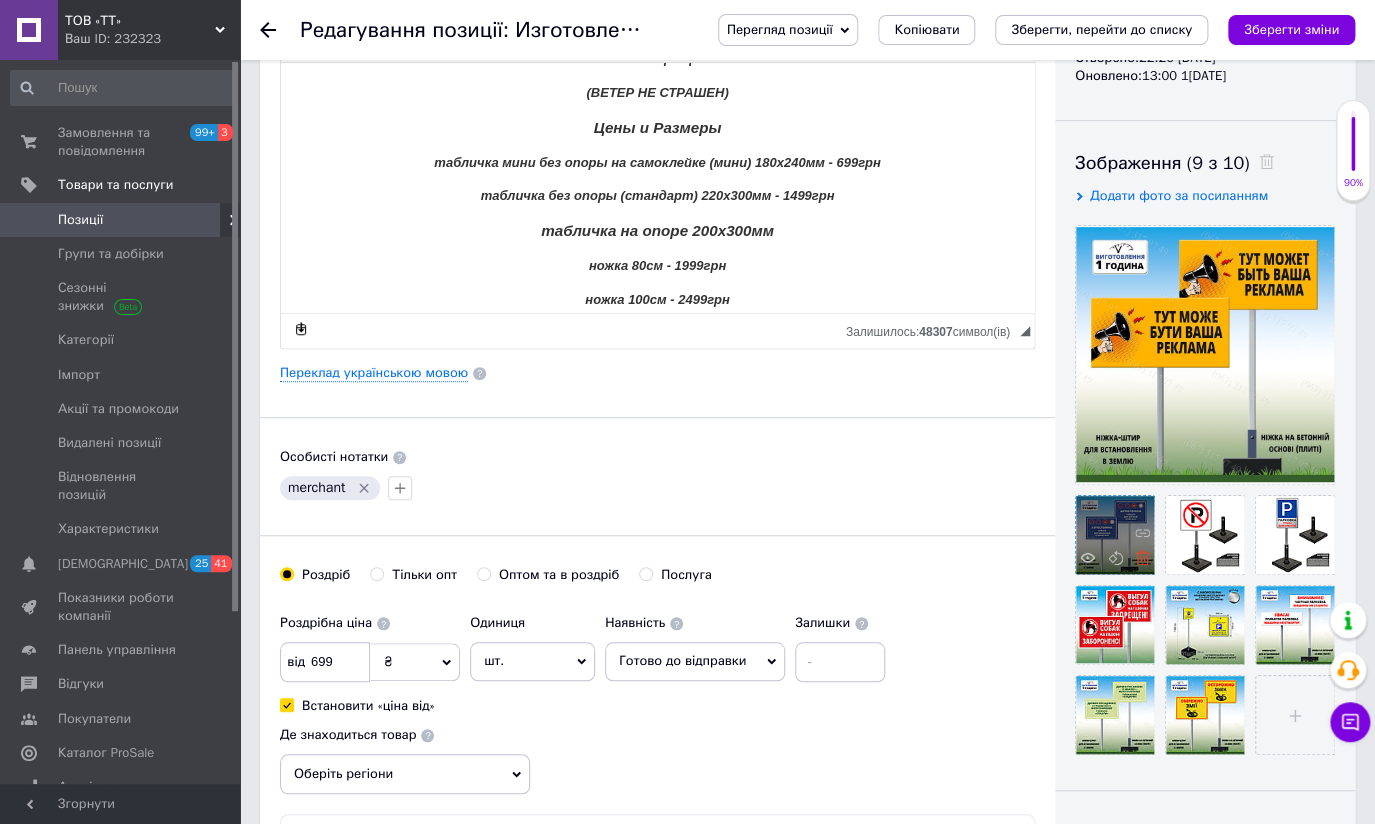 click 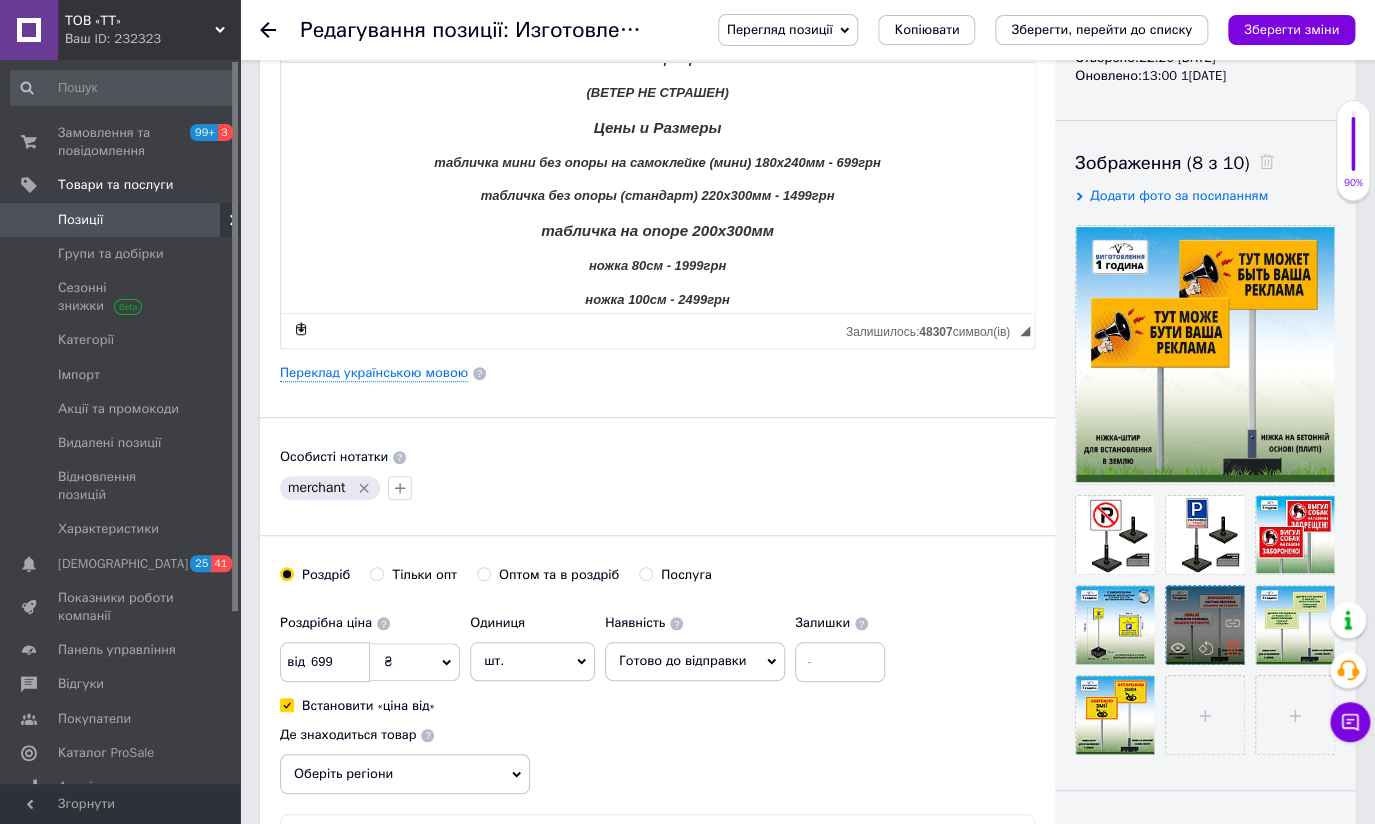 click 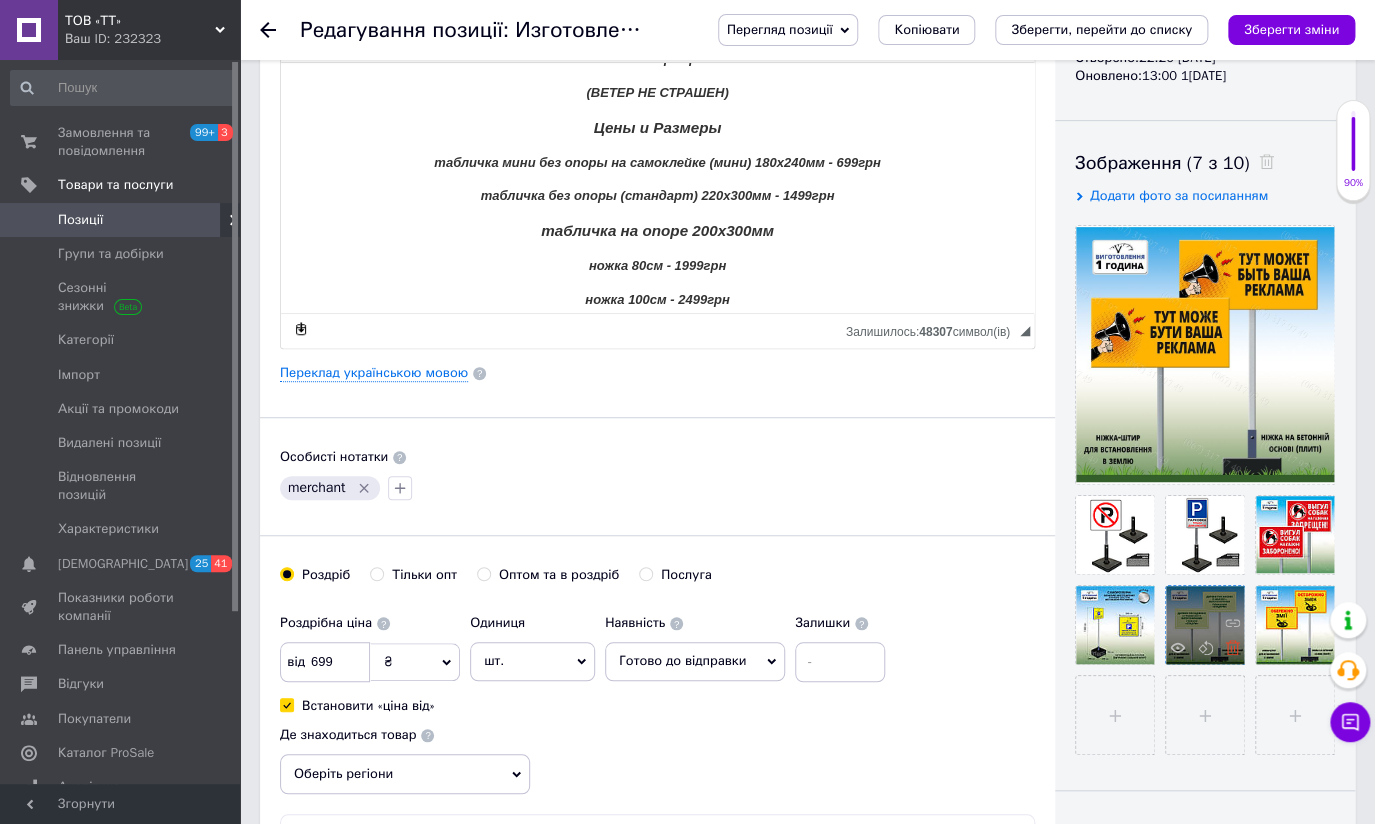 click 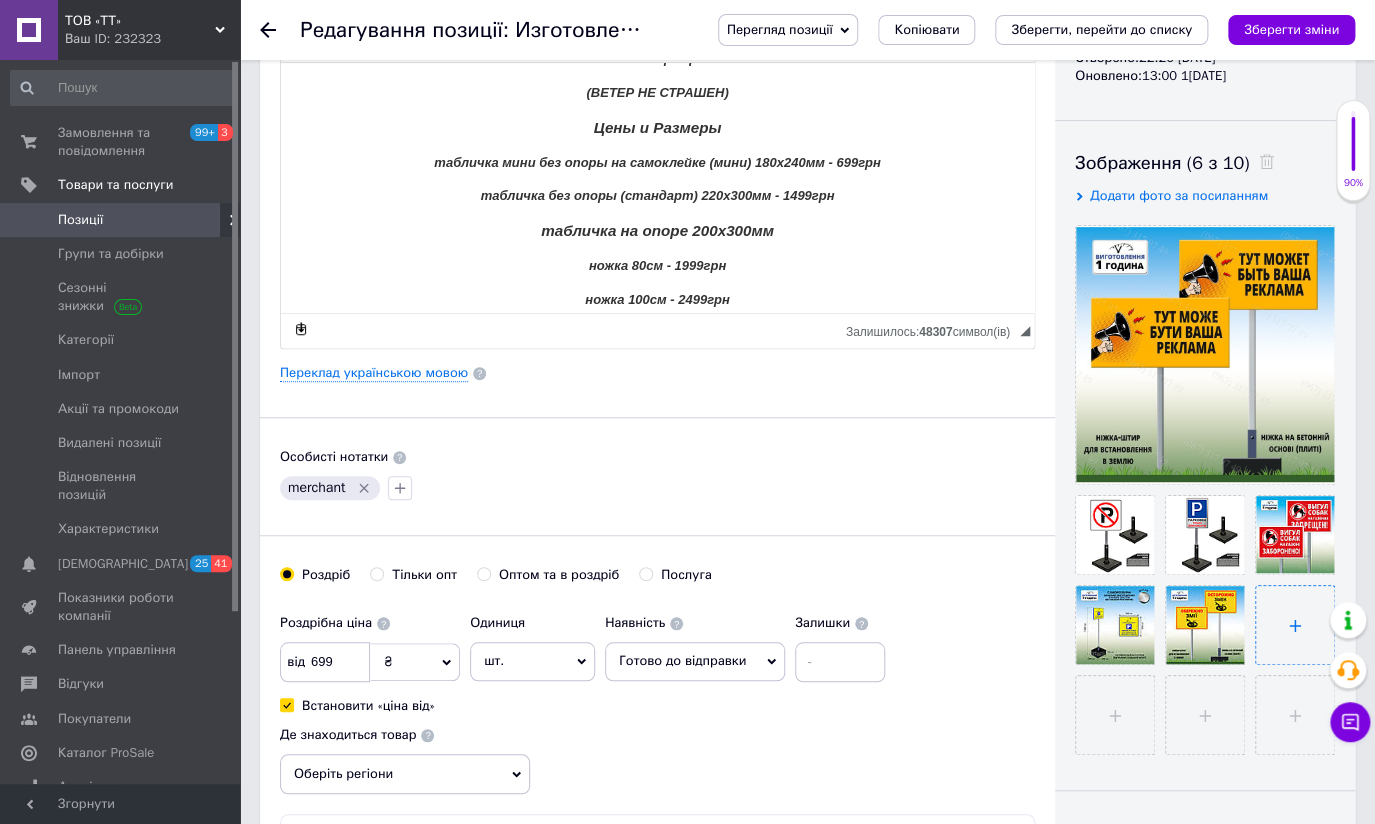 click at bounding box center (1295, 625) 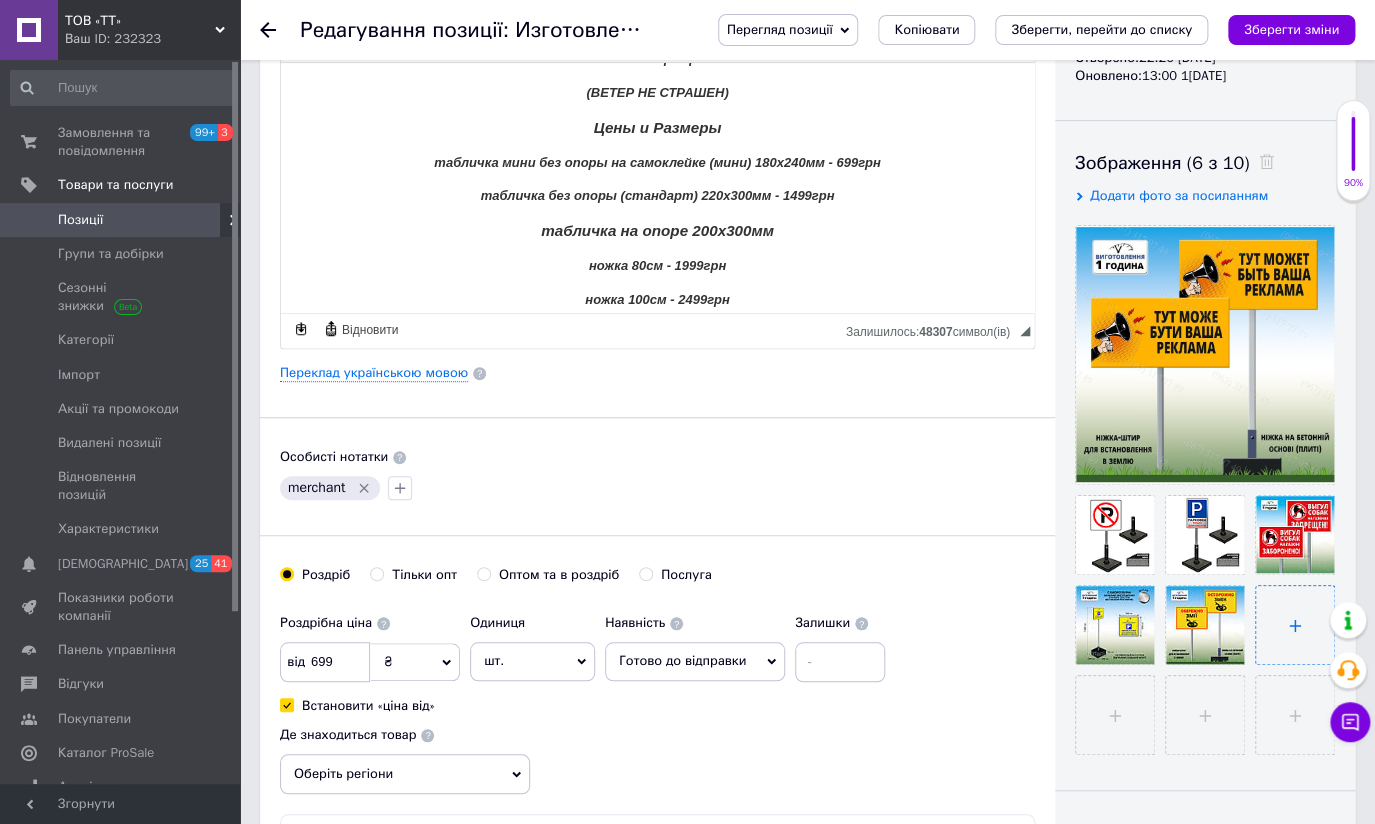 type on "C:\fakepath\035.jpg" 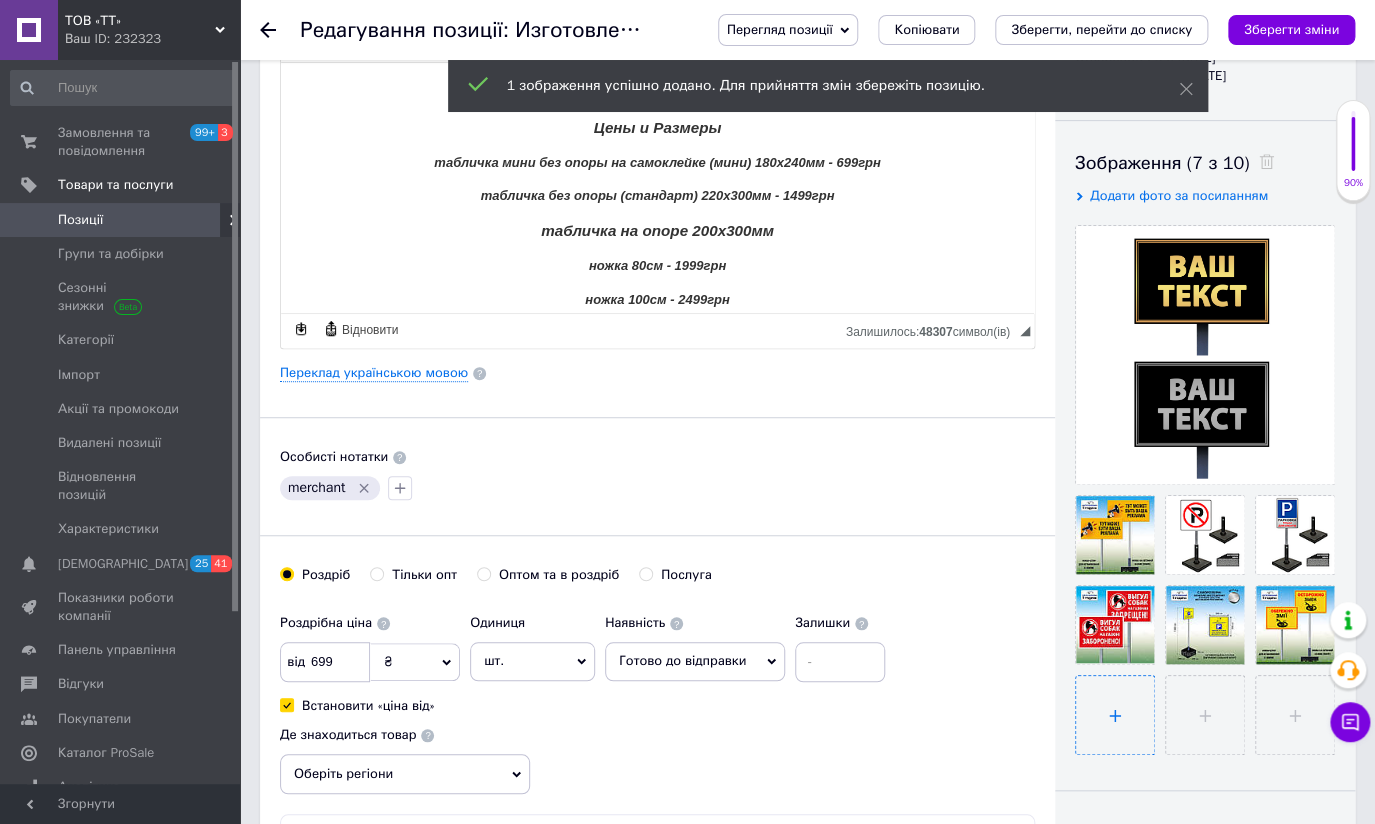 click at bounding box center [1115, 715] 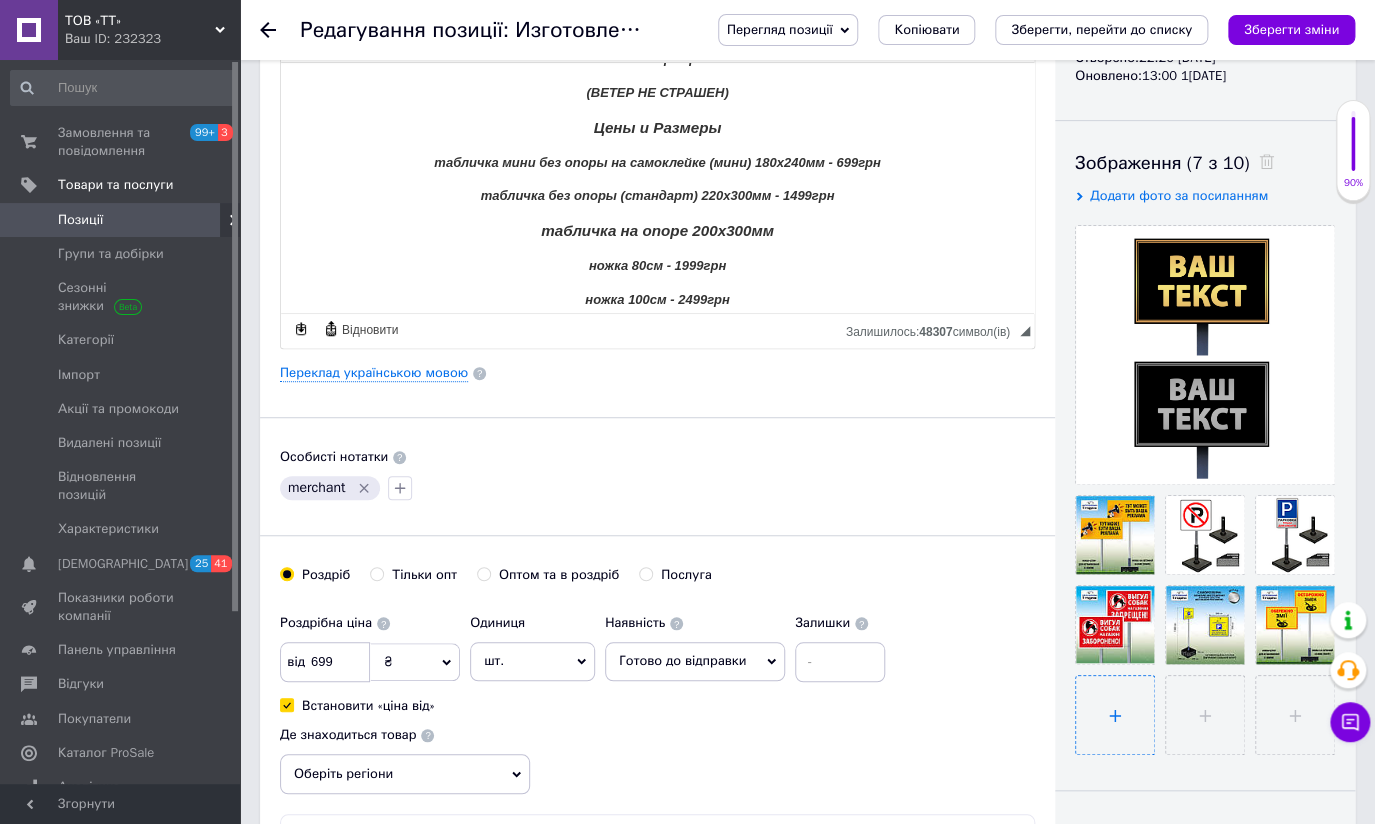 type on "C:\fakepath\033.jpg" 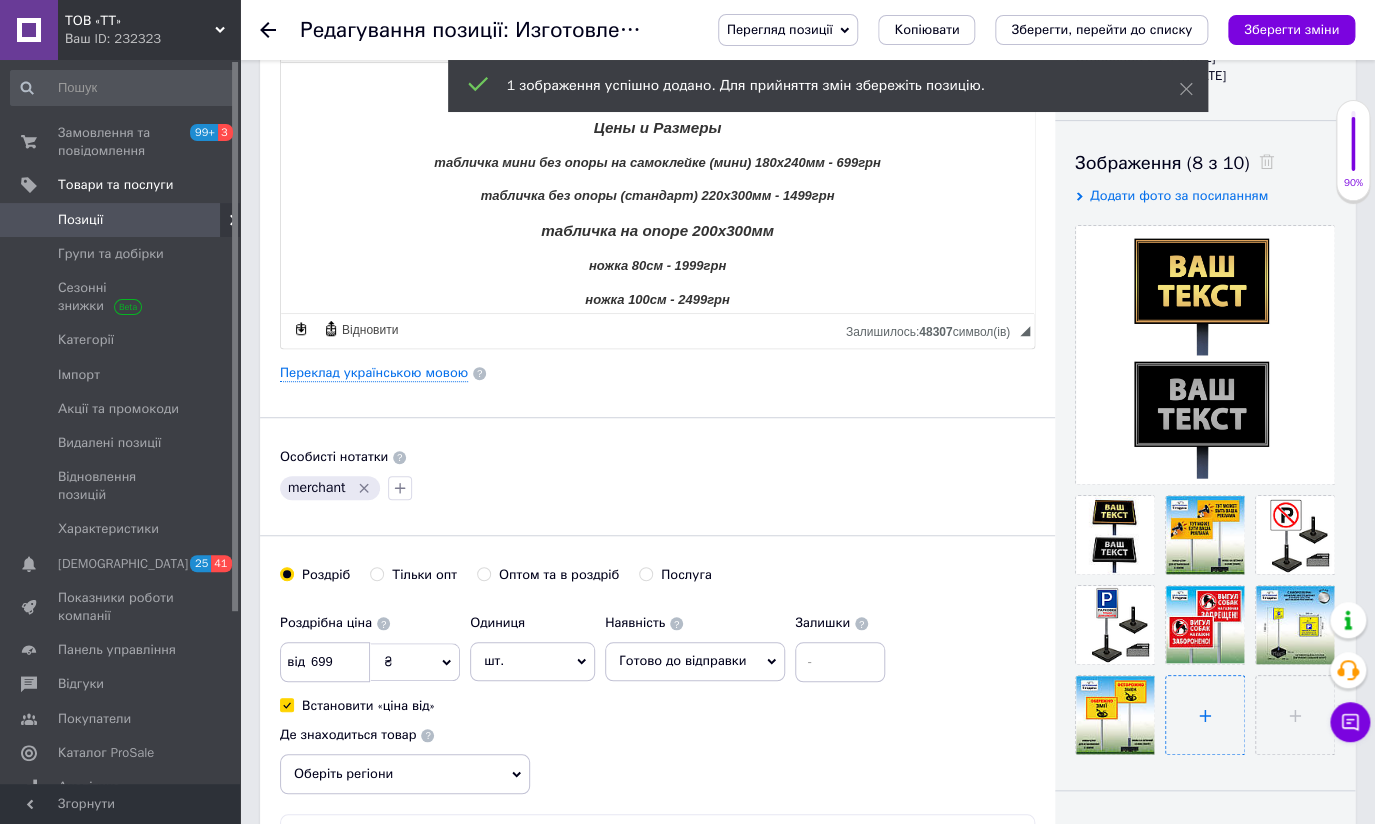 click at bounding box center (1205, 715) 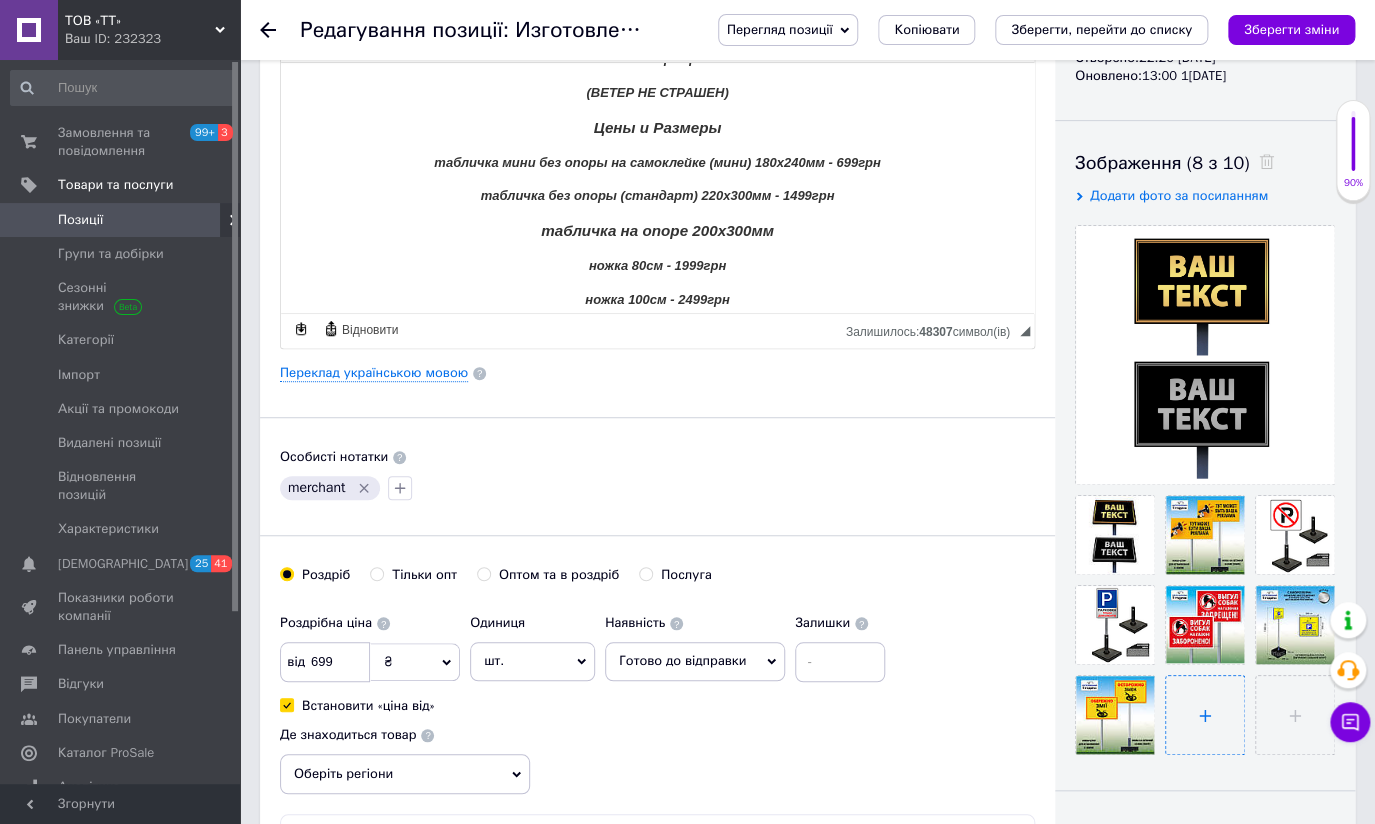 type on "C:\fakepath\034.jpg" 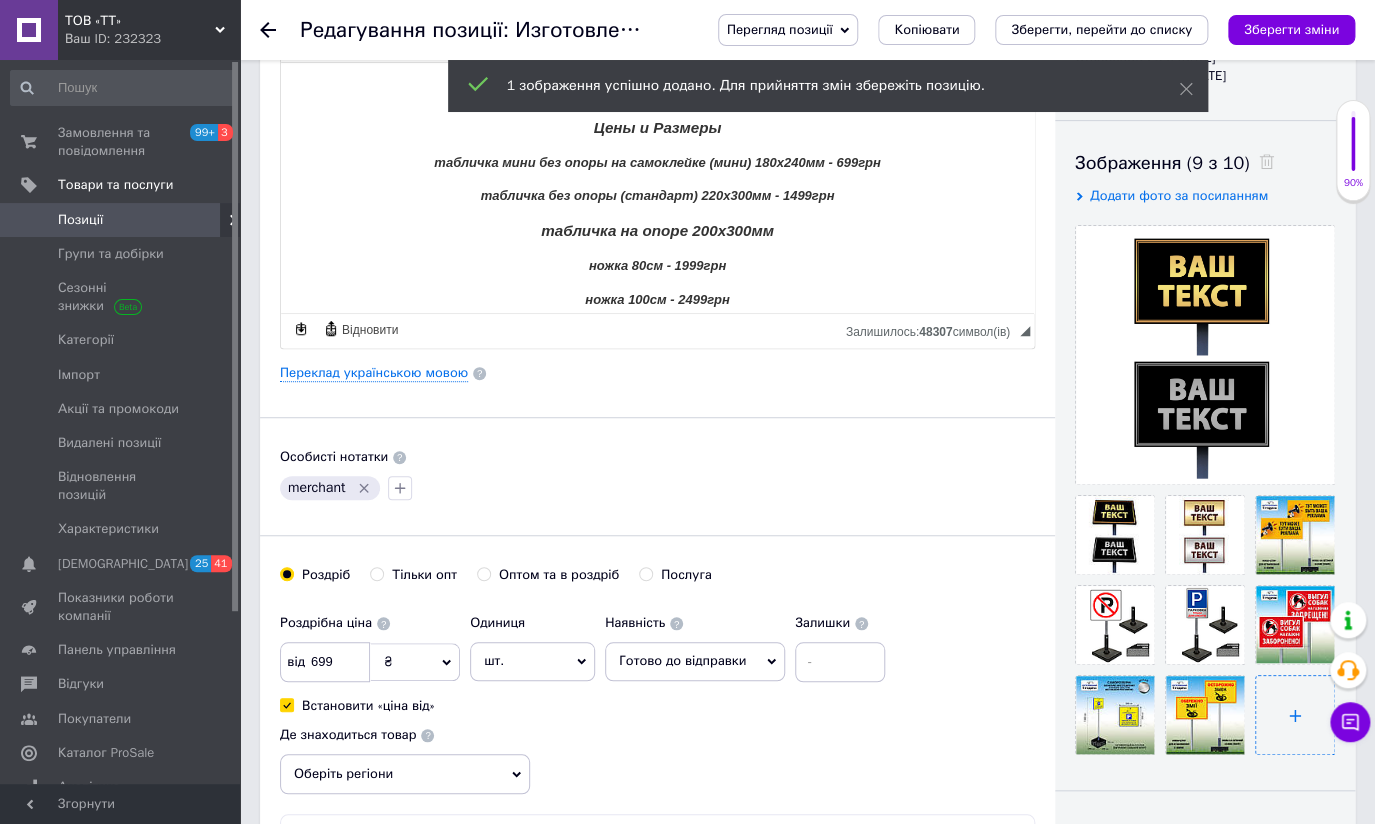 click at bounding box center [1295, 715] 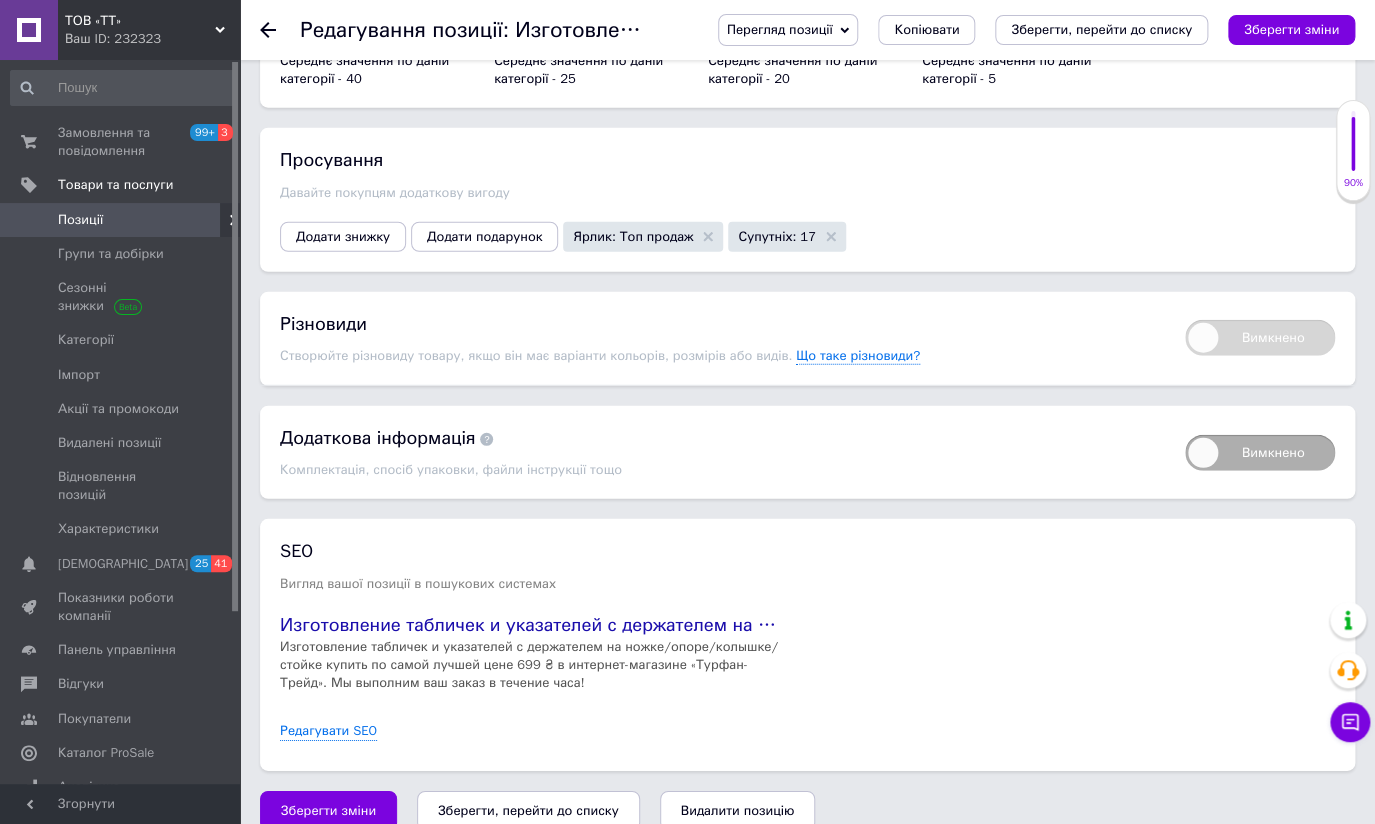 scroll, scrollTop: 1959, scrollLeft: 0, axis: vertical 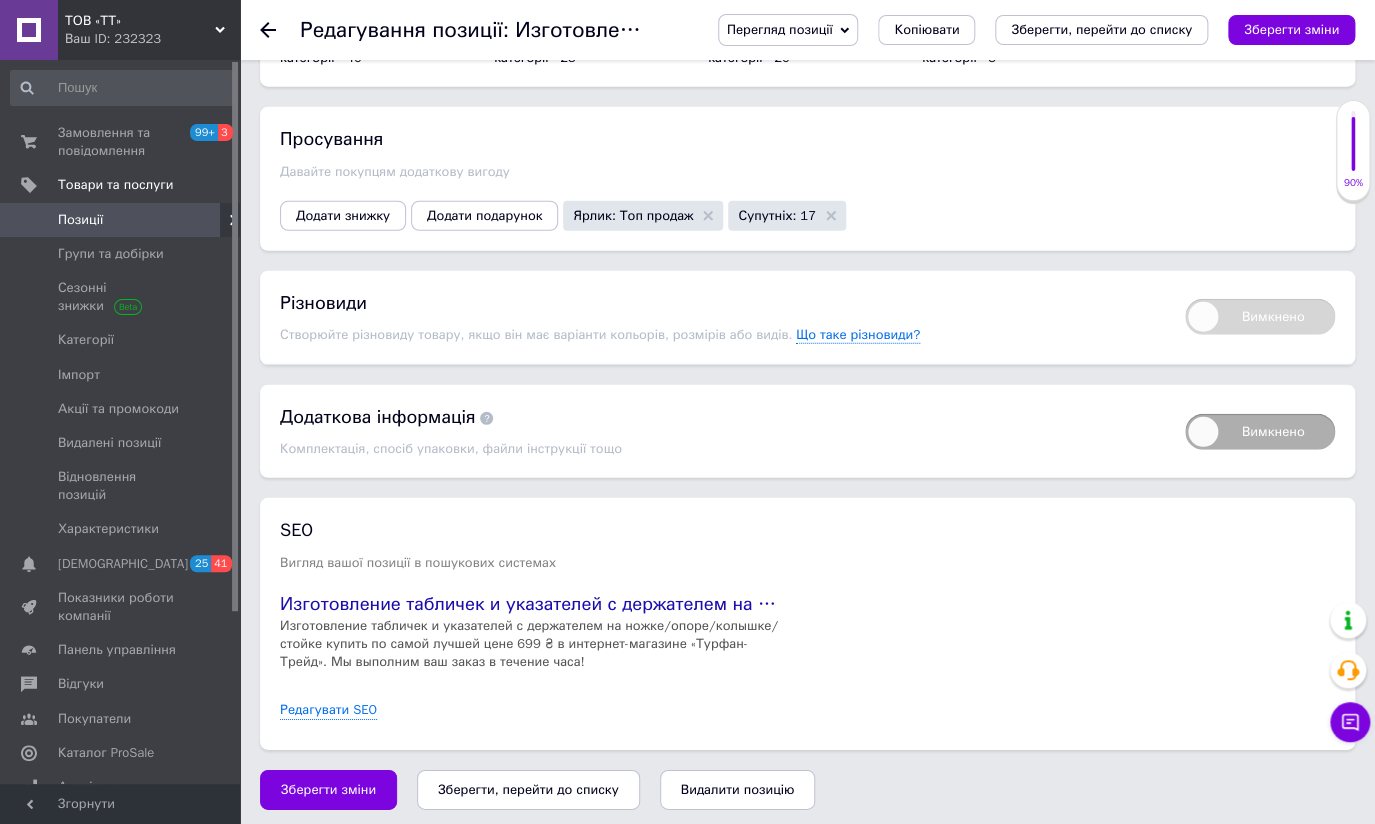 click on "Зберегти, перейти до списку" at bounding box center [528, 790] 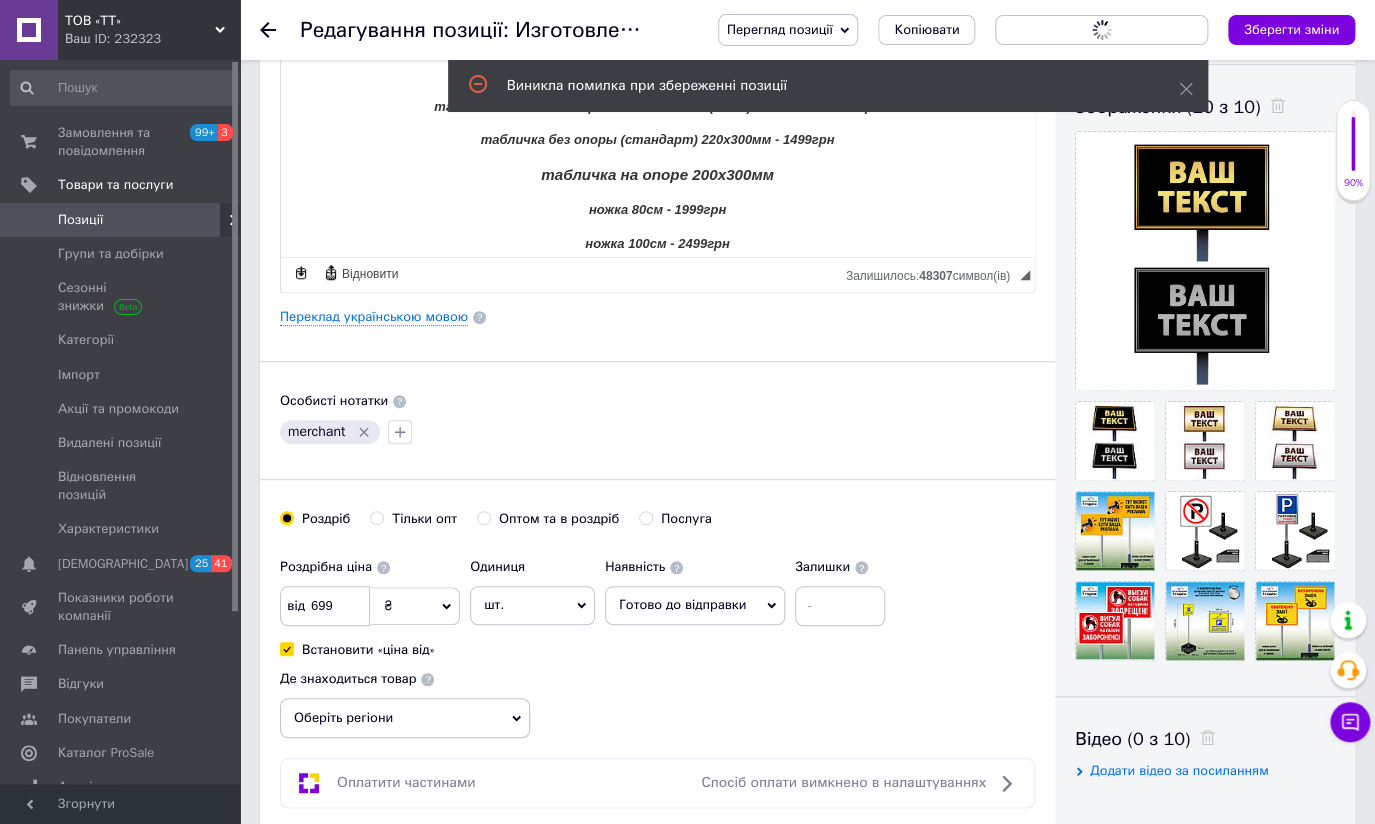 scroll, scrollTop: 322, scrollLeft: 0, axis: vertical 